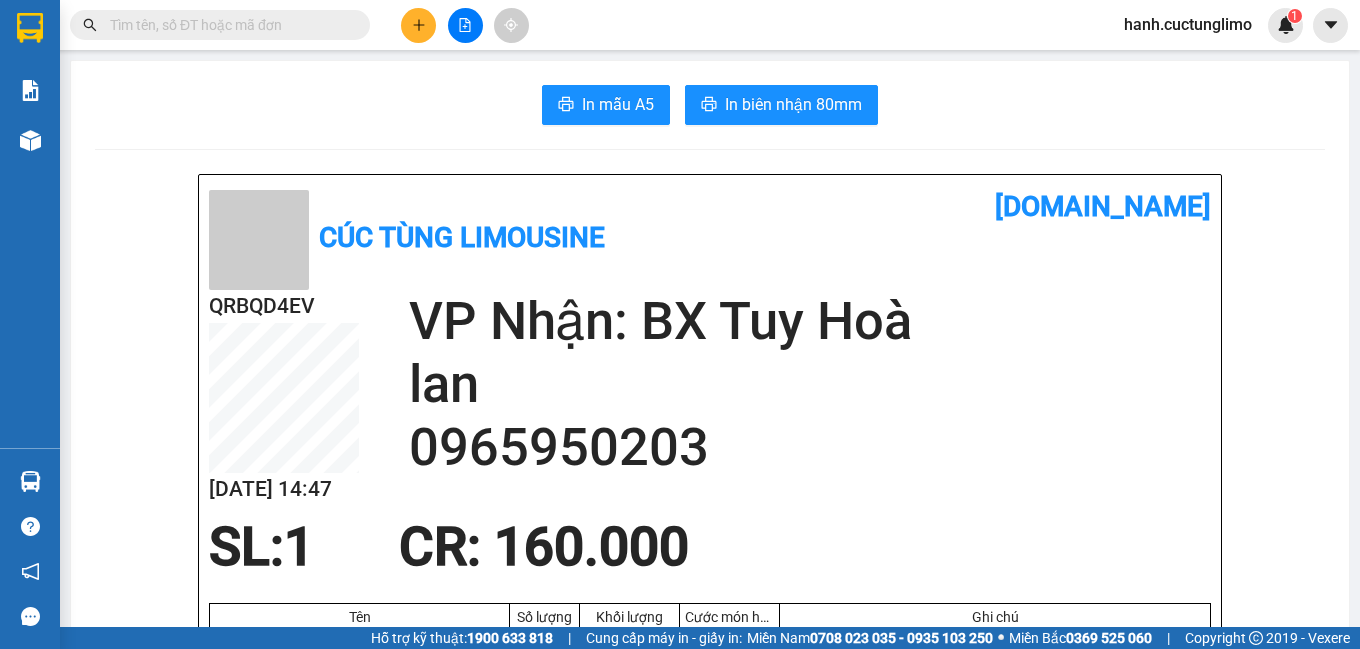 scroll, scrollTop: 0, scrollLeft: 0, axis: both 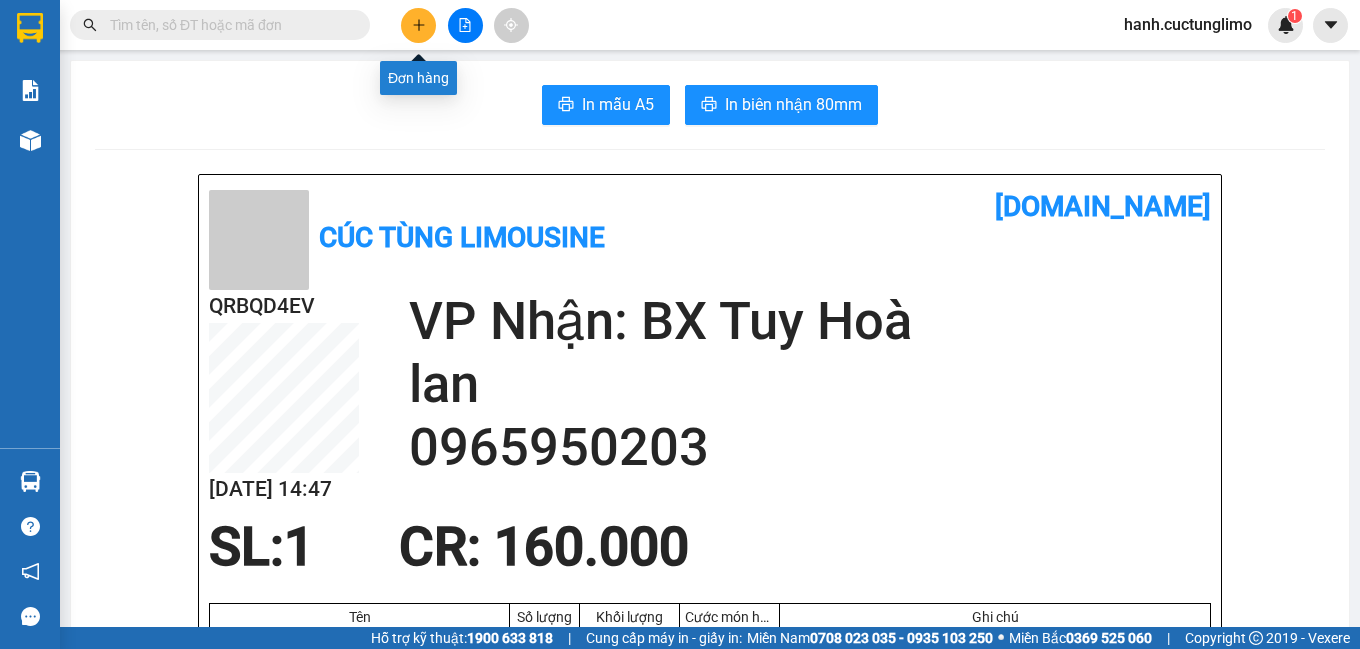 click 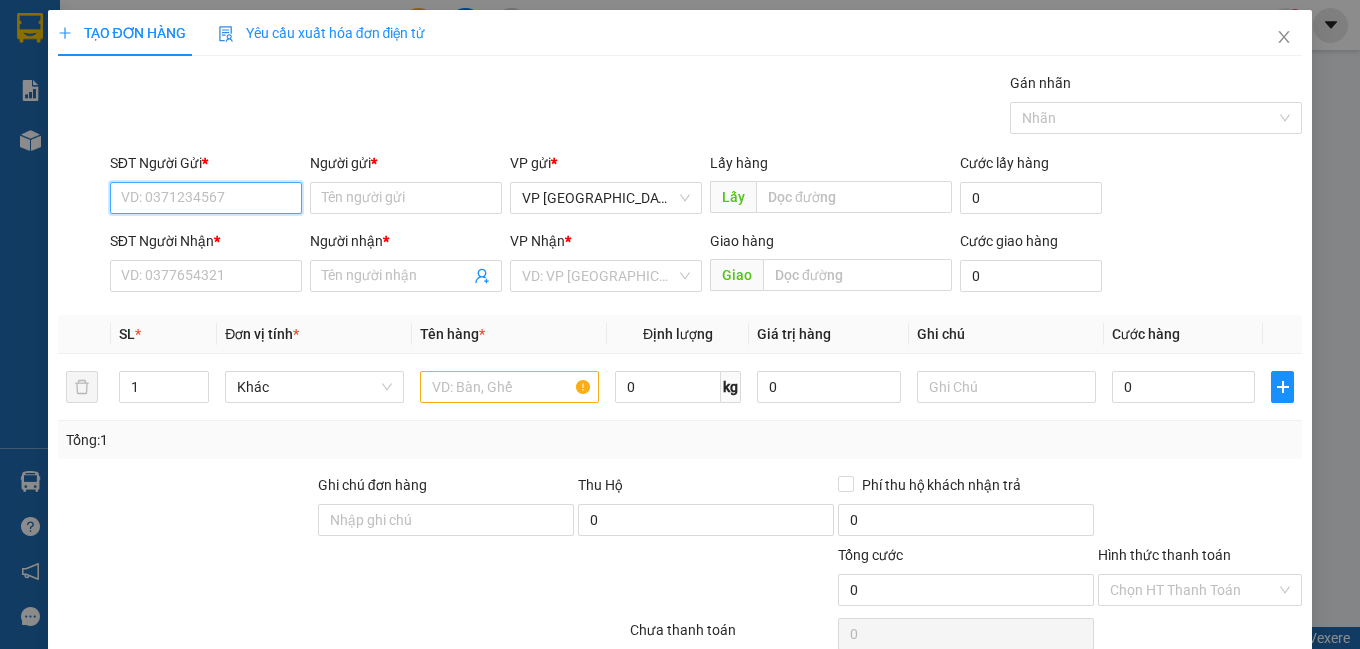 click on "SĐT Người Gửi  *" at bounding box center [206, 198] 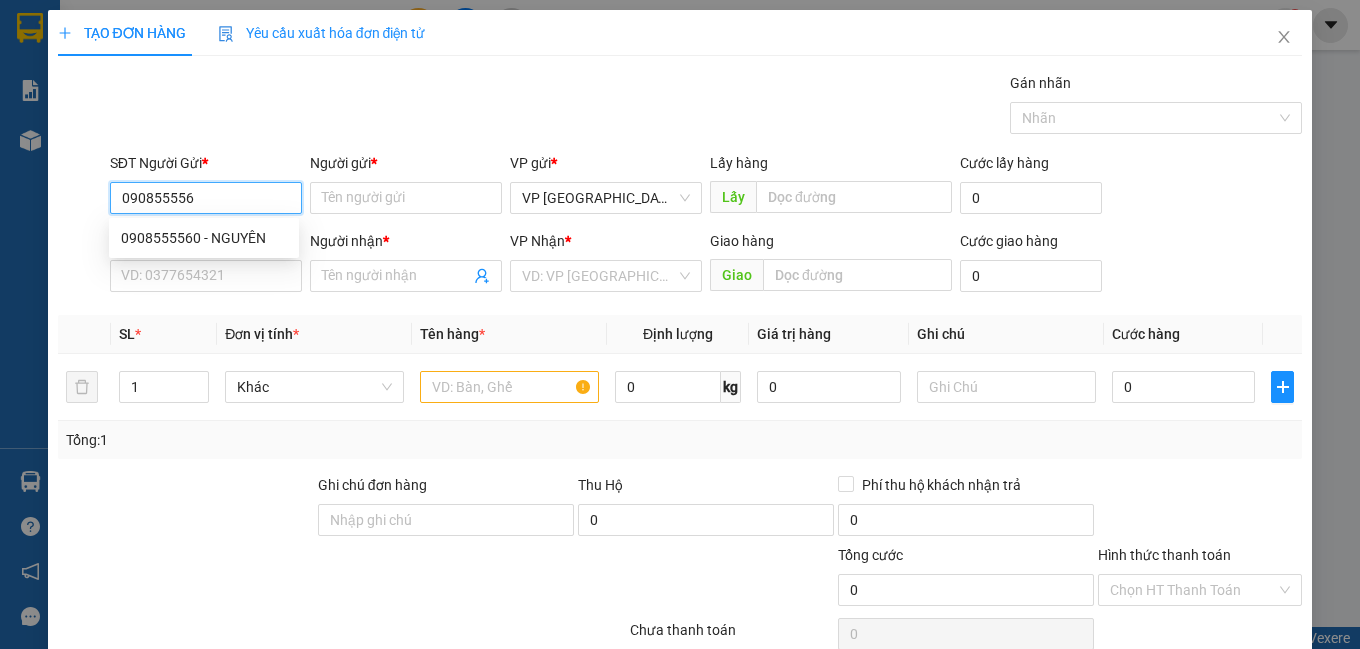 type on "0908555560" 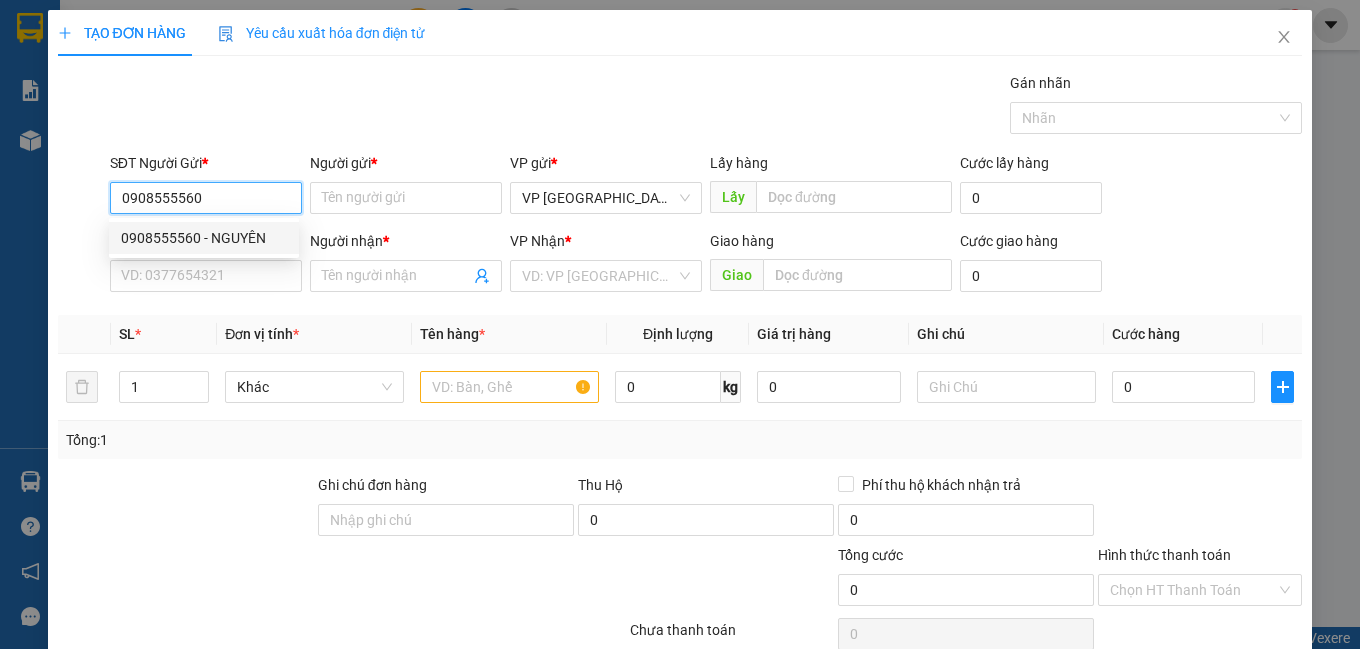click on "0908555560 - NGUYÊN" at bounding box center [204, 238] 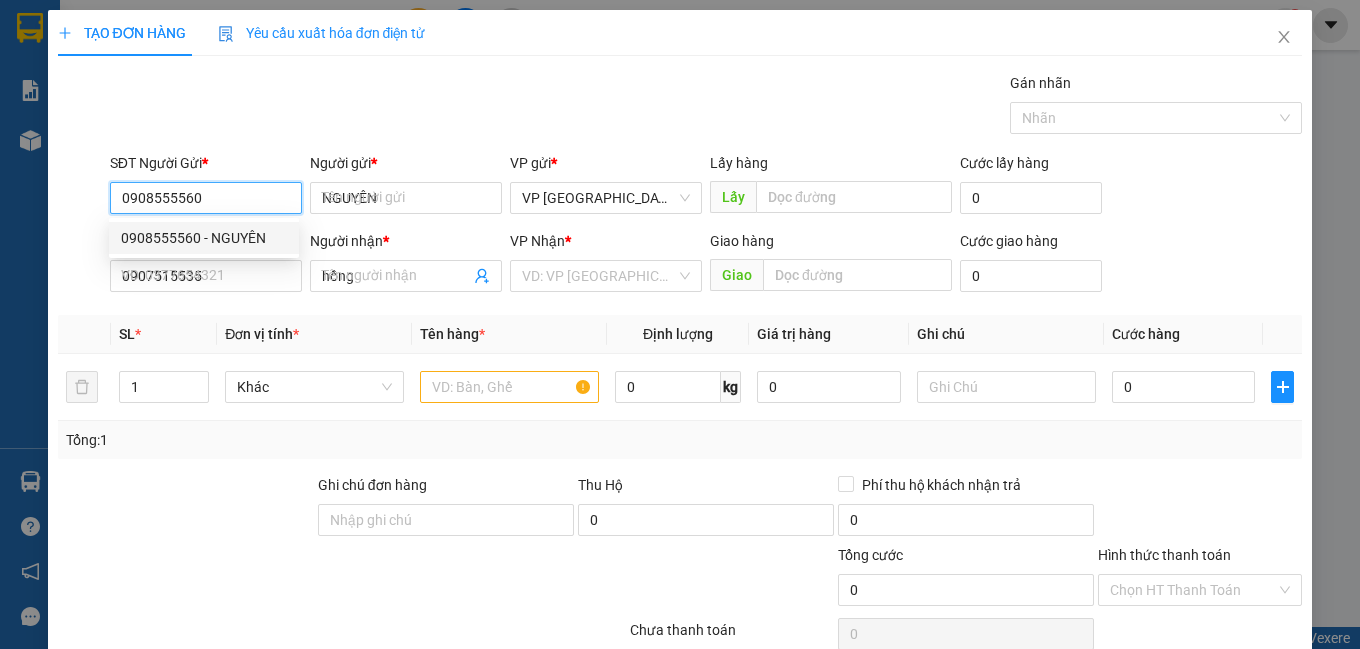 type on "30.000" 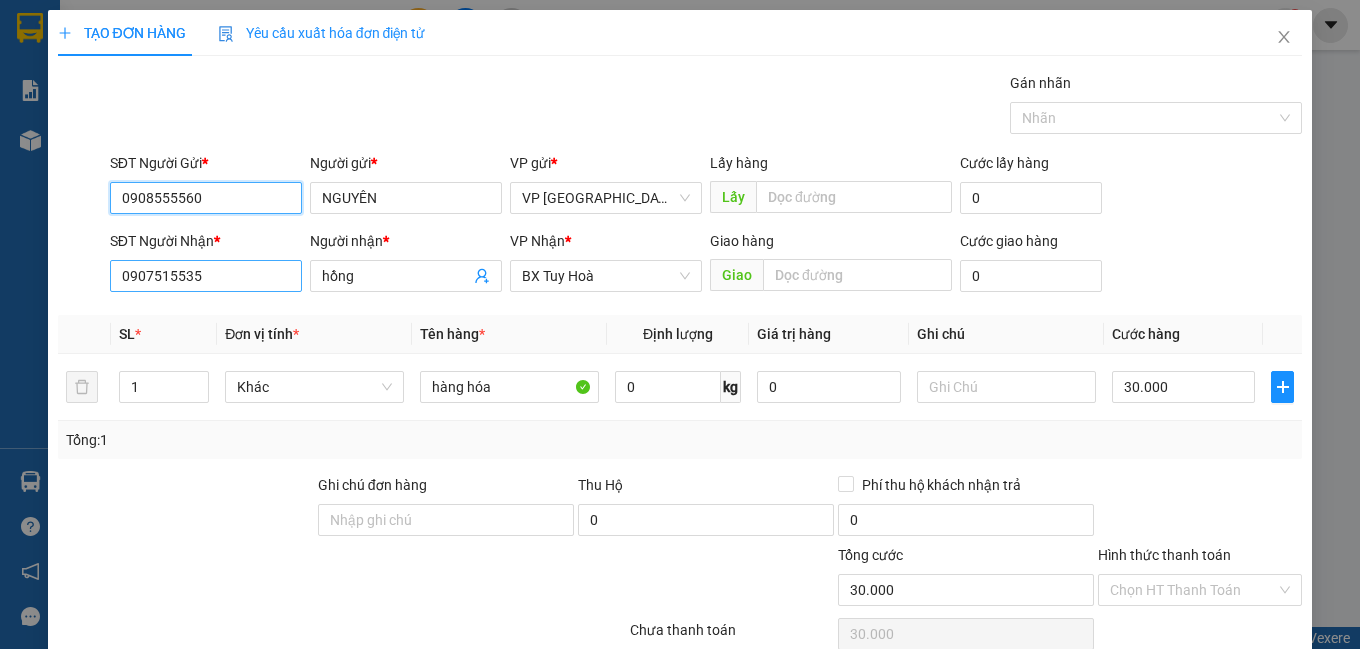 type on "0908555560" 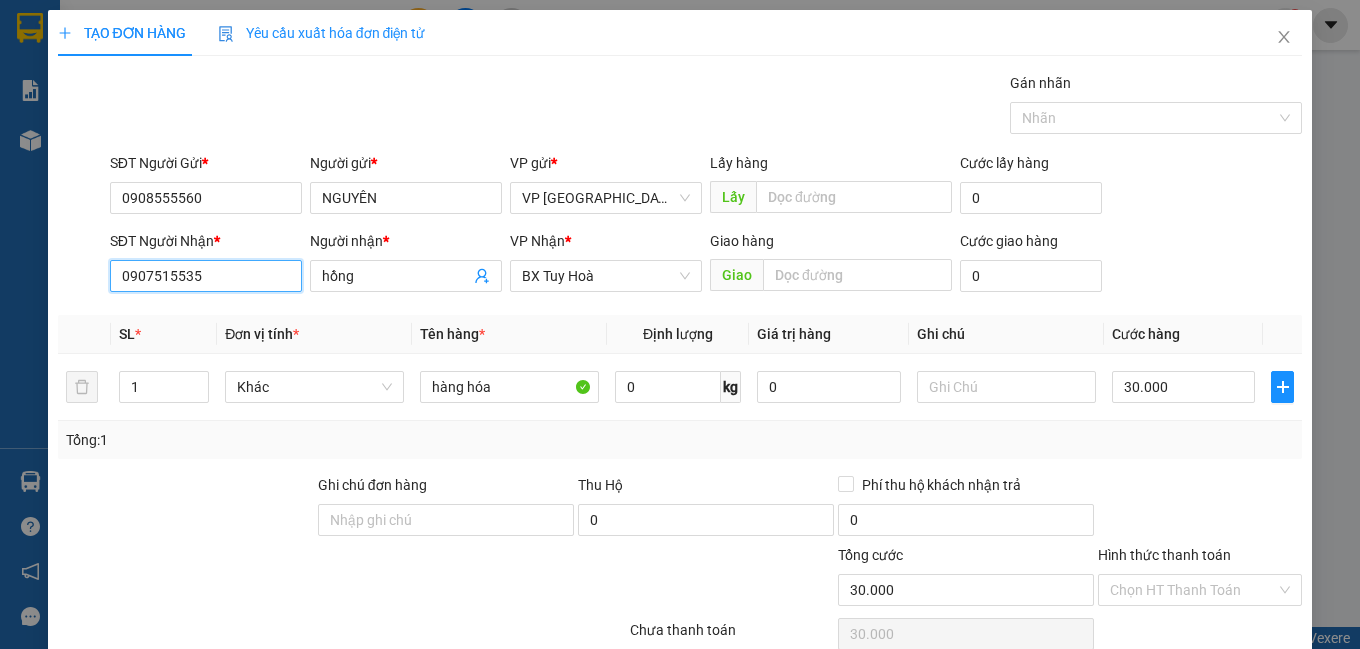 drag, startPoint x: 240, startPoint y: 273, endPoint x: 0, endPoint y: 309, distance: 242.68498 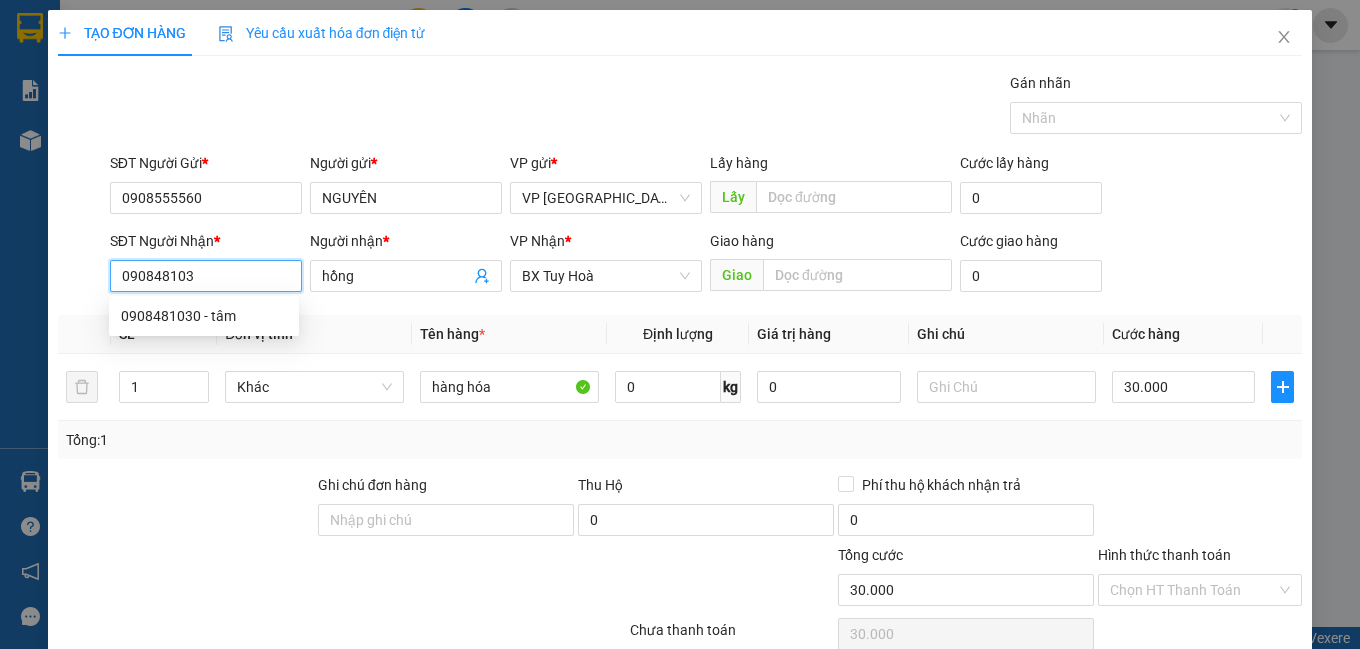 type on "0908481030" 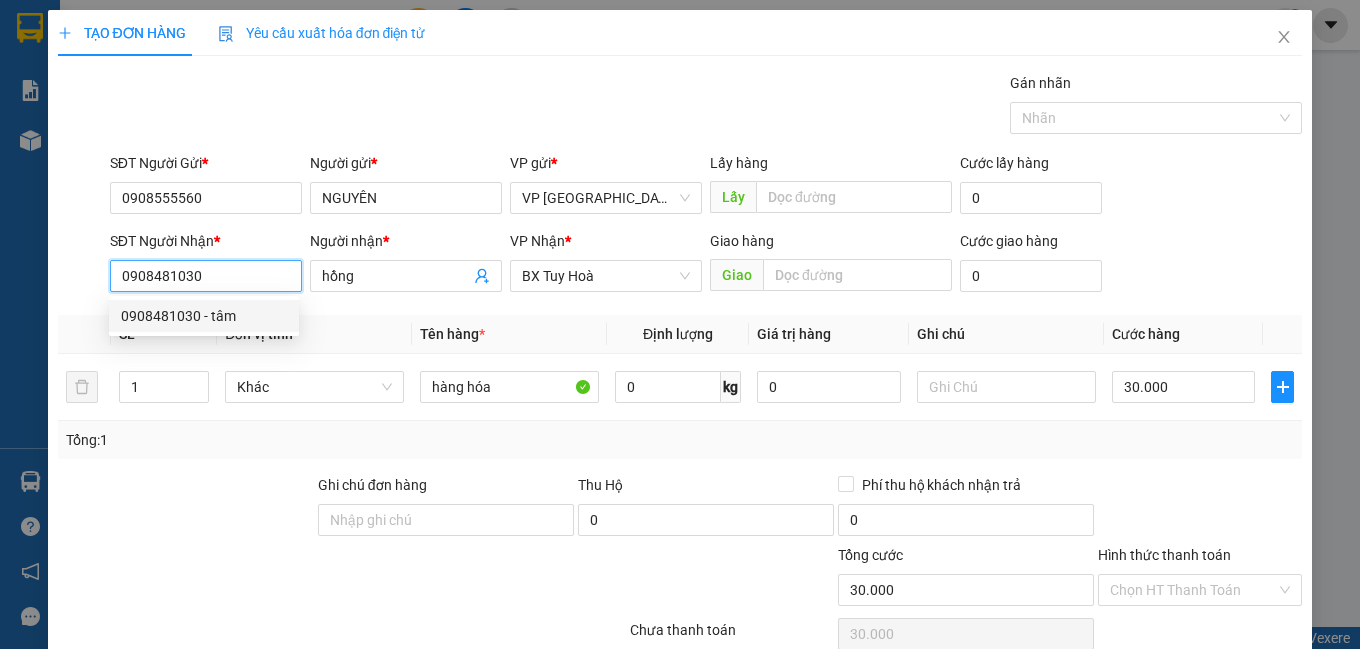 click on "0908481030 - tâm" at bounding box center [204, 316] 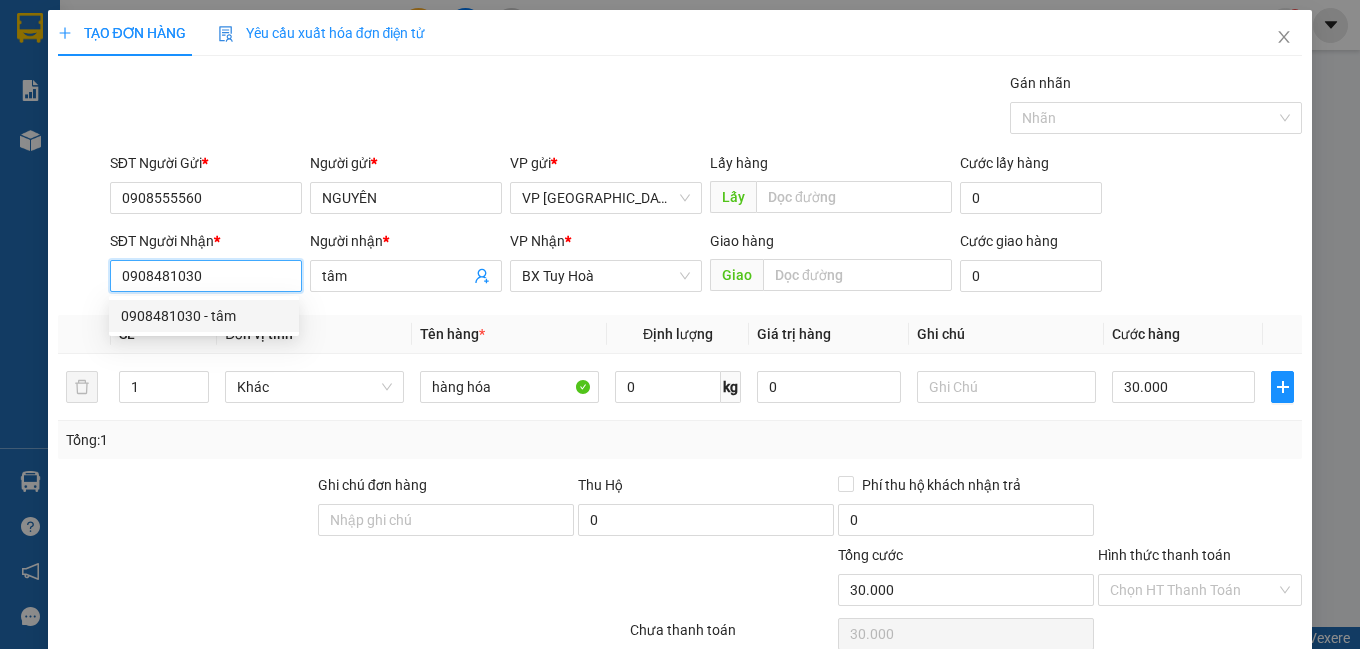 type on "40.000" 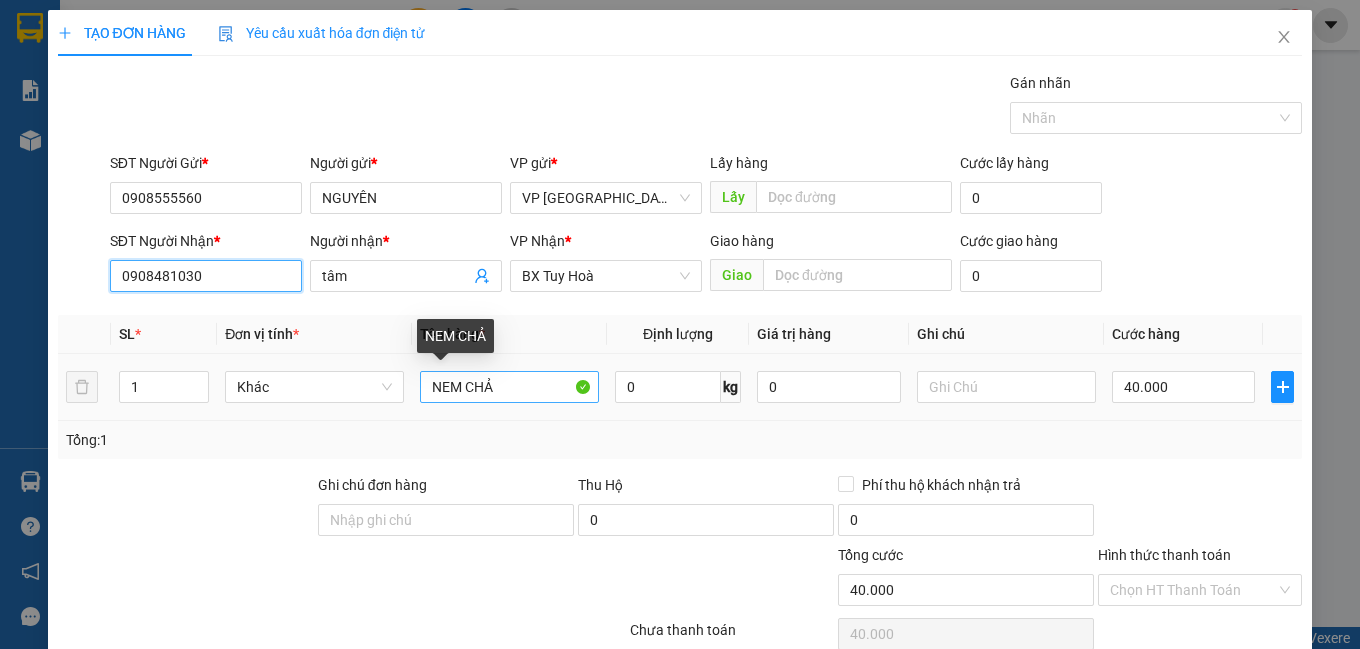 type on "0908481030" 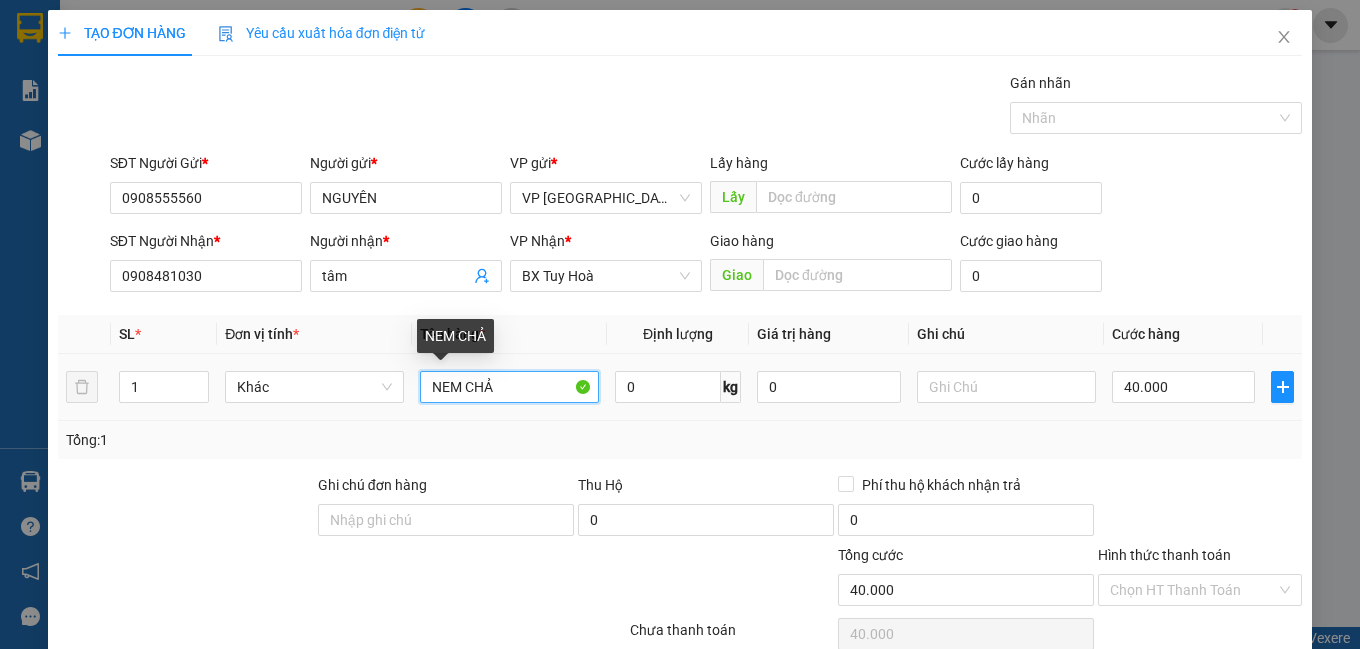 drag, startPoint x: 515, startPoint y: 392, endPoint x: 239, endPoint y: 360, distance: 277.84888 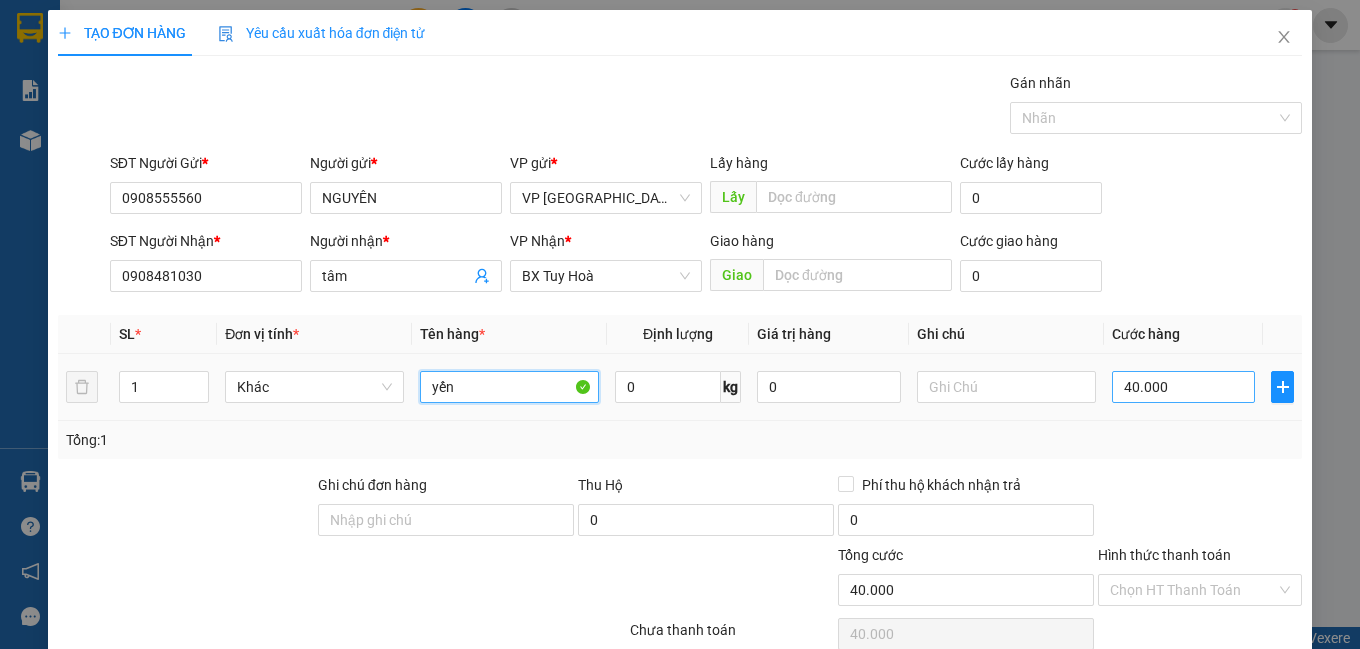 type on "yến" 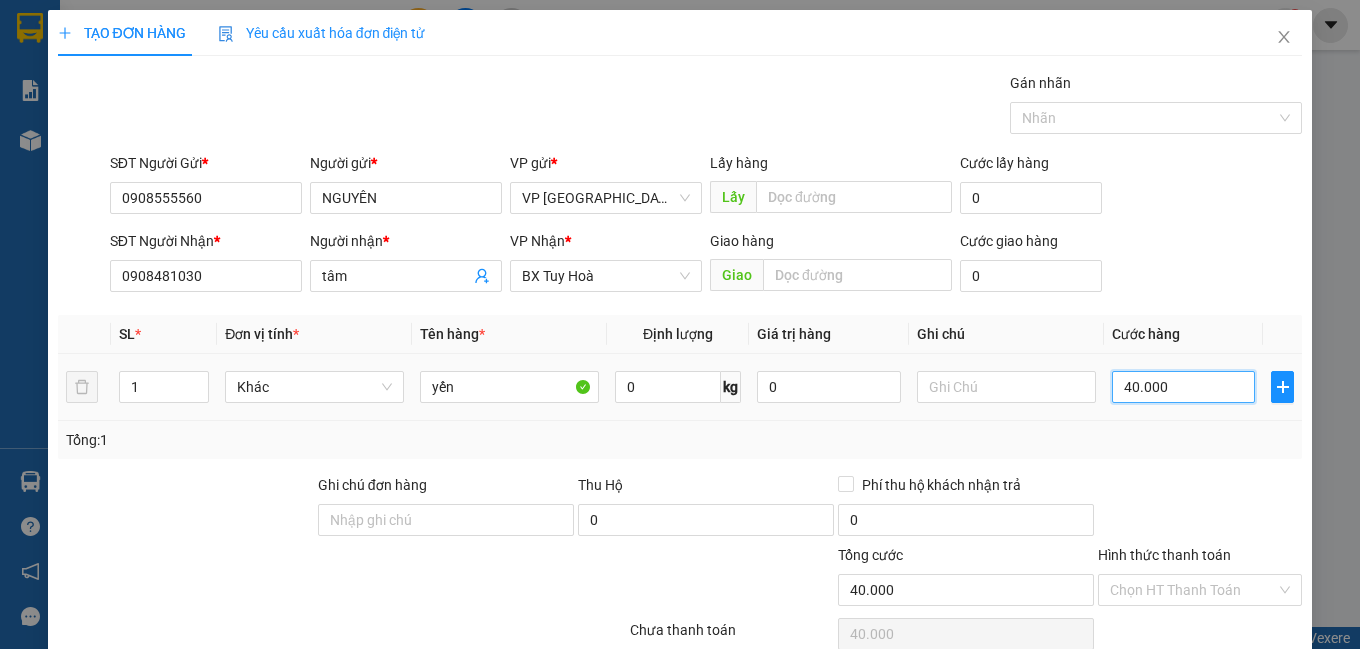 click on "40.000" at bounding box center [1184, 387] 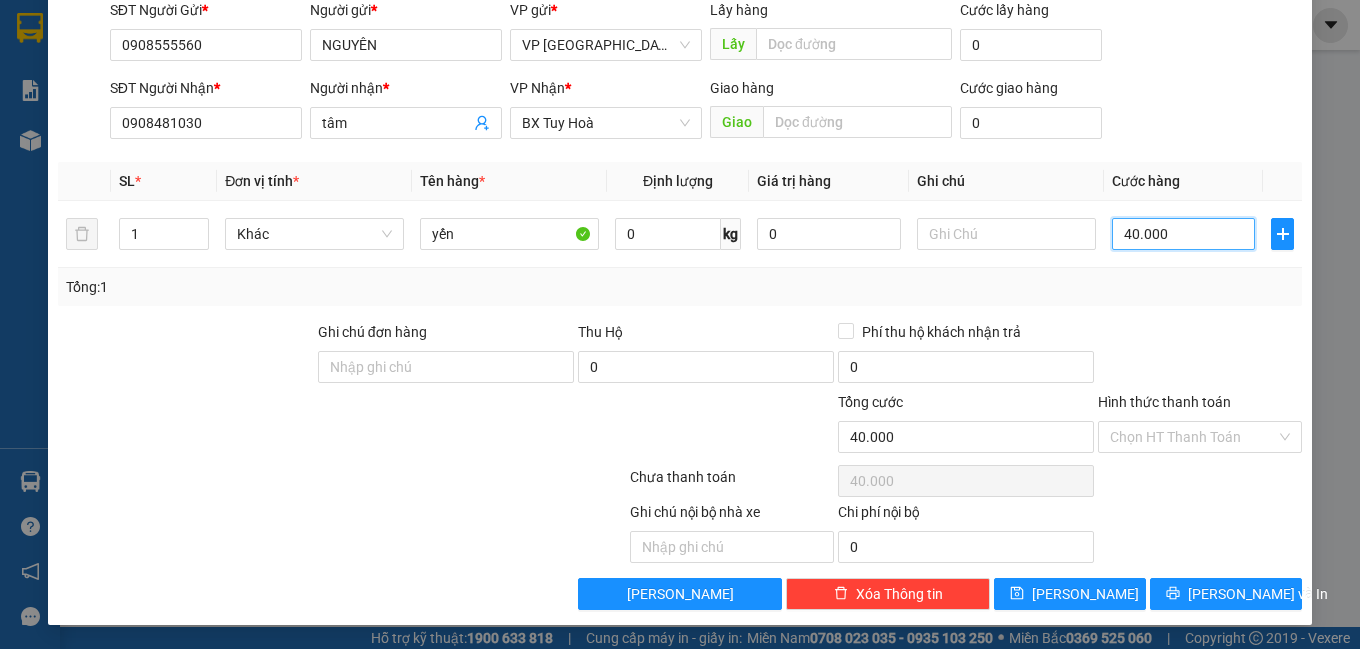 scroll, scrollTop: 0, scrollLeft: 0, axis: both 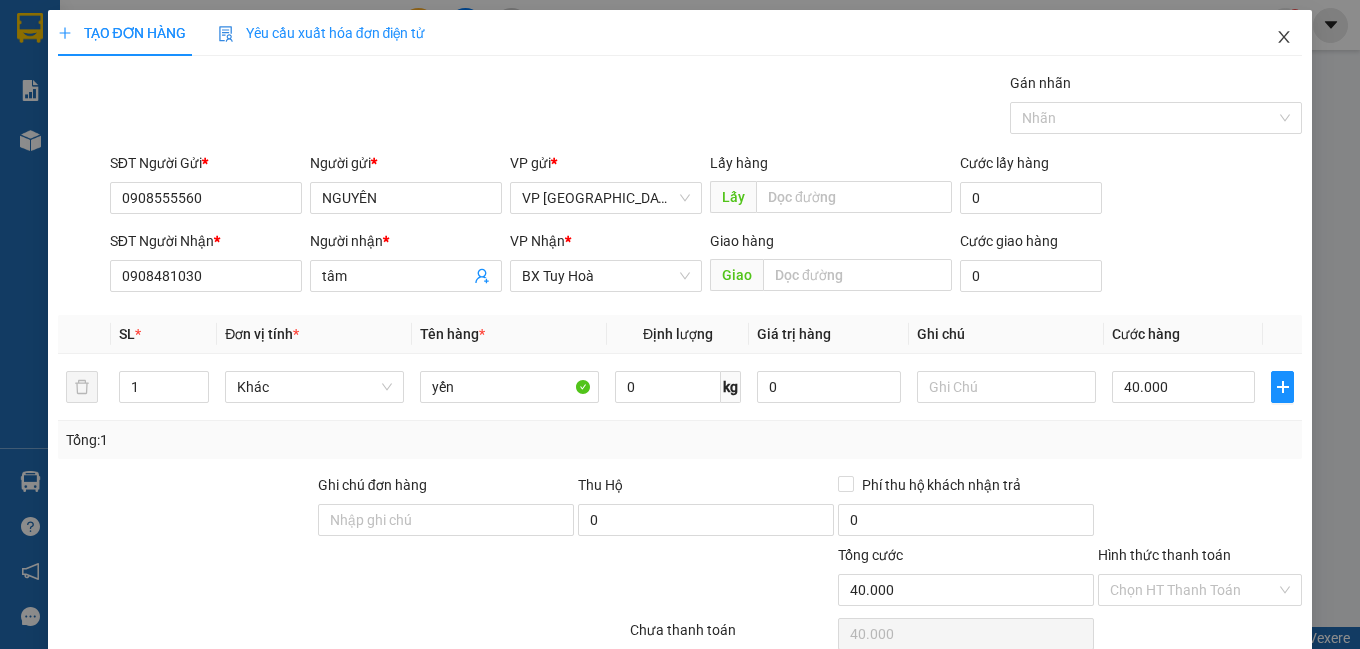 click 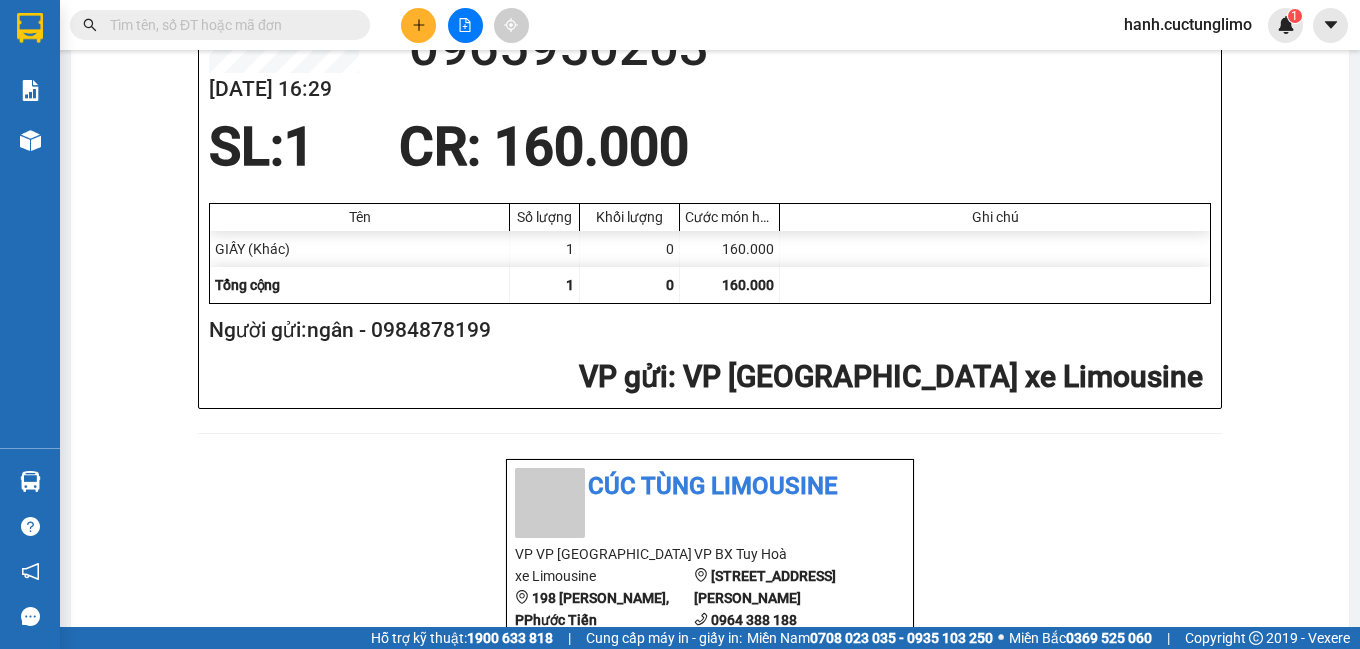 scroll, scrollTop: 0, scrollLeft: 0, axis: both 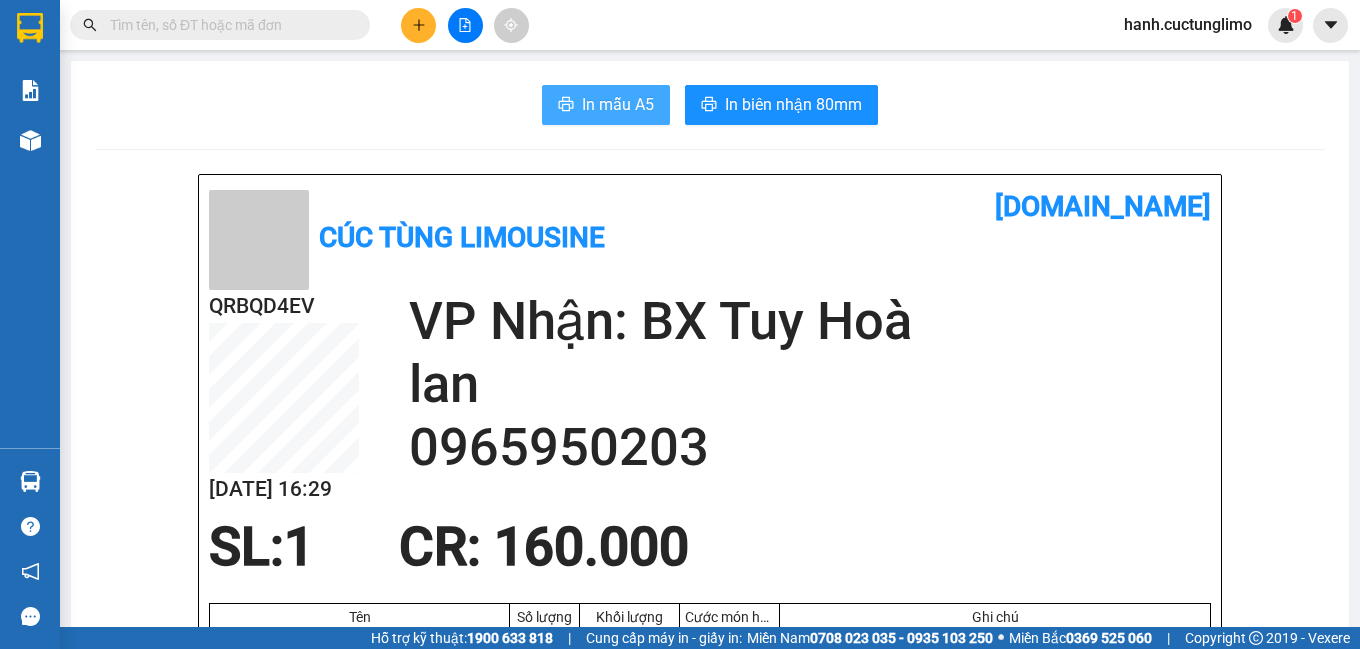 drag, startPoint x: 565, startPoint y: 103, endPoint x: 414, endPoint y: 82, distance: 152.45328 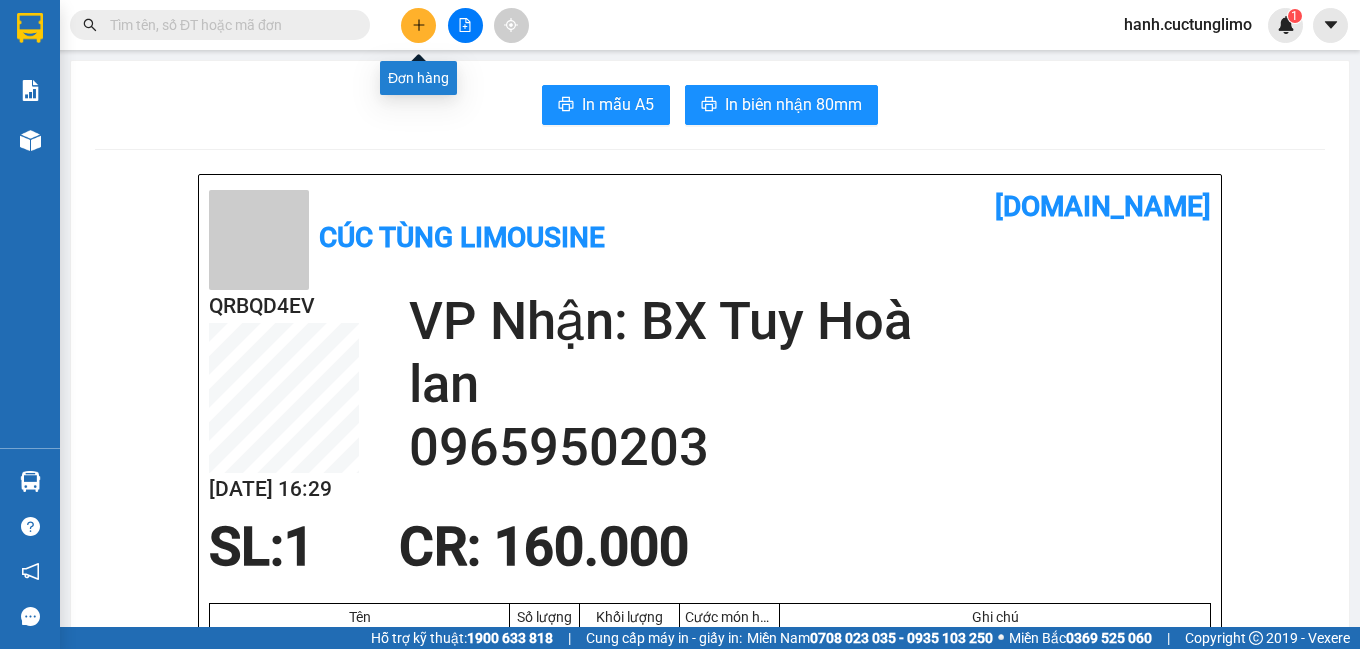 click 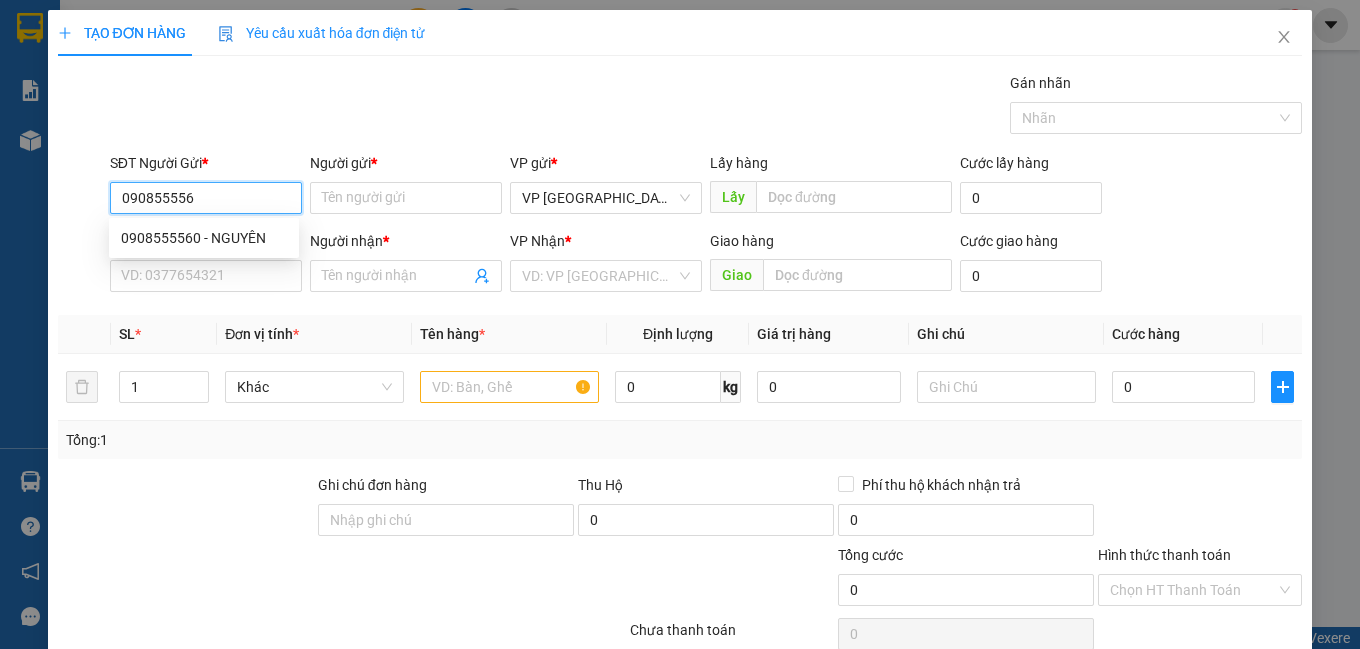 type on "0908555560" 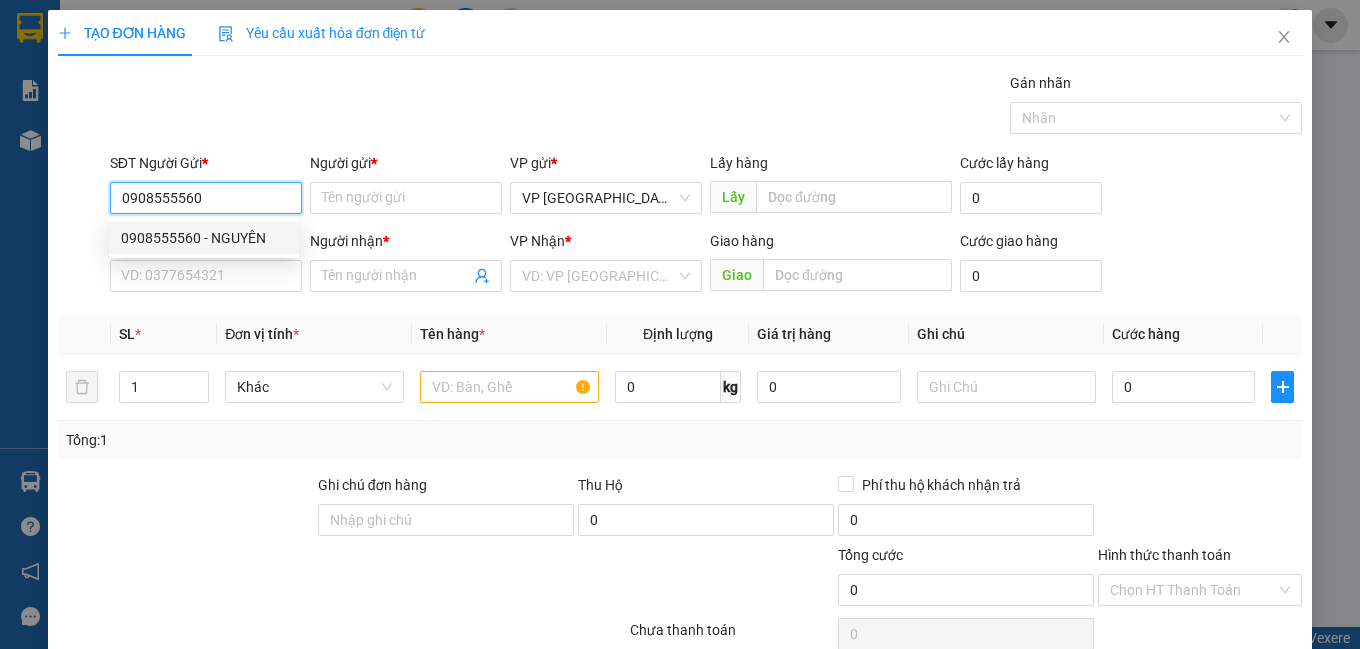 click on "0908555560 - NGUYÊN" at bounding box center [204, 238] 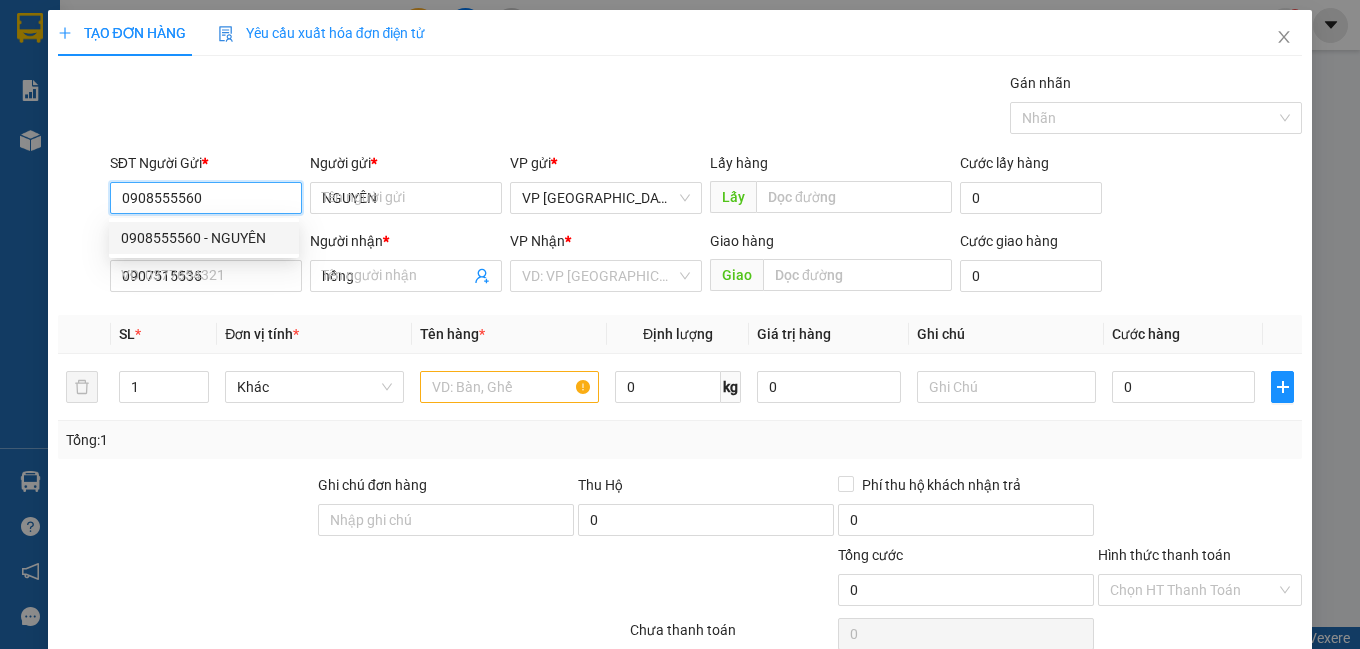 type on "30.000" 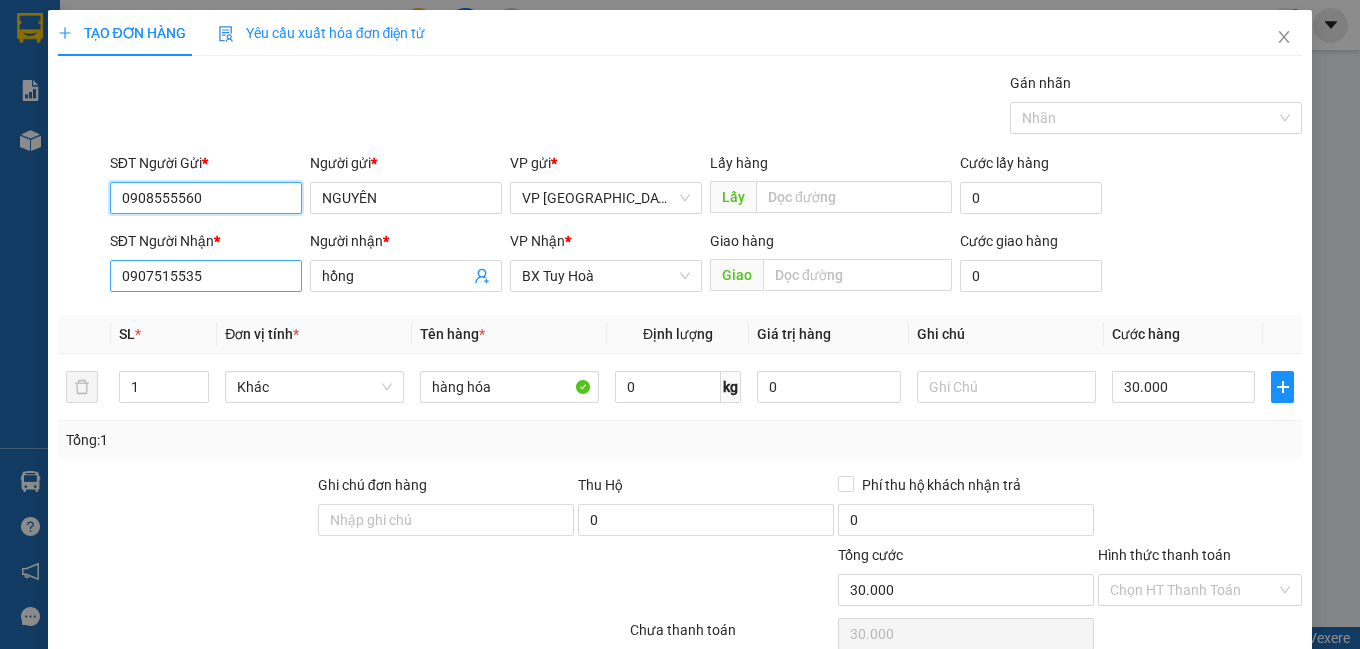 type on "0908555560" 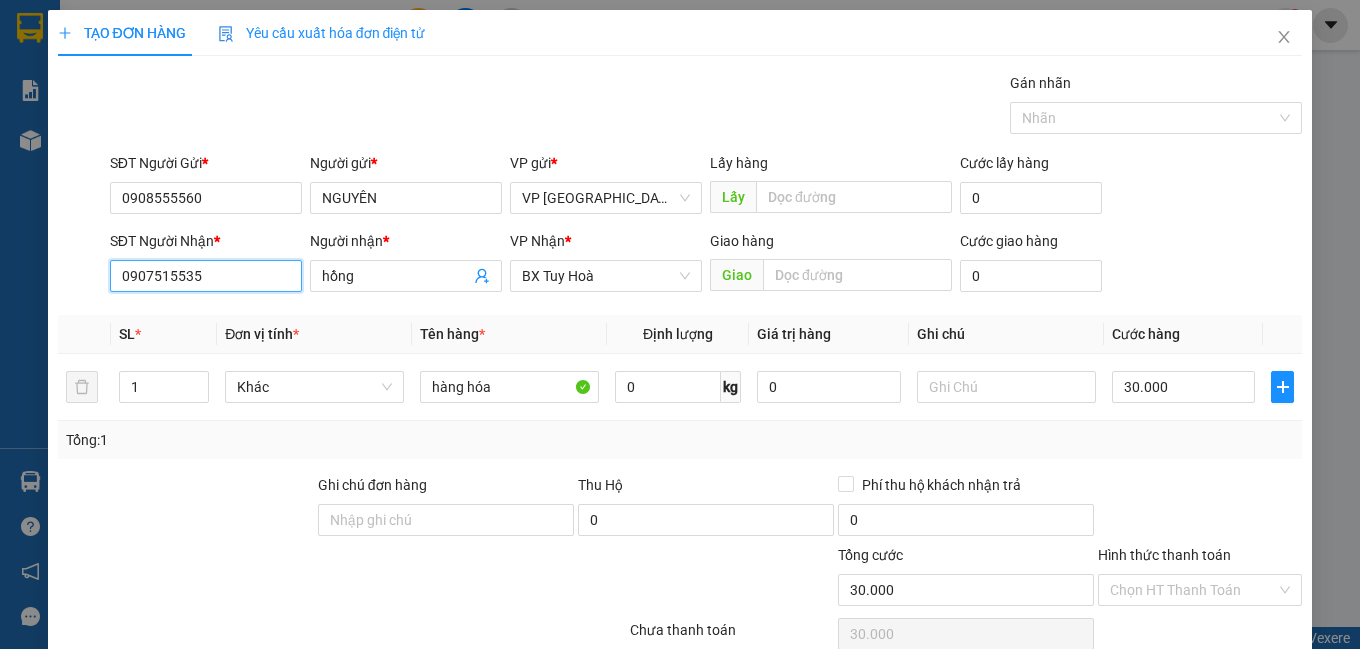 drag, startPoint x: 224, startPoint y: 276, endPoint x: 0, endPoint y: 324, distance: 229.08514 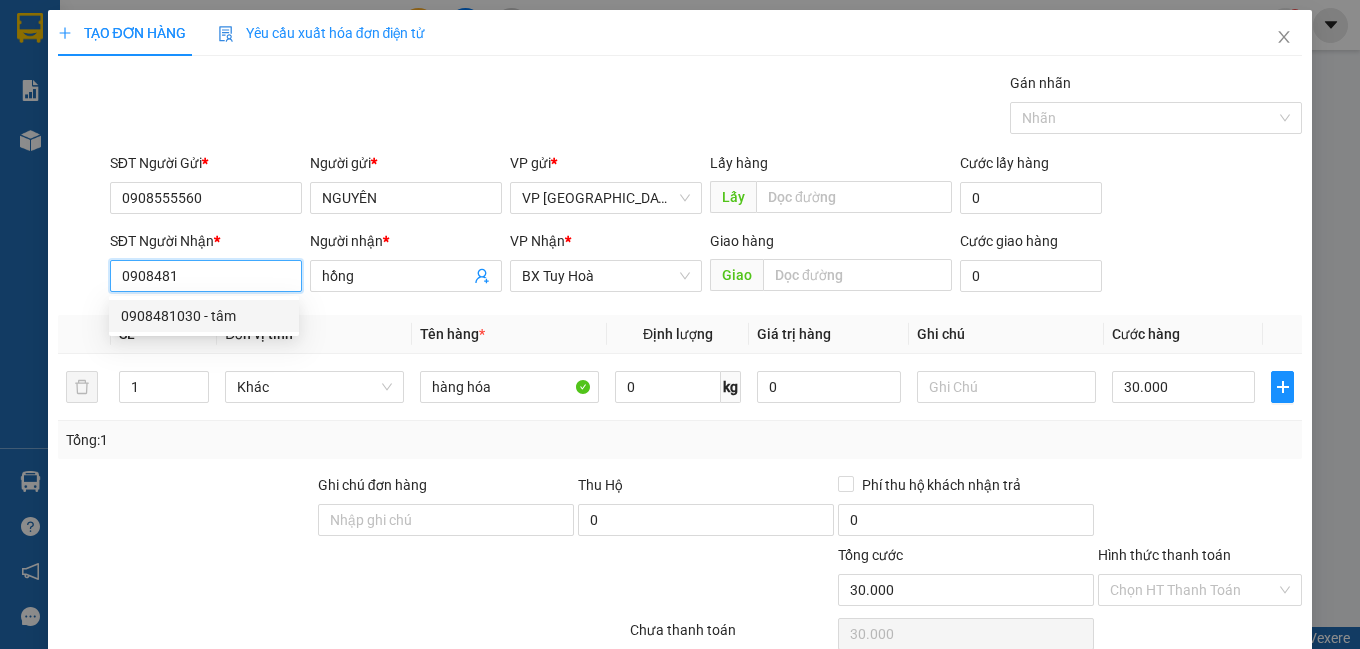 click on "0908481030 - tâm" at bounding box center [204, 316] 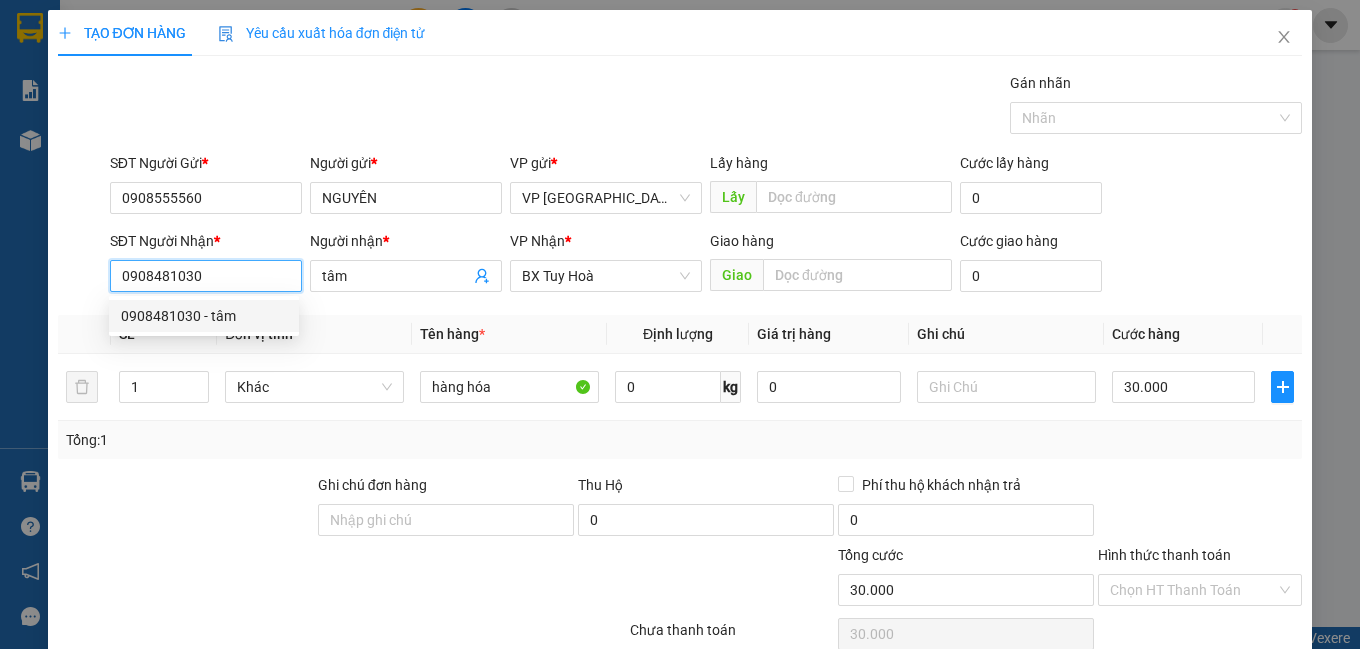 type on "40.000" 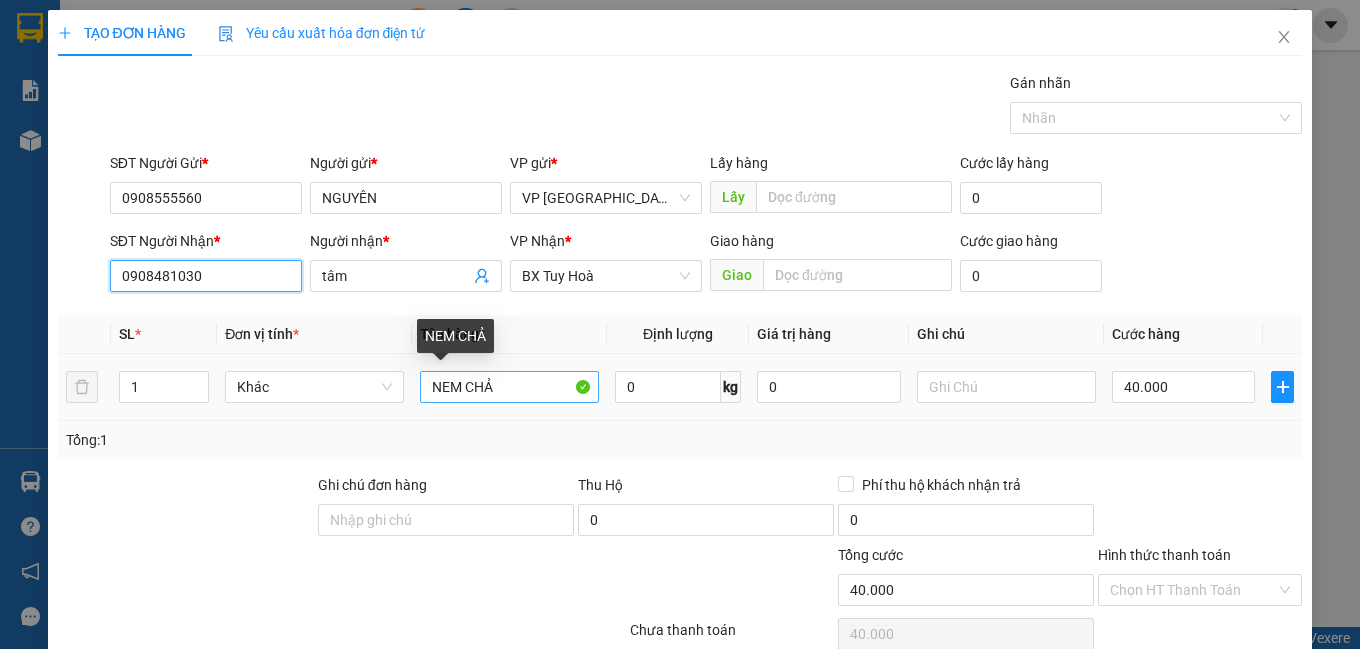 type on "0908481030" 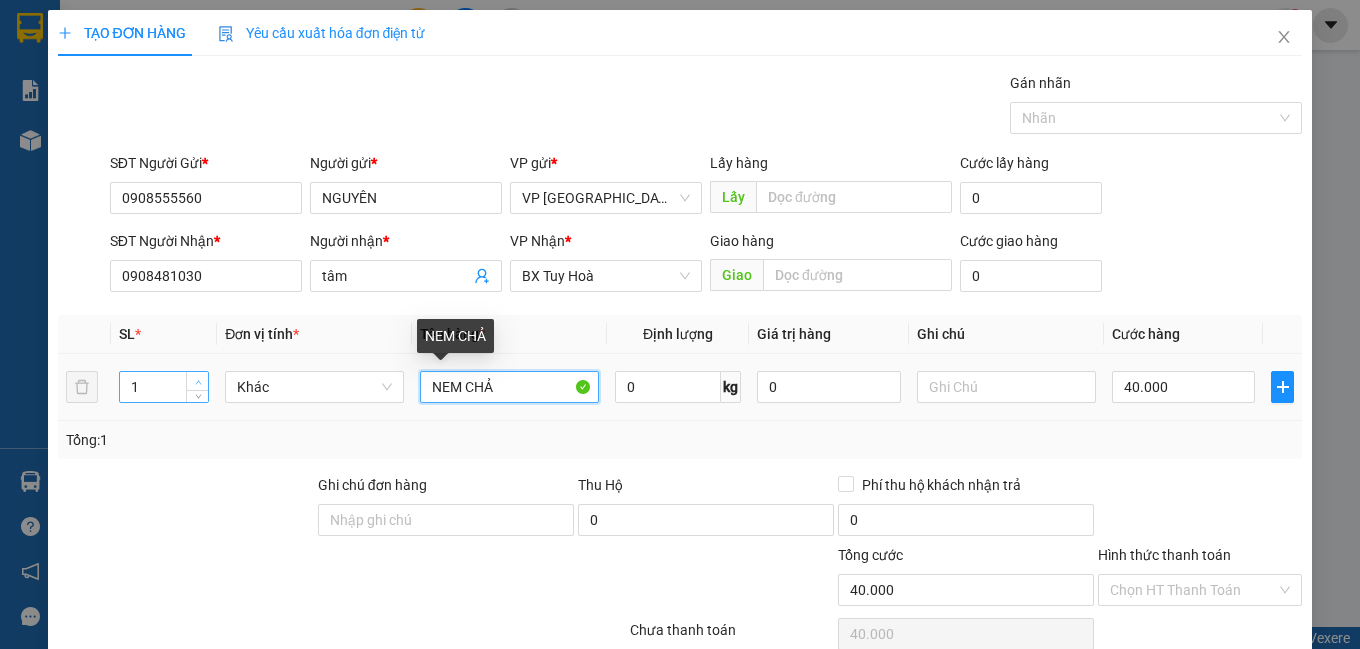 drag, startPoint x: 528, startPoint y: 379, endPoint x: 206, endPoint y: 377, distance: 322.00623 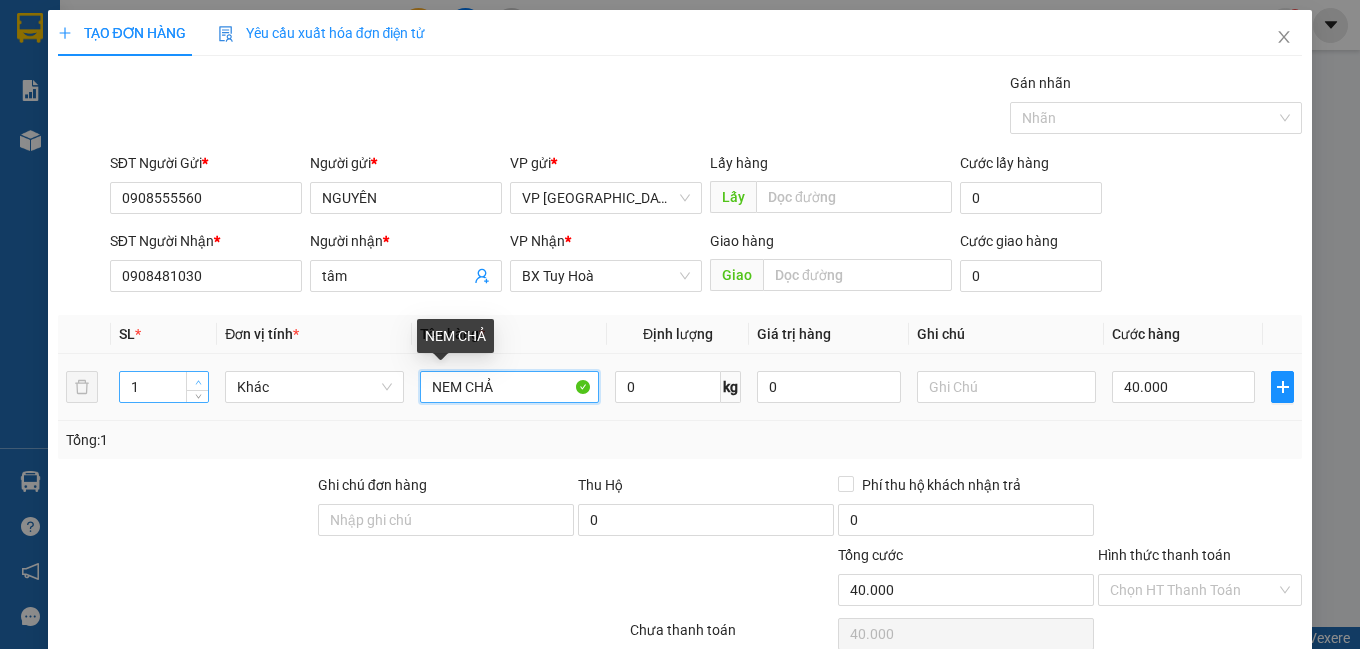 click on "1 Khác NEM CHẢ 0 kg 0 40.000" at bounding box center [680, 387] 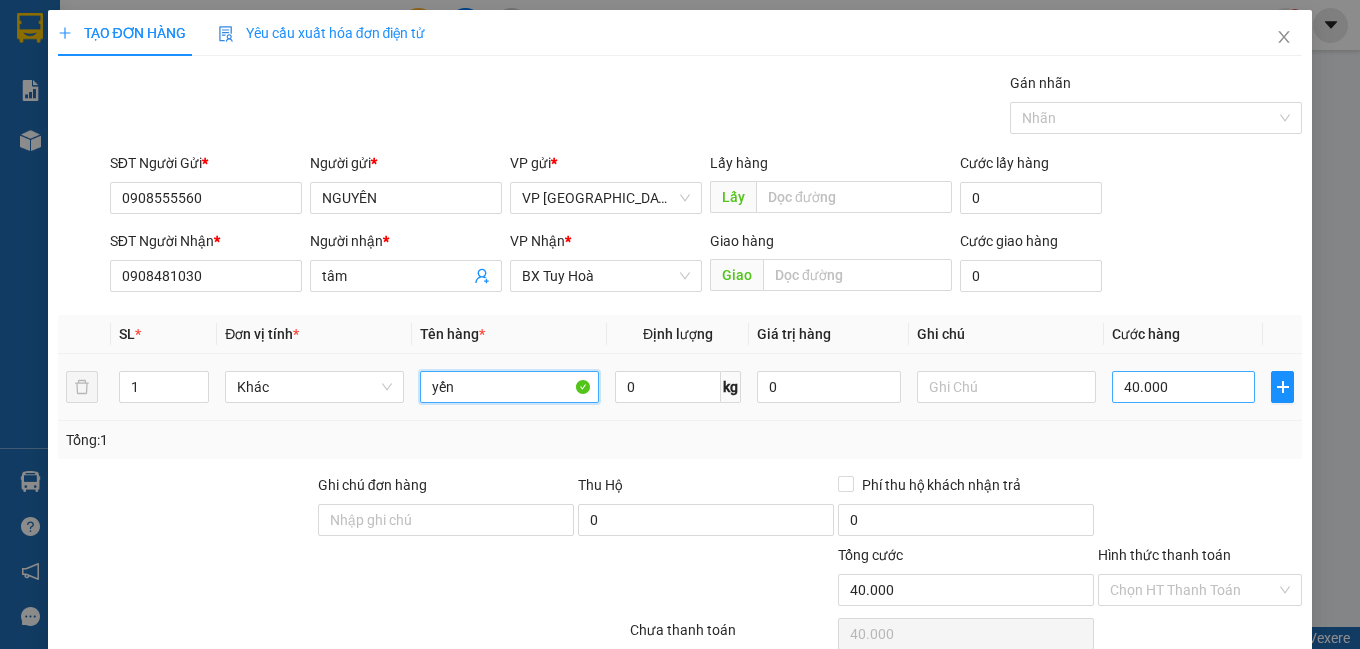 type on "yến" 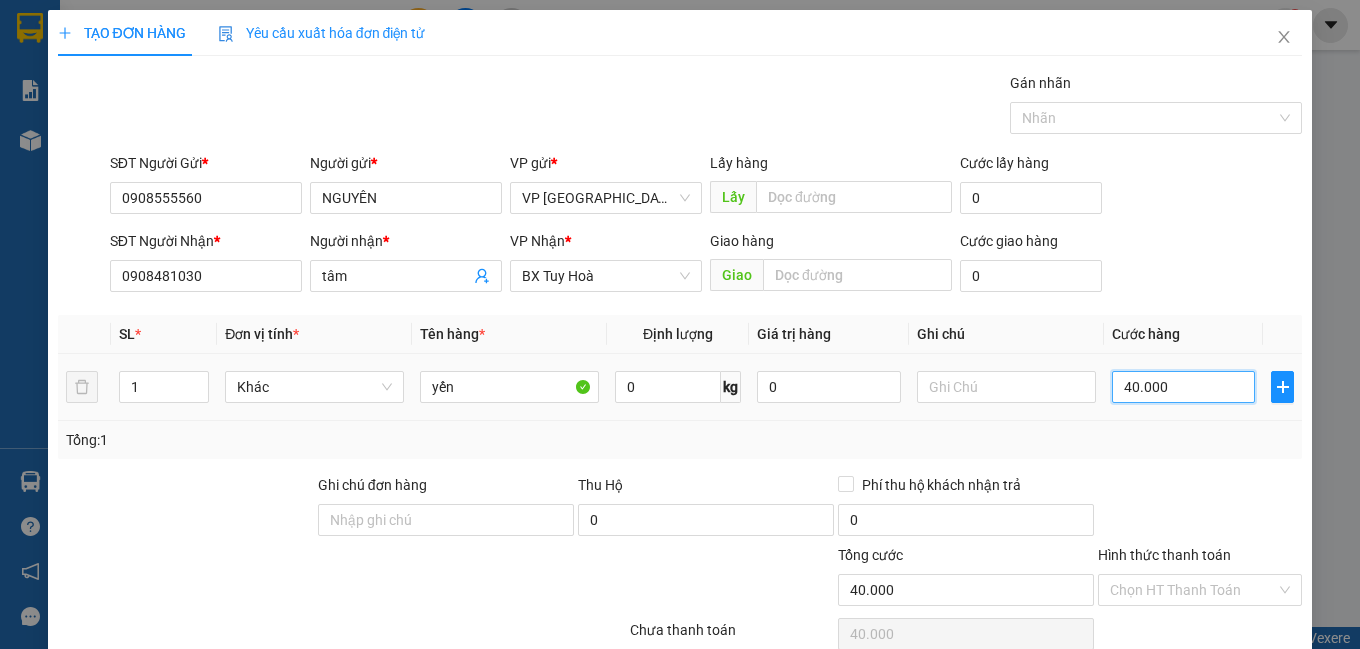 click on "40.000" at bounding box center [1184, 387] 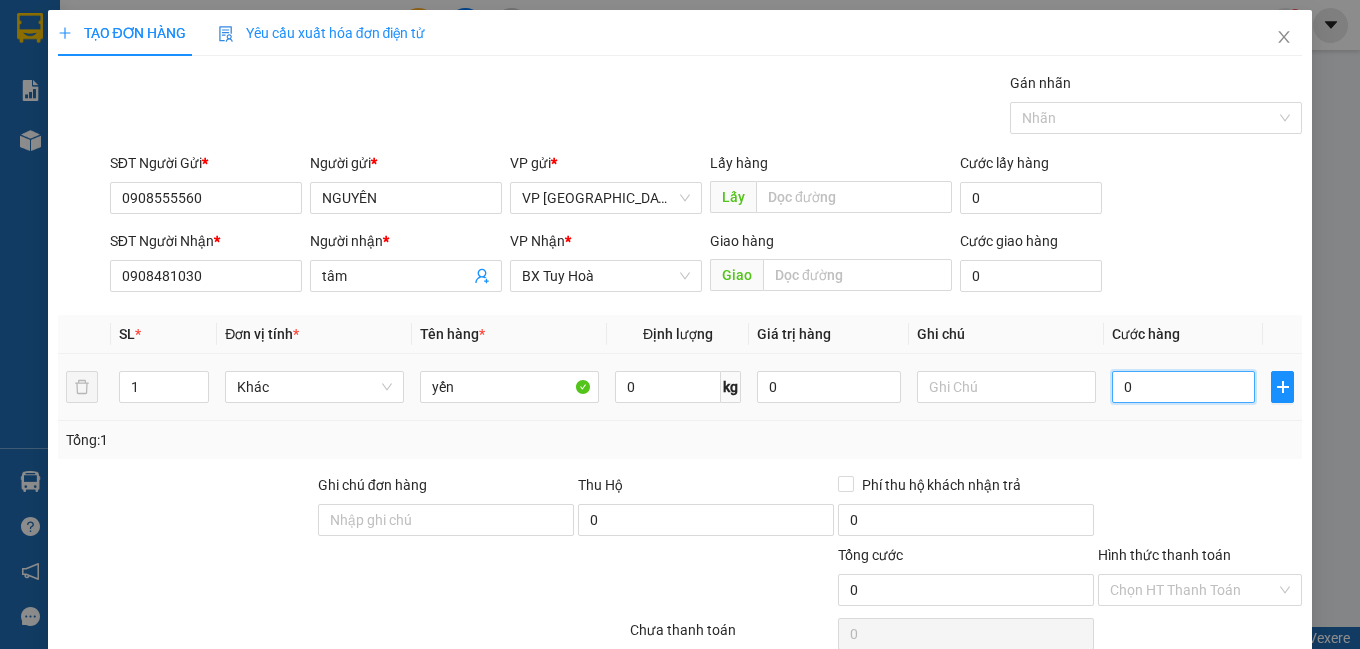 click on "0" at bounding box center (1184, 387) 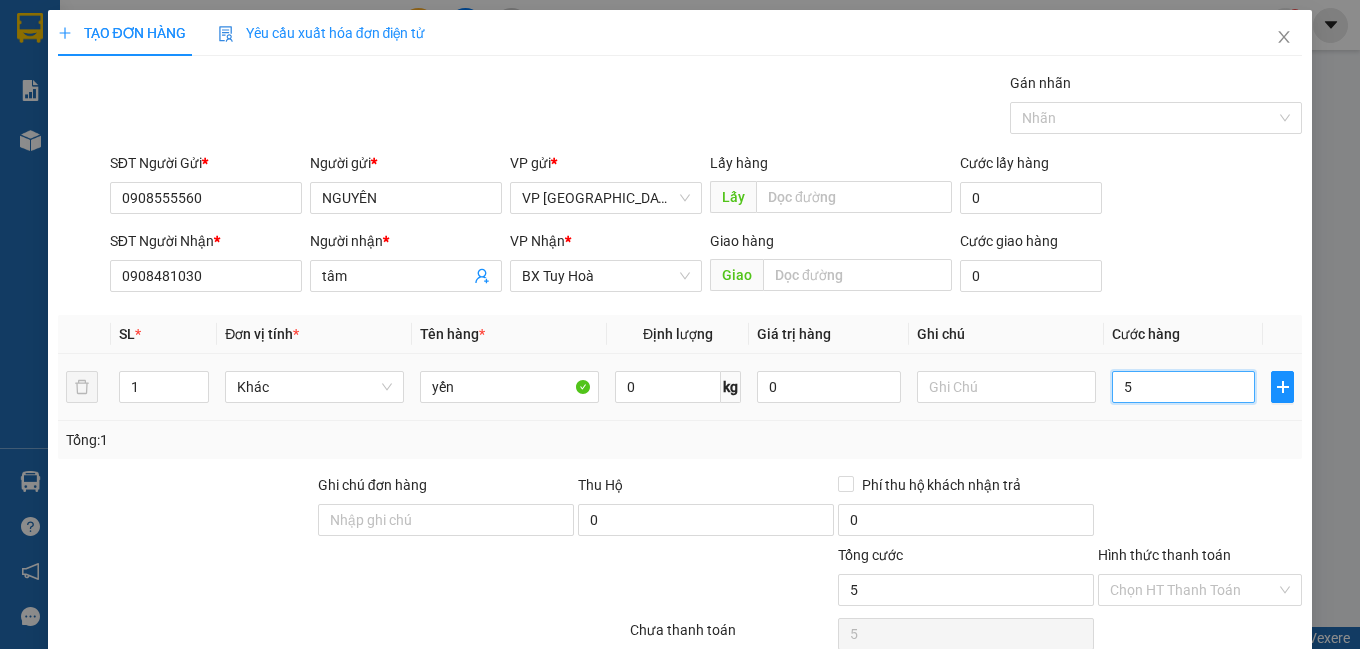 type on "50" 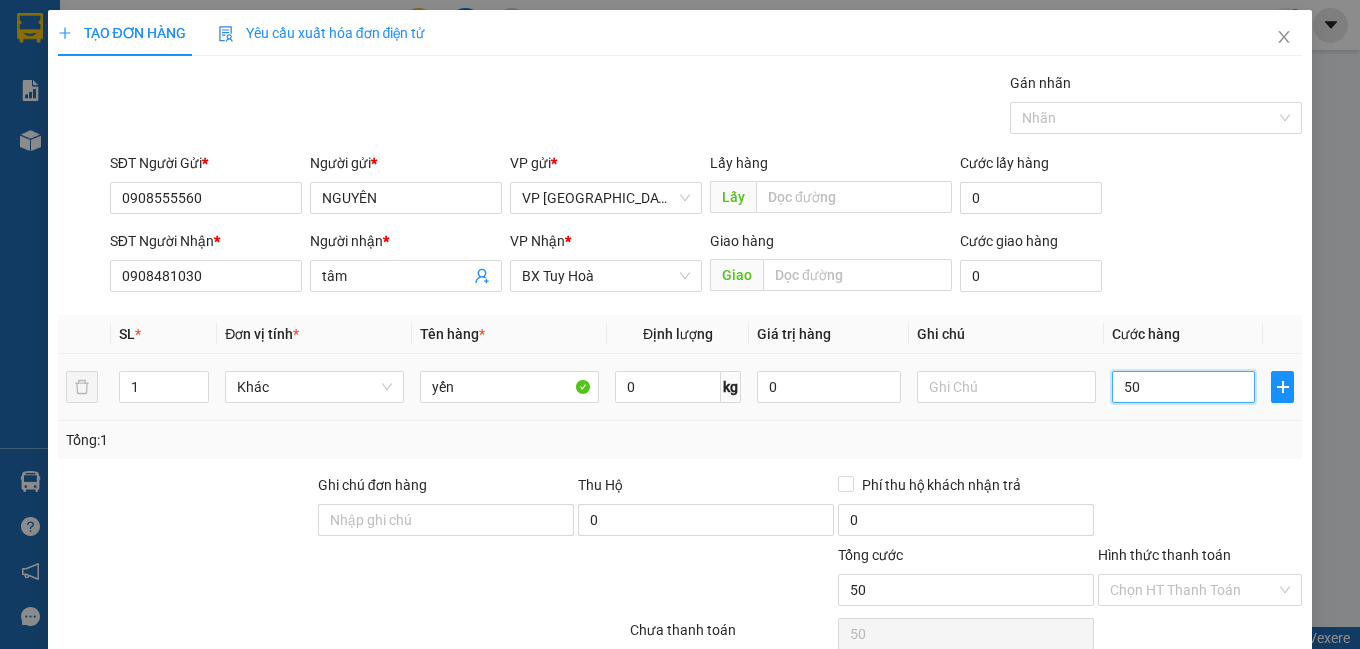 type on "500" 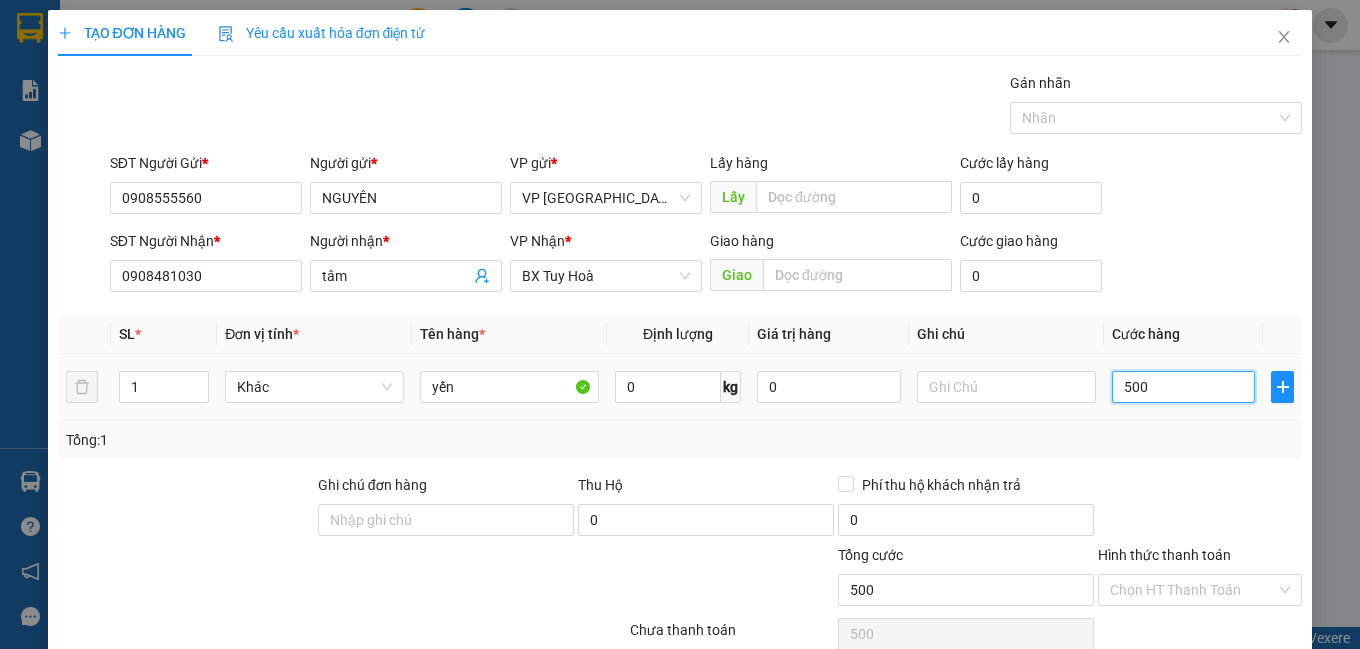 type on "5.000" 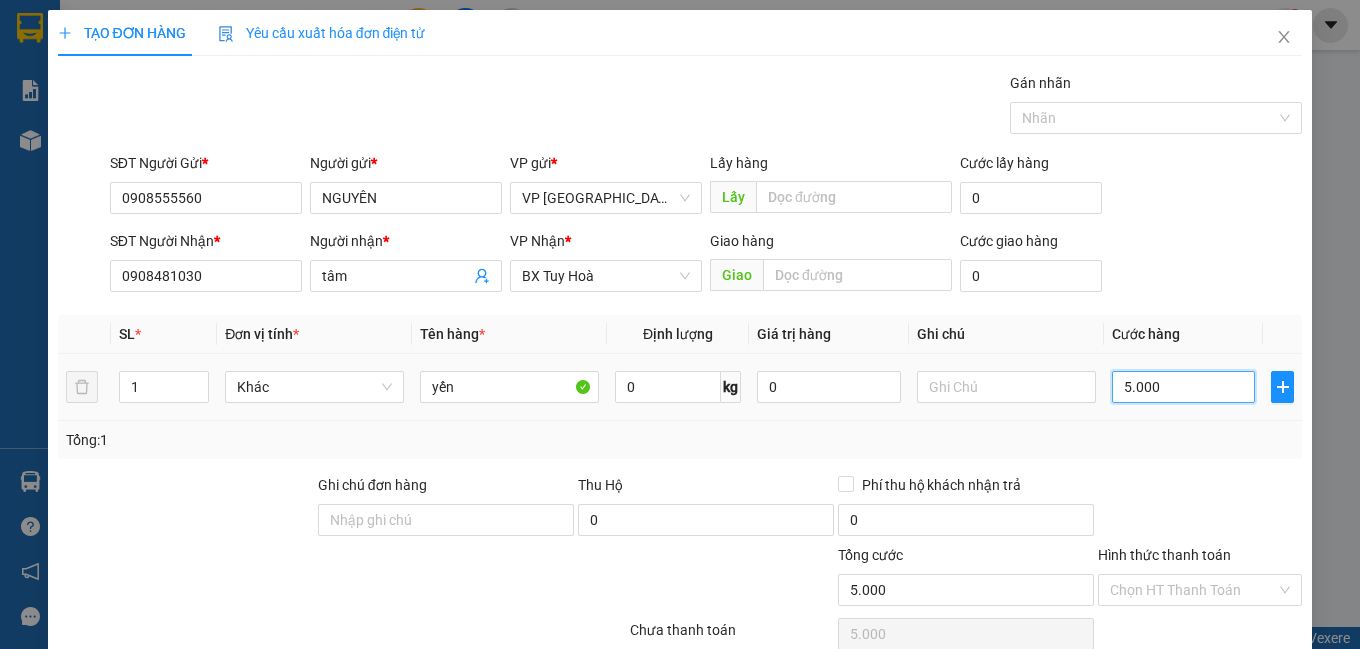 type on "50.000" 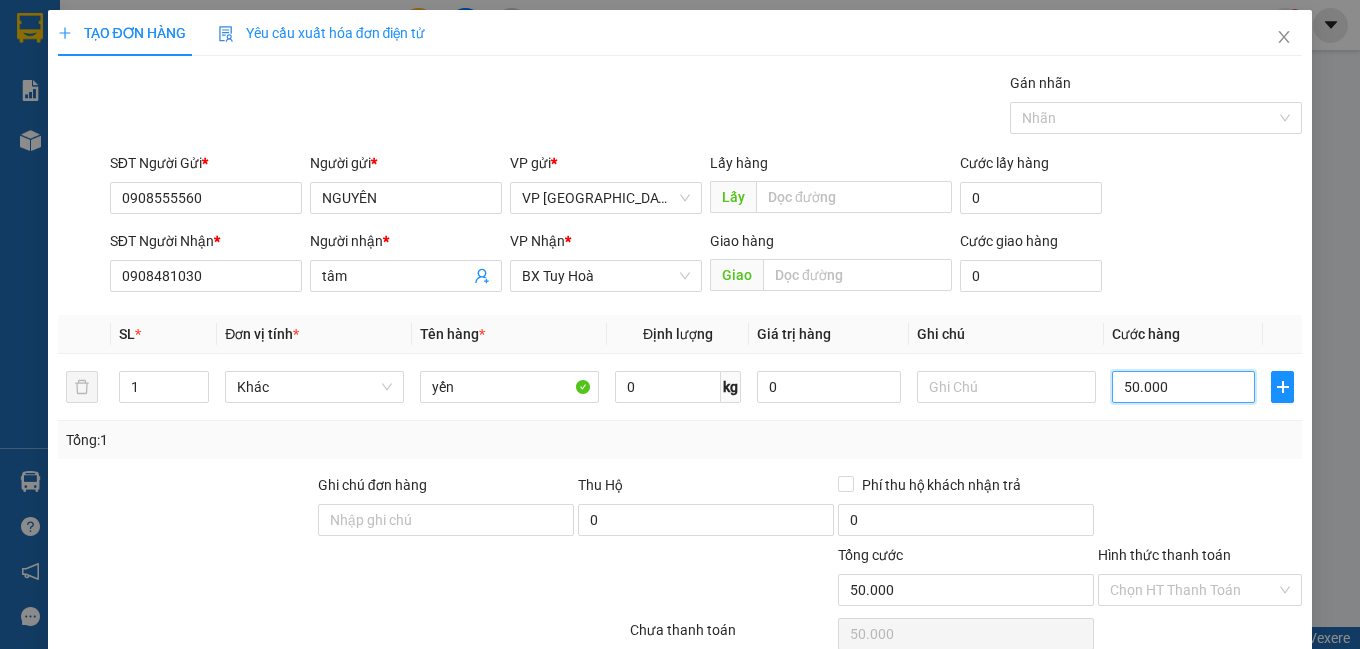 scroll, scrollTop: 153, scrollLeft: 0, axis: vertical 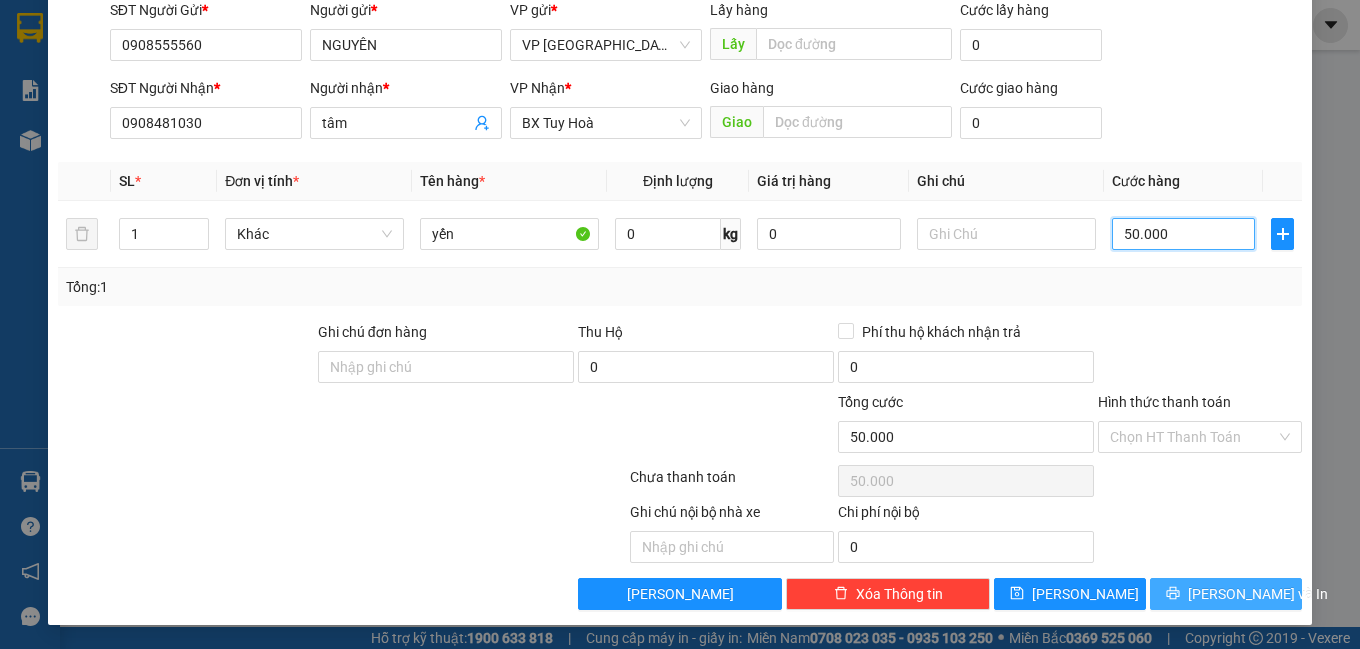 type on "50.000" 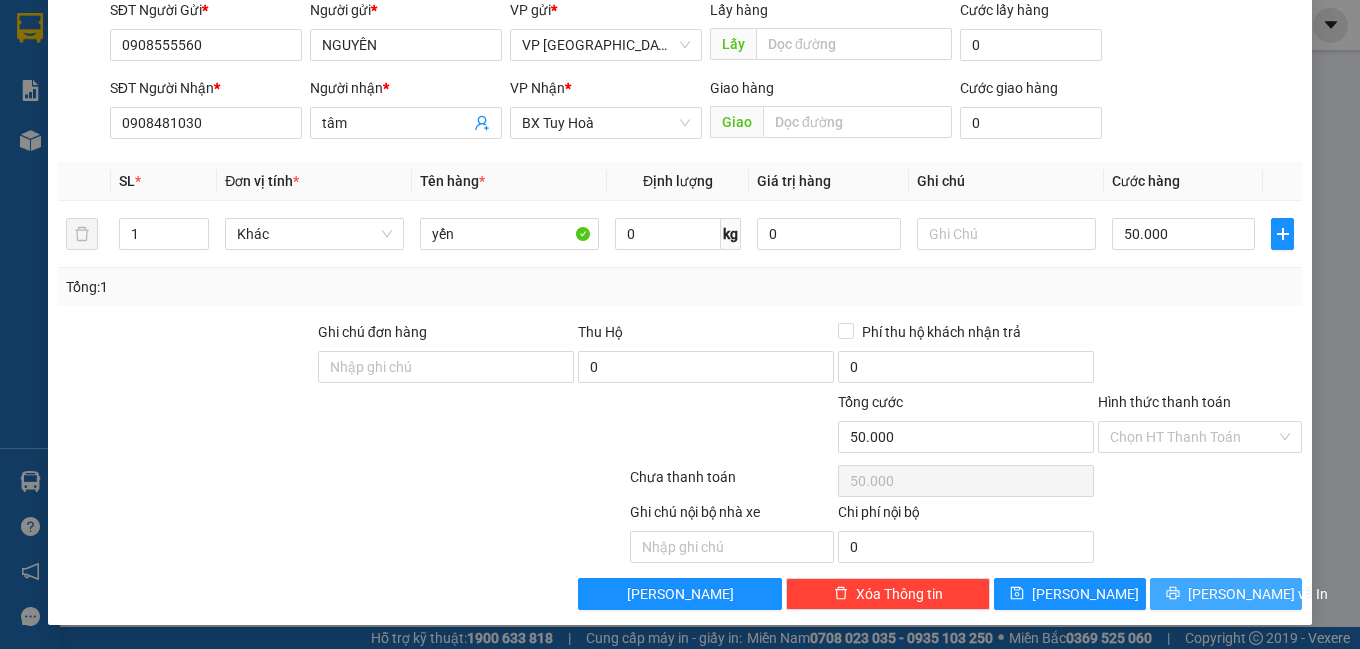 click on "[PERSON_NAME] và In" at bounding box center (1258, 594) 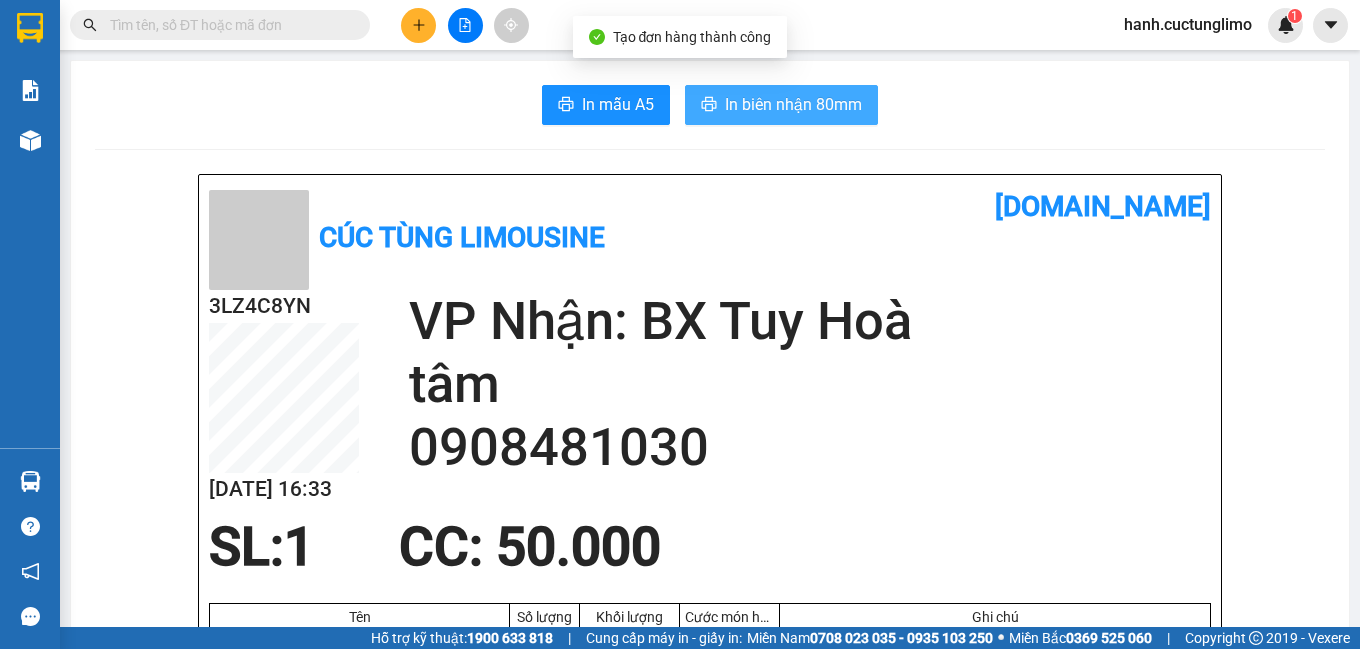 click on "In biên nhận 80mm" at bounding box center [793, 104] 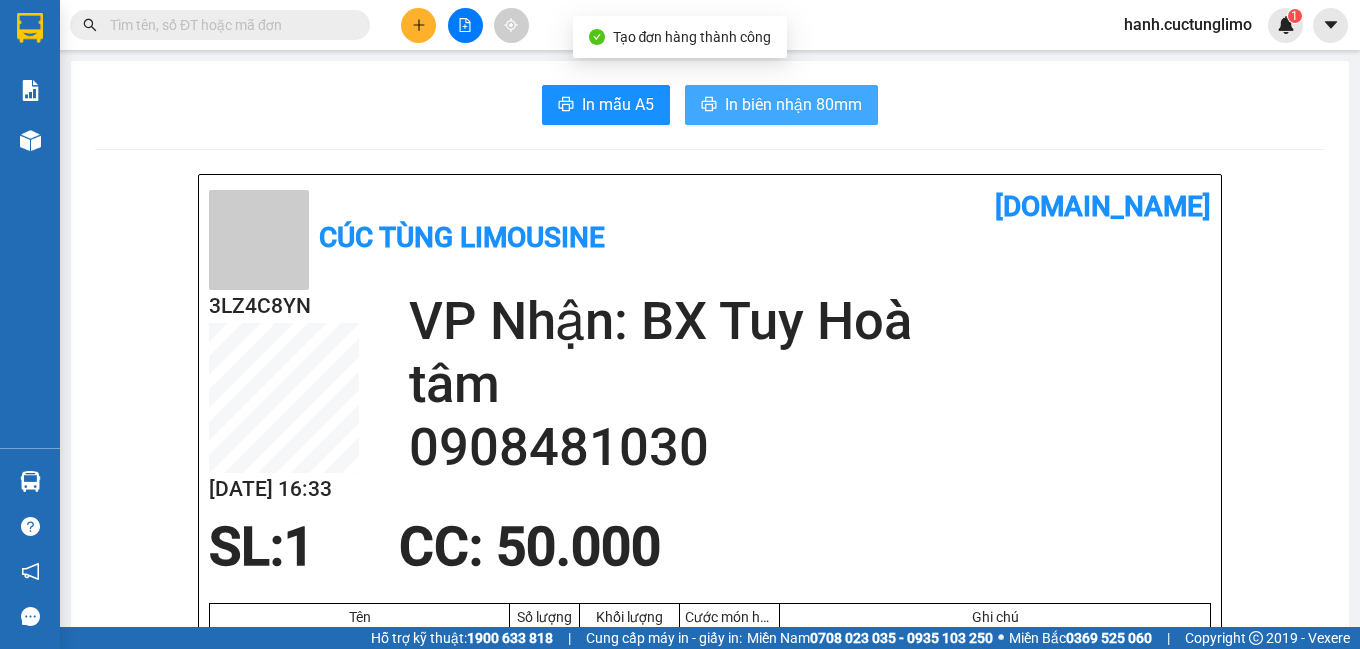 scroll, scrollTop: 0, scrollLeft: 0, axis: both 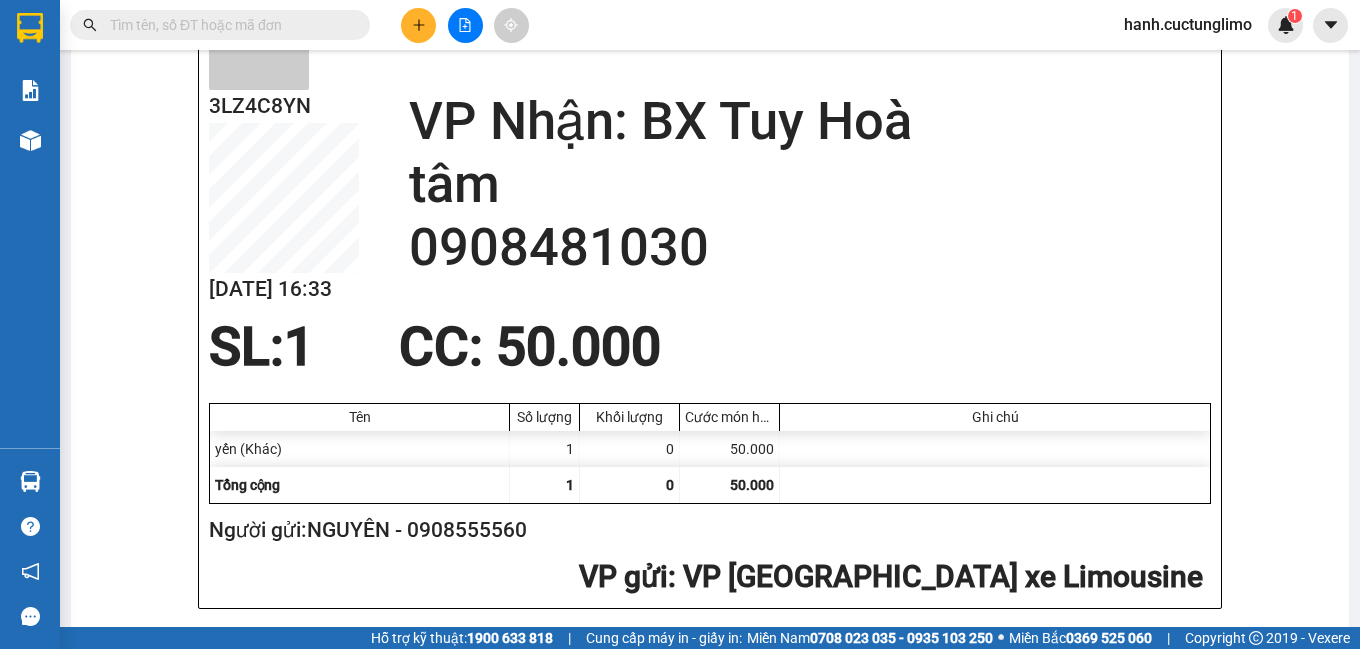 click on "0908481030" at bounding box center (810, 247) 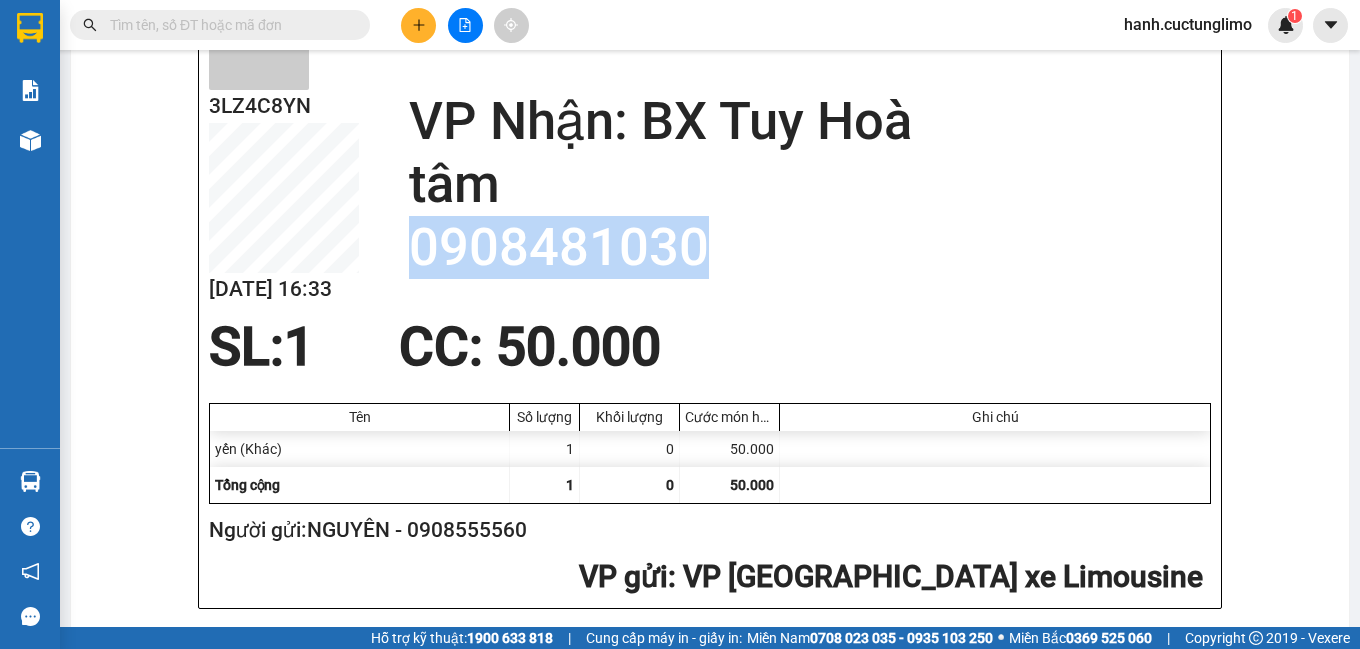 click on "0908481030" at bounding box center [810, 247] 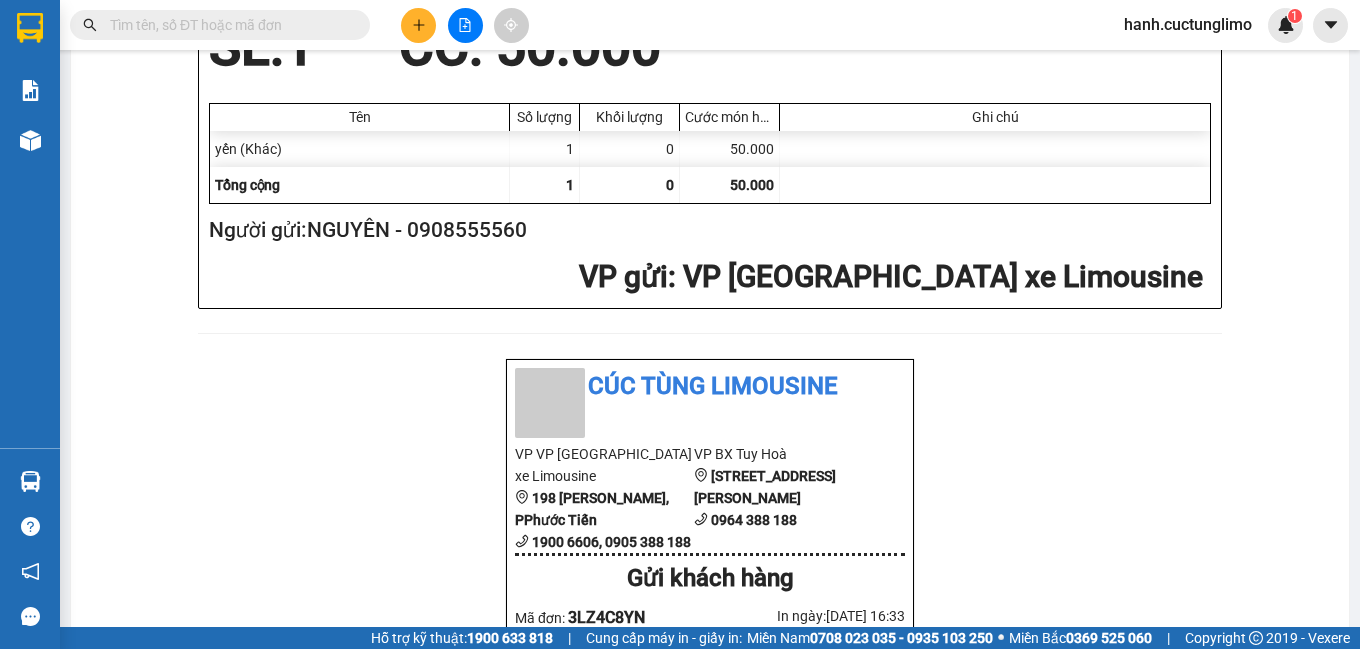 scroll, scrollTop: 800, scrollLeft: 0, axis: vertical 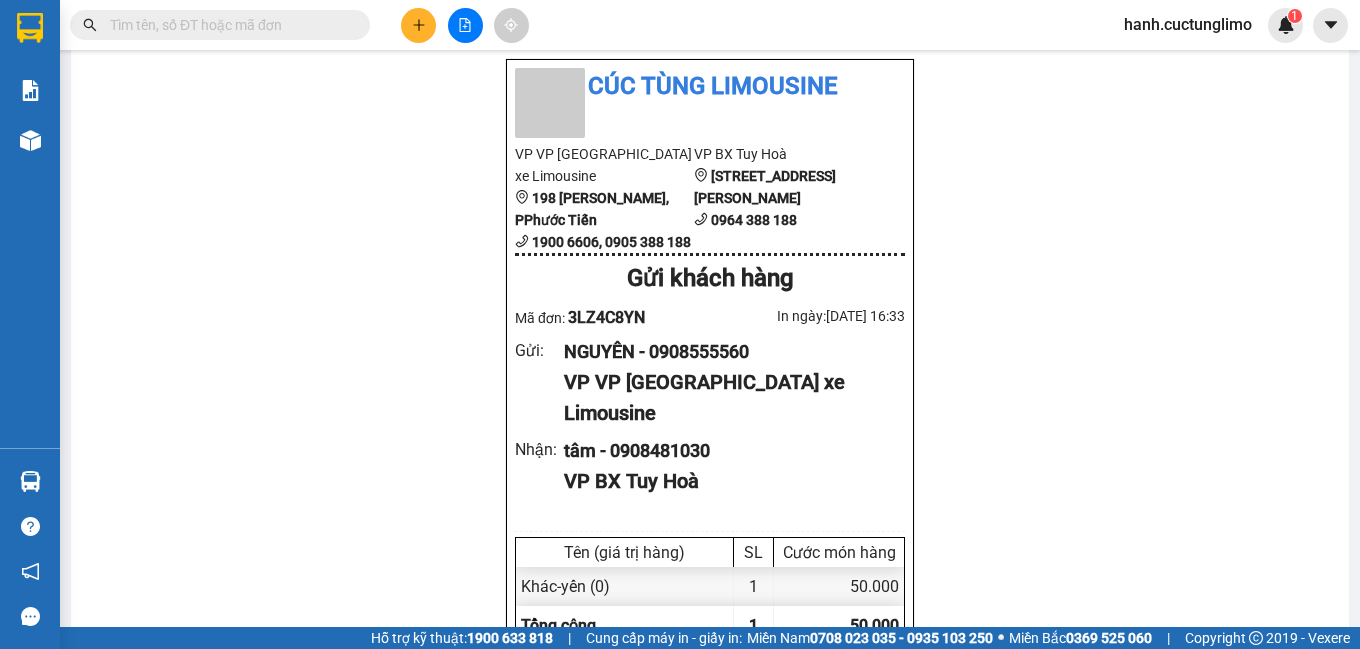 click on "NGUYÊN - 0908555560" at bounding box center (726, 352) 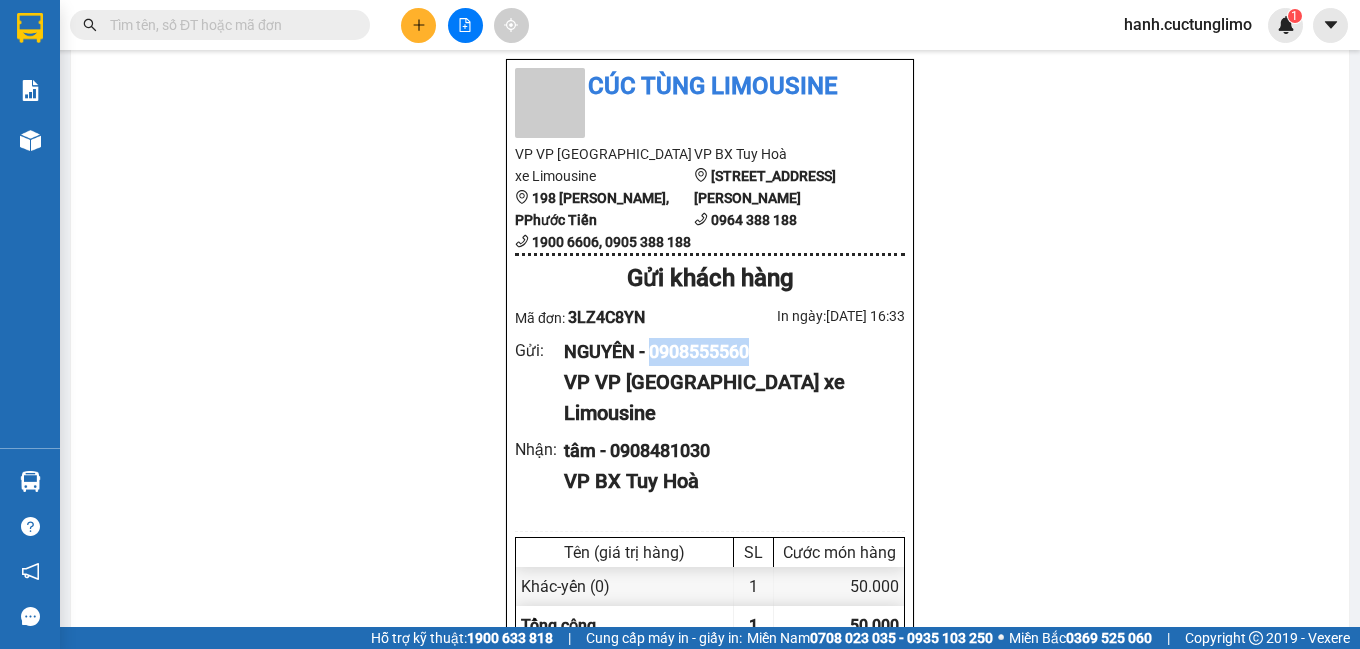 click on "NGUYÊN - 0908555560" at bounding box center [726, 352] 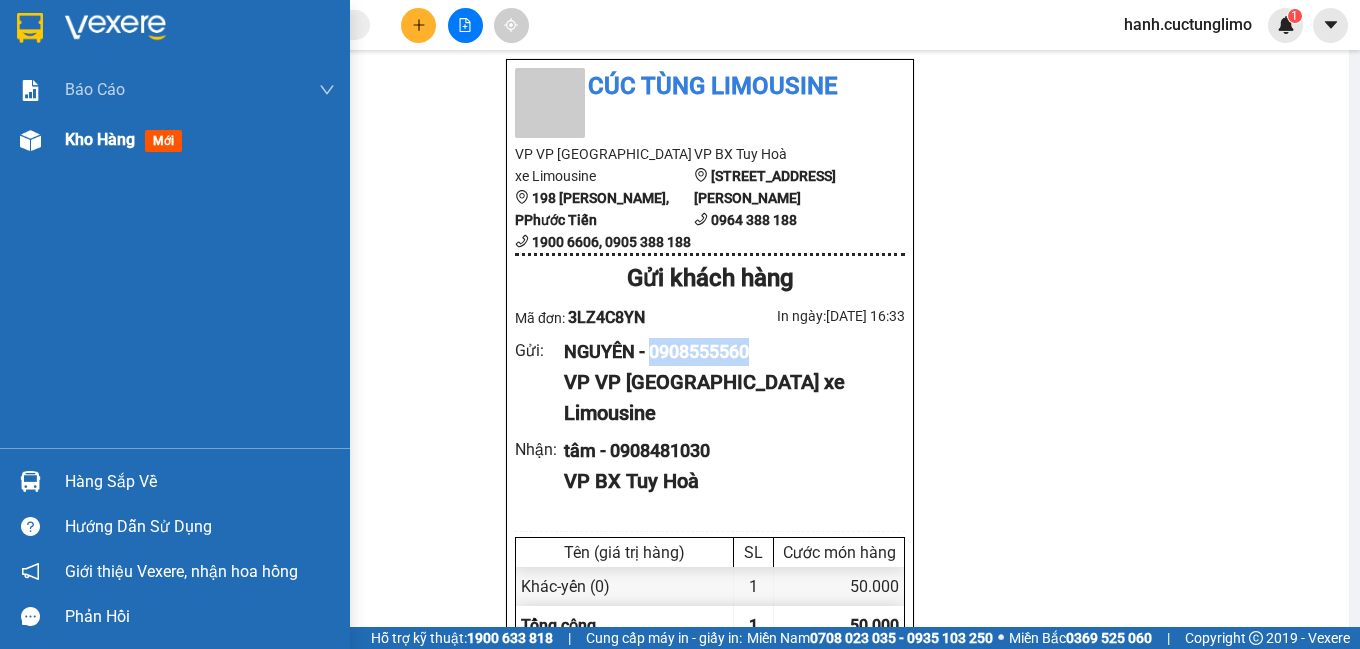 click on "Kho hàng" at bounding box center [100, 139] 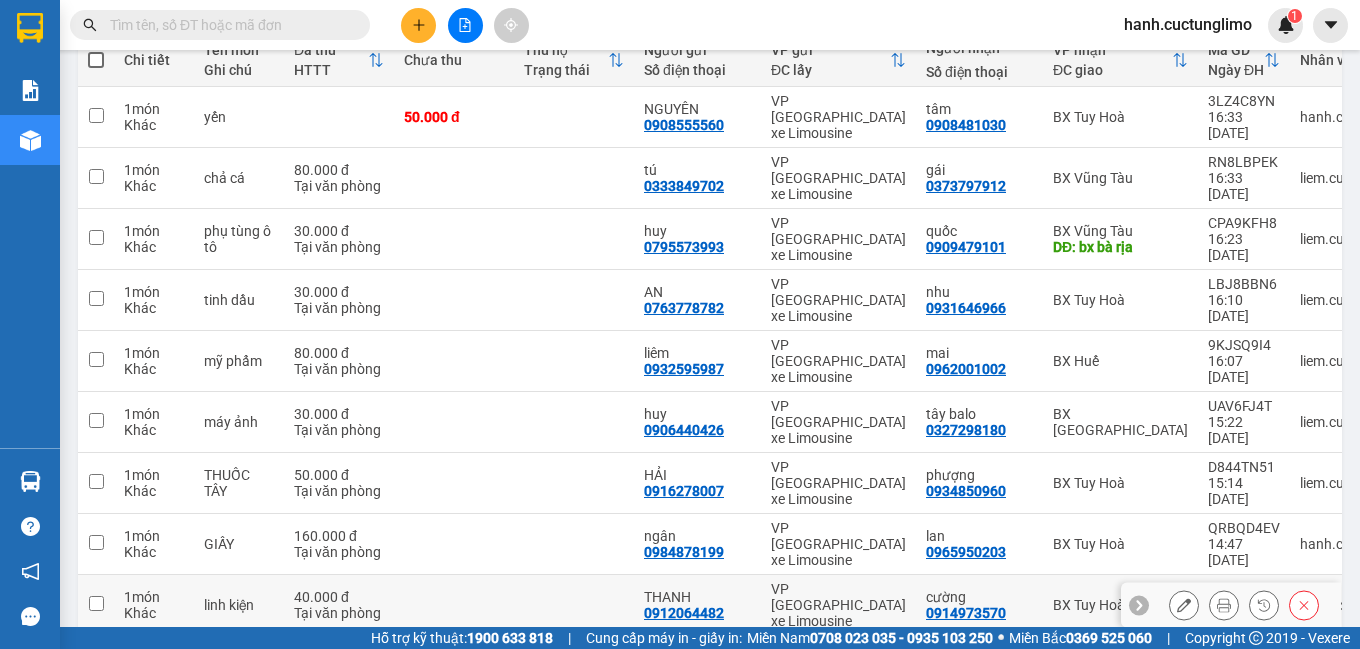scroll, scrollTop: 0, scrollLeft: 0, axis: both 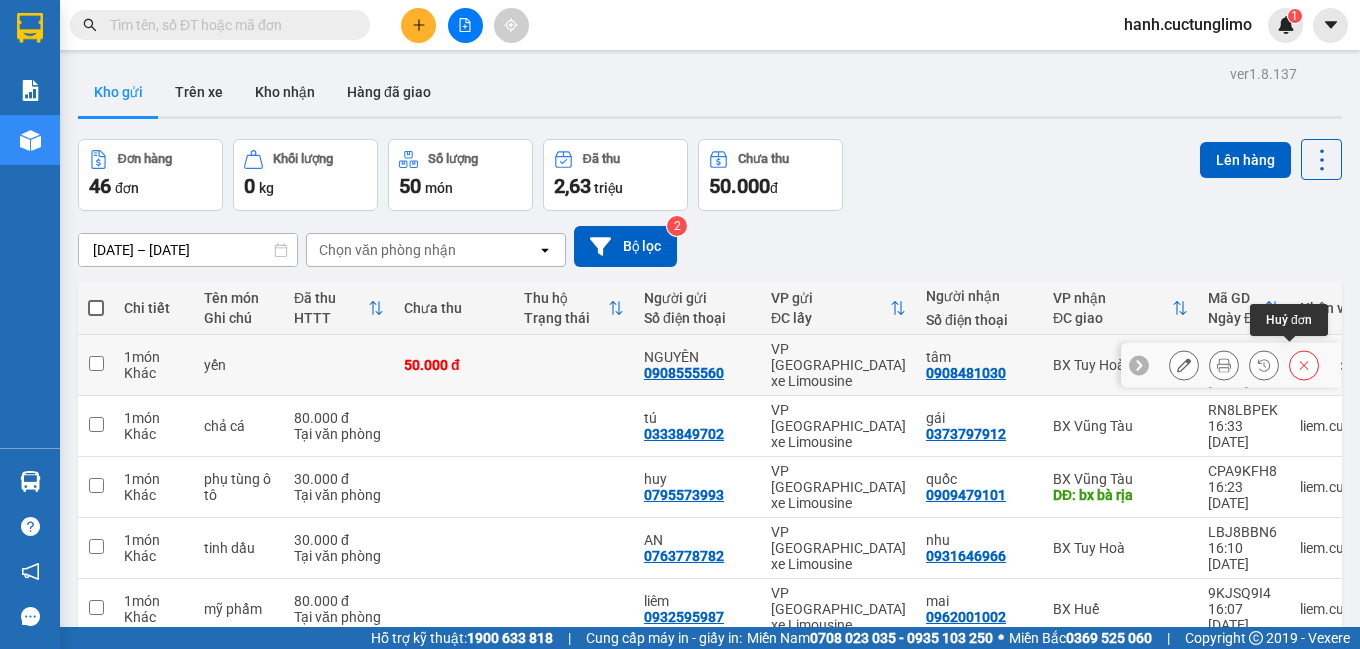 click 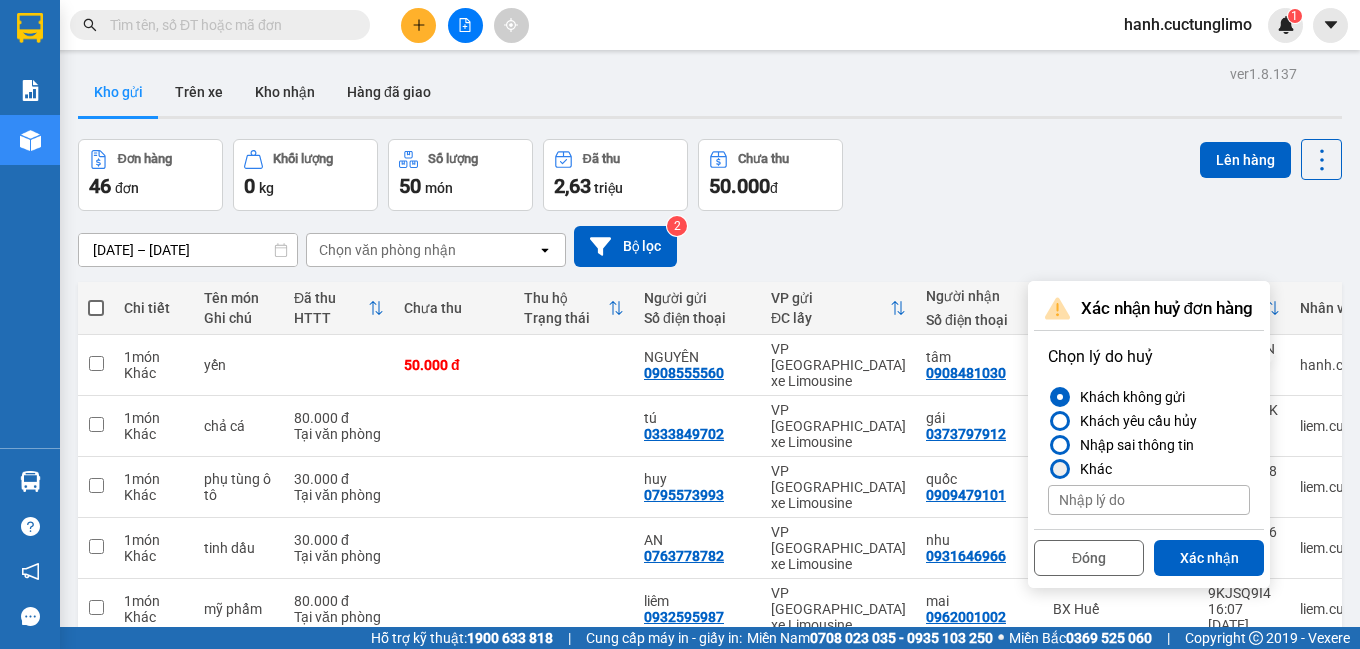 drag, startPoint x: 1059, startPoint y: 469, endPoint x: 1177, endPoint y: 581, distance: 162.6899 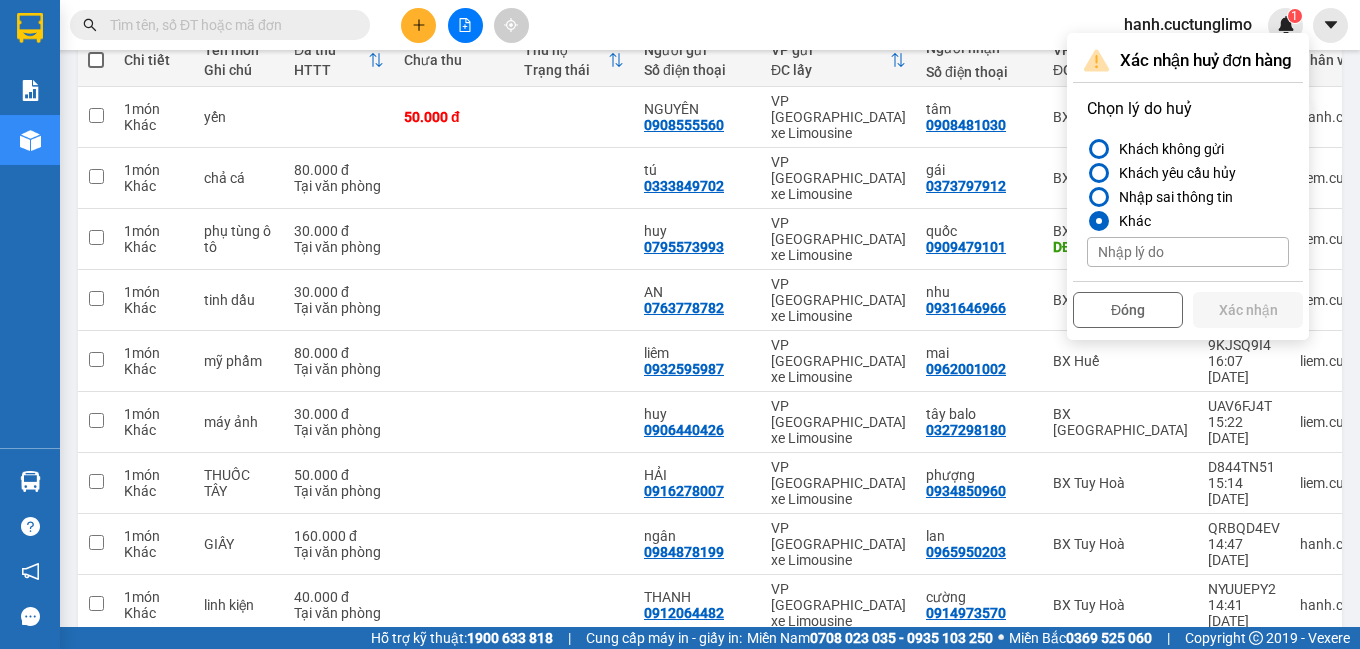 scroll, scrollTop: 0, scrollLeft: 0, axis: both 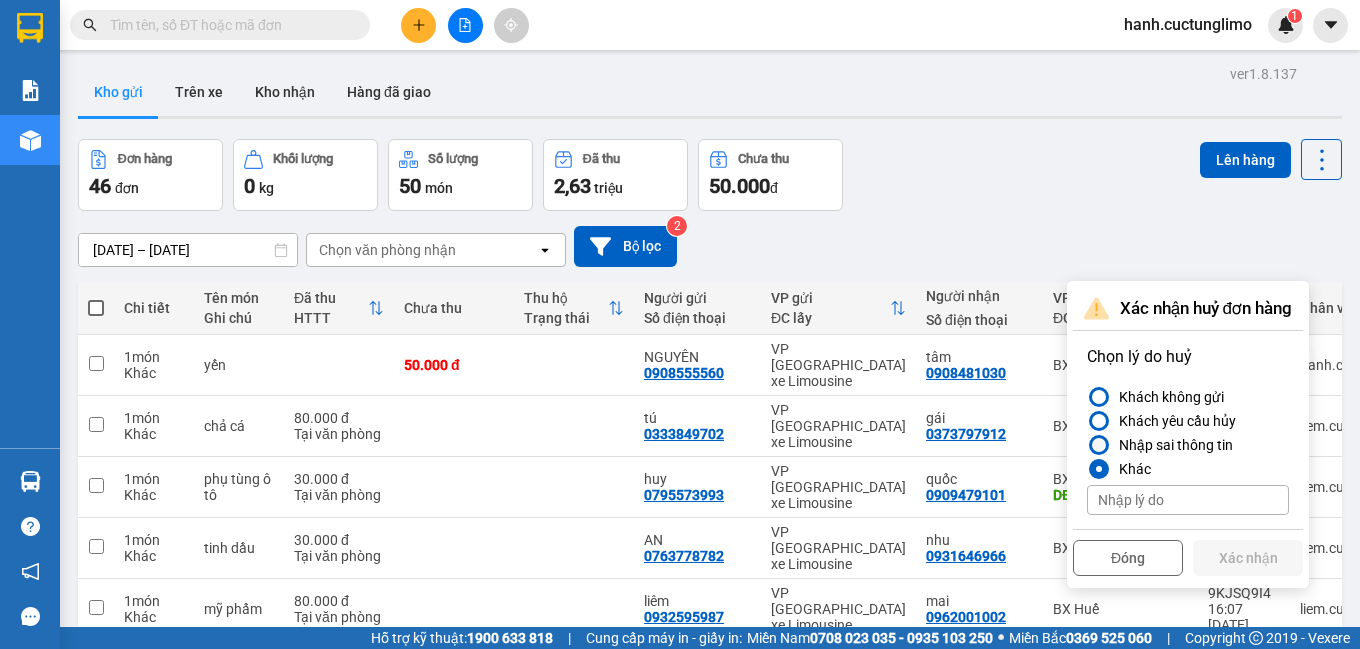 click on "Nhập sai thông tin" at bounding box center [1188, 445] 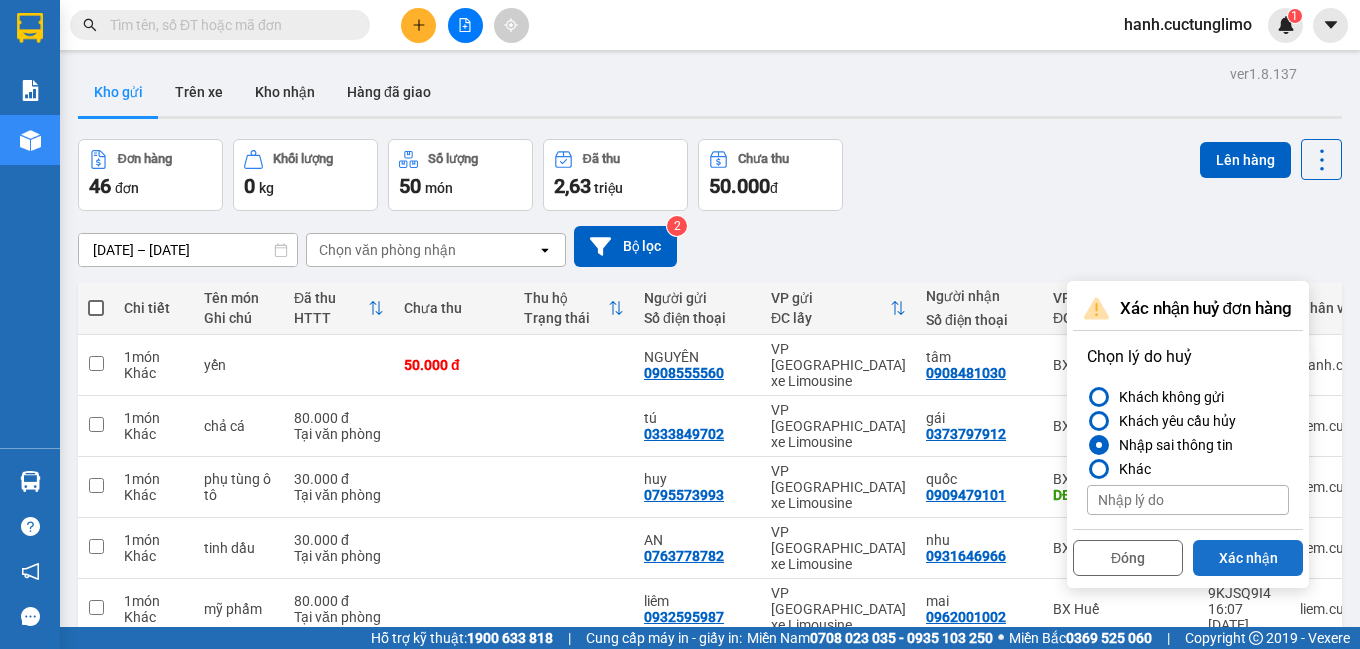 click on "Xác nhận" at bounding box center (1248, 558) 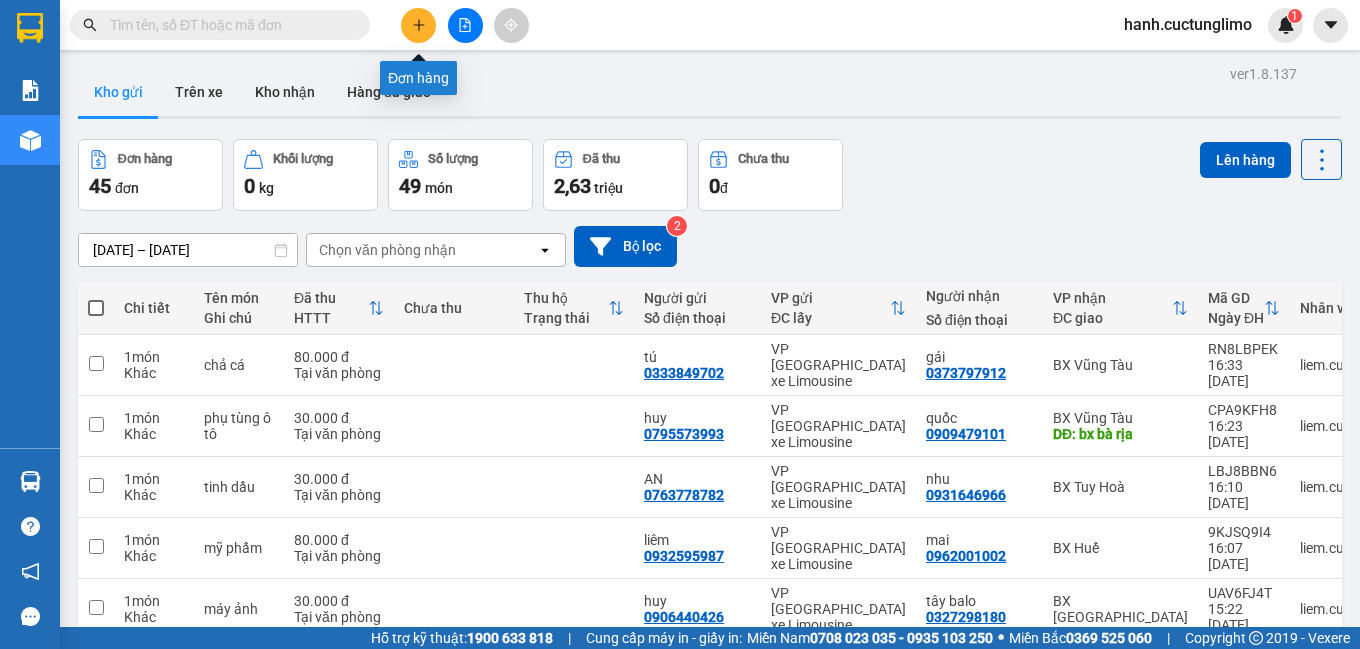 click 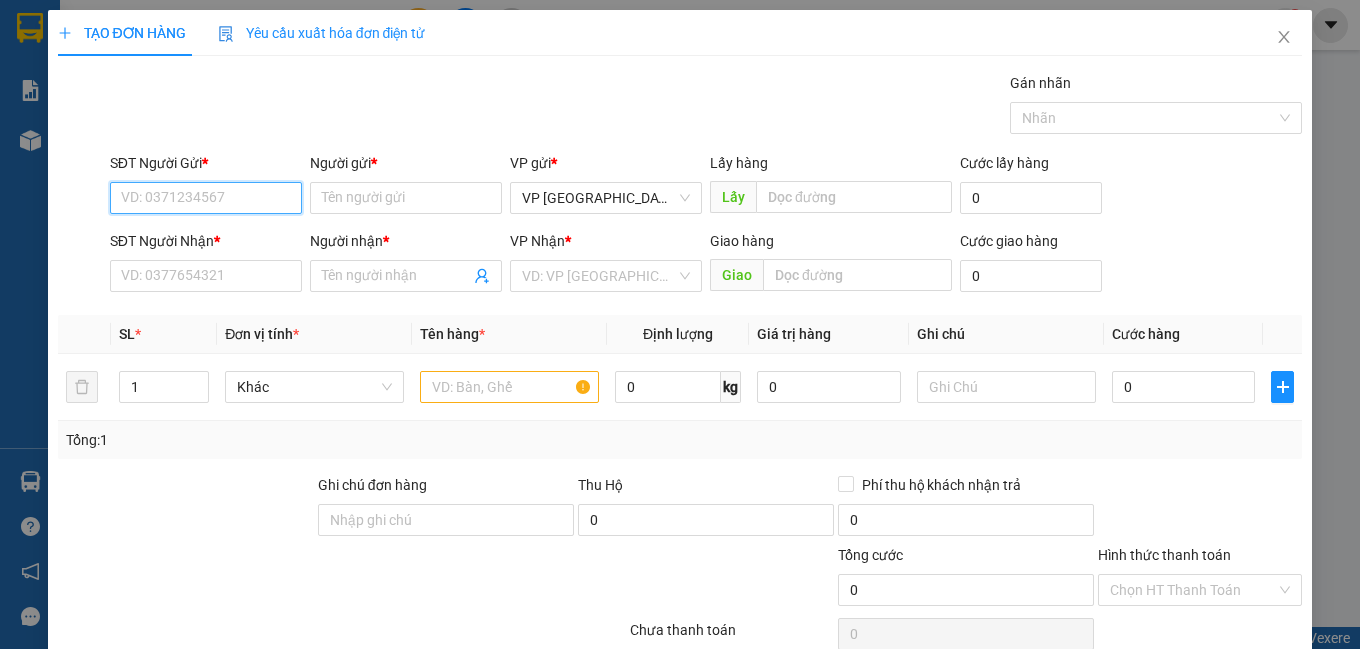 paste on "0908555560" 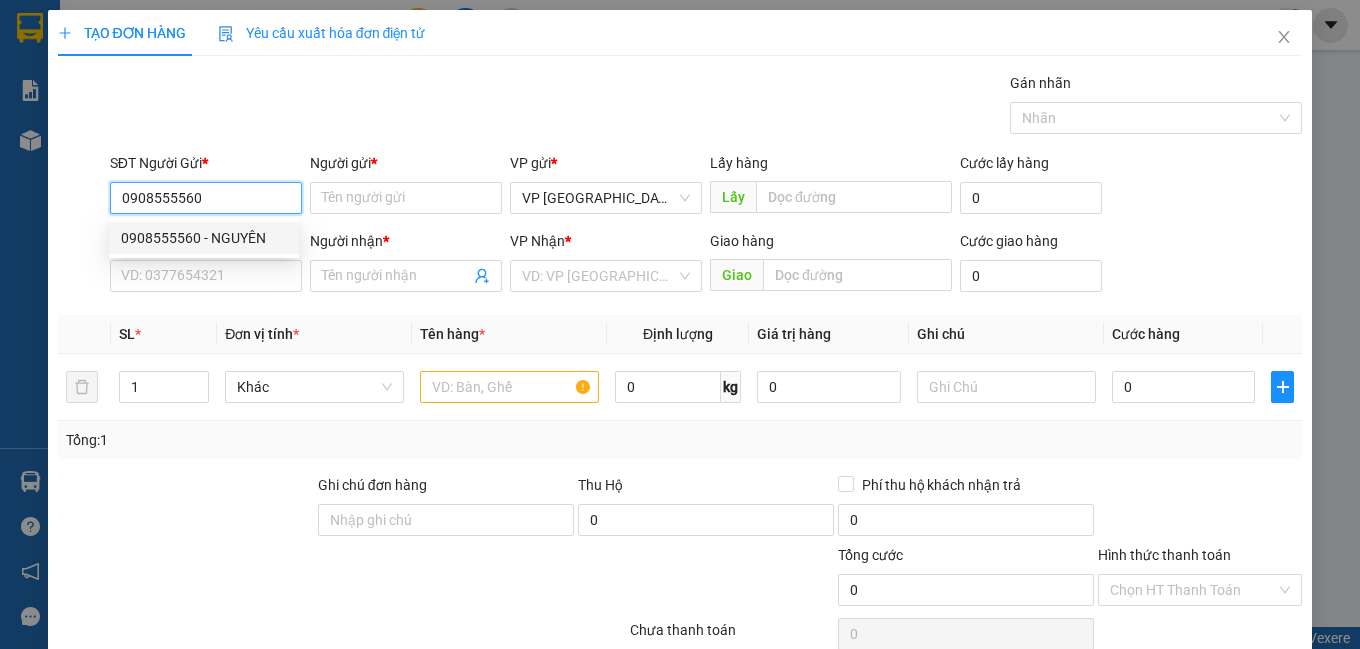 click on "0908555560 - NGUYÊN" at bounding box center (204, 238) 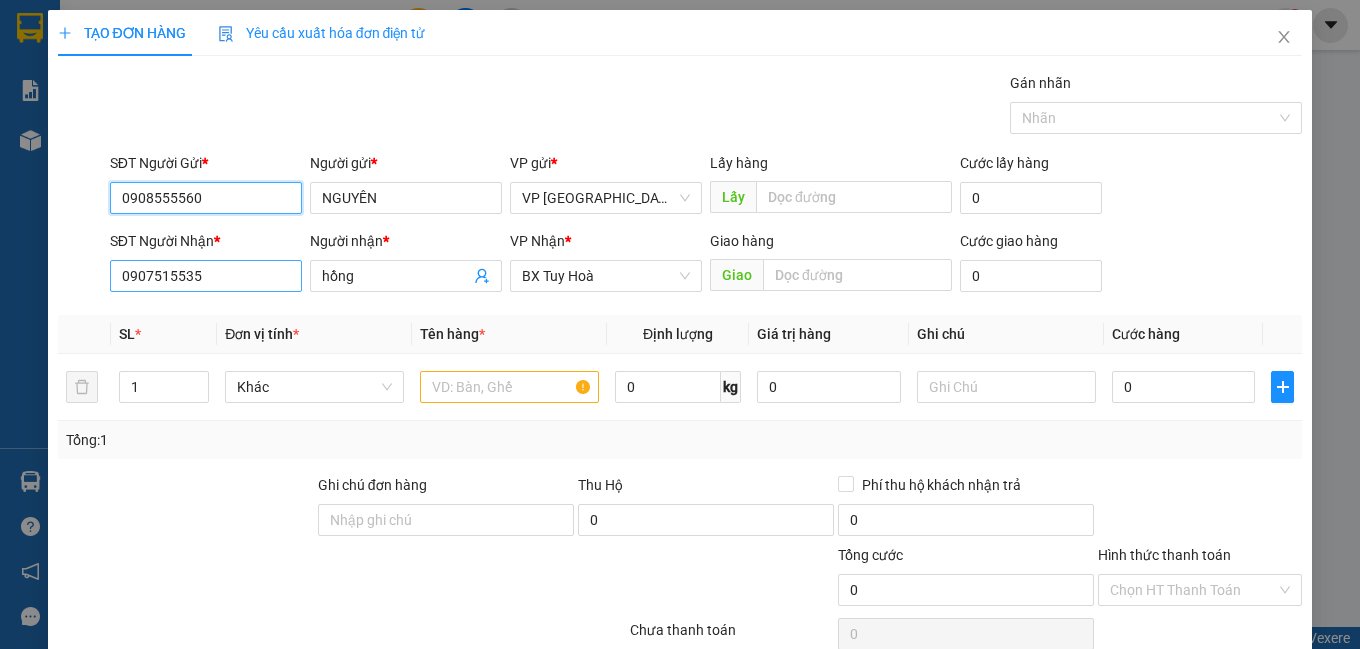 type on "30.000" 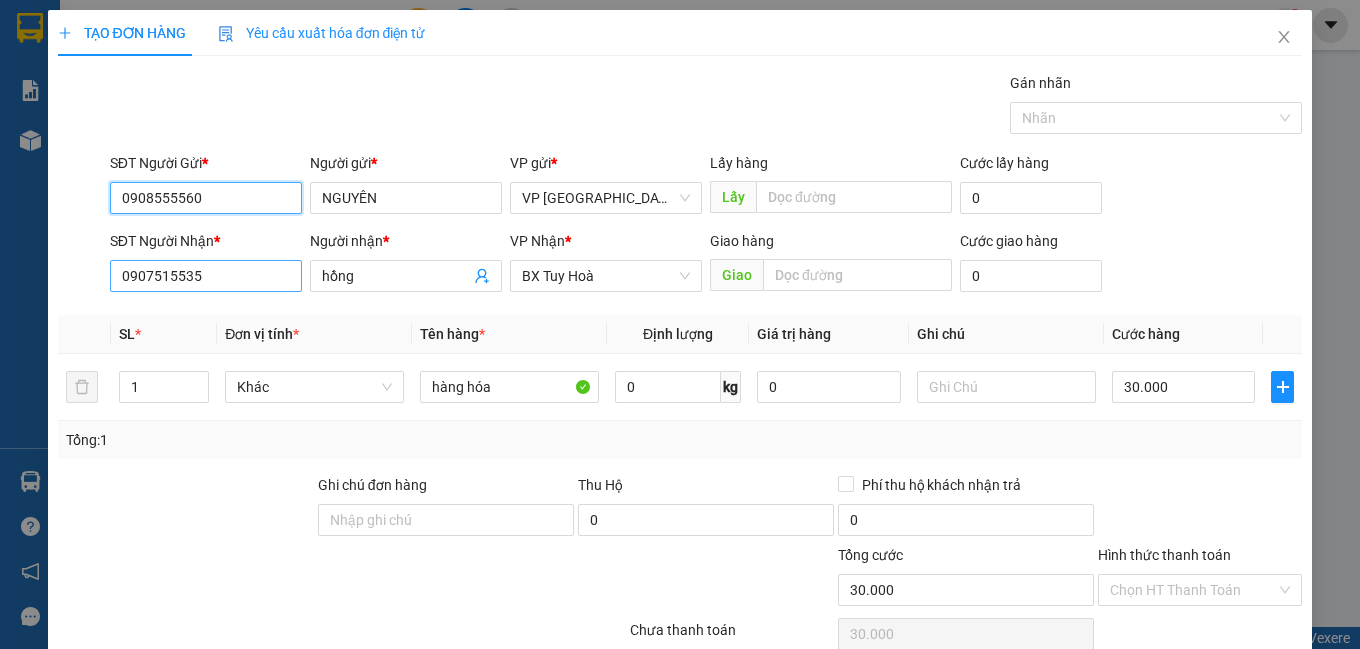 type on "0908555560" 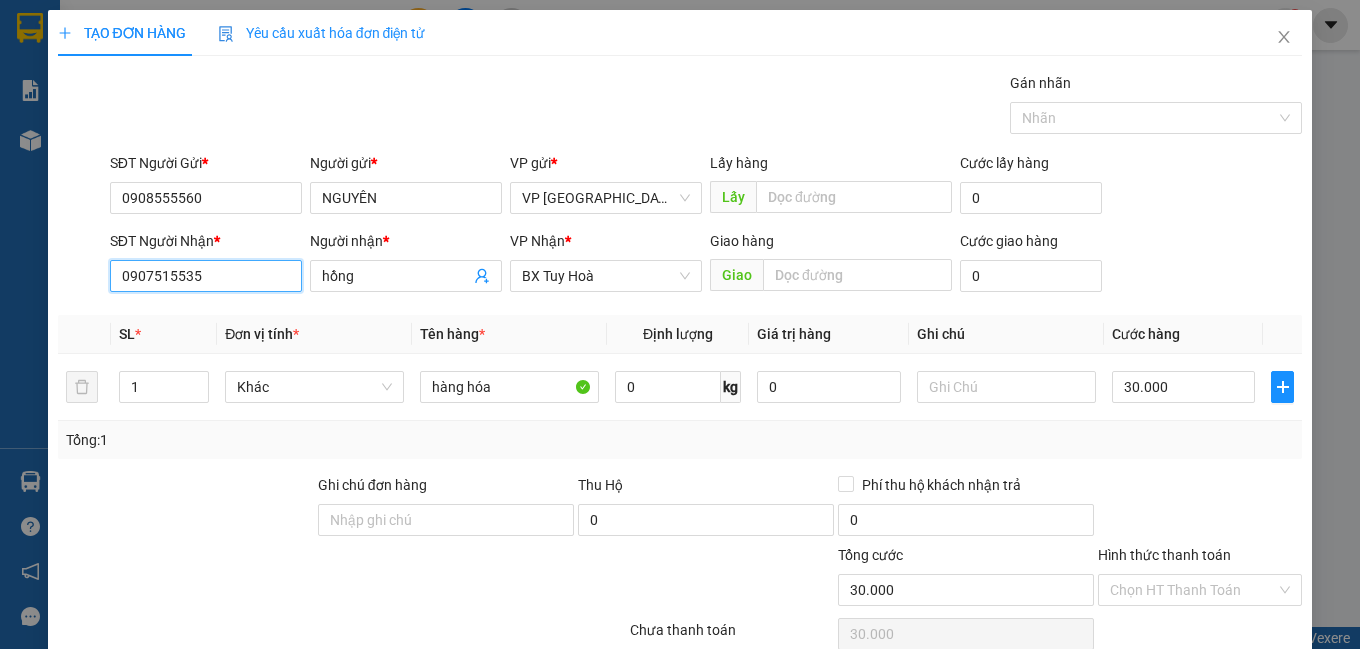 click on "0907515535" at bounding box center (206, 276) 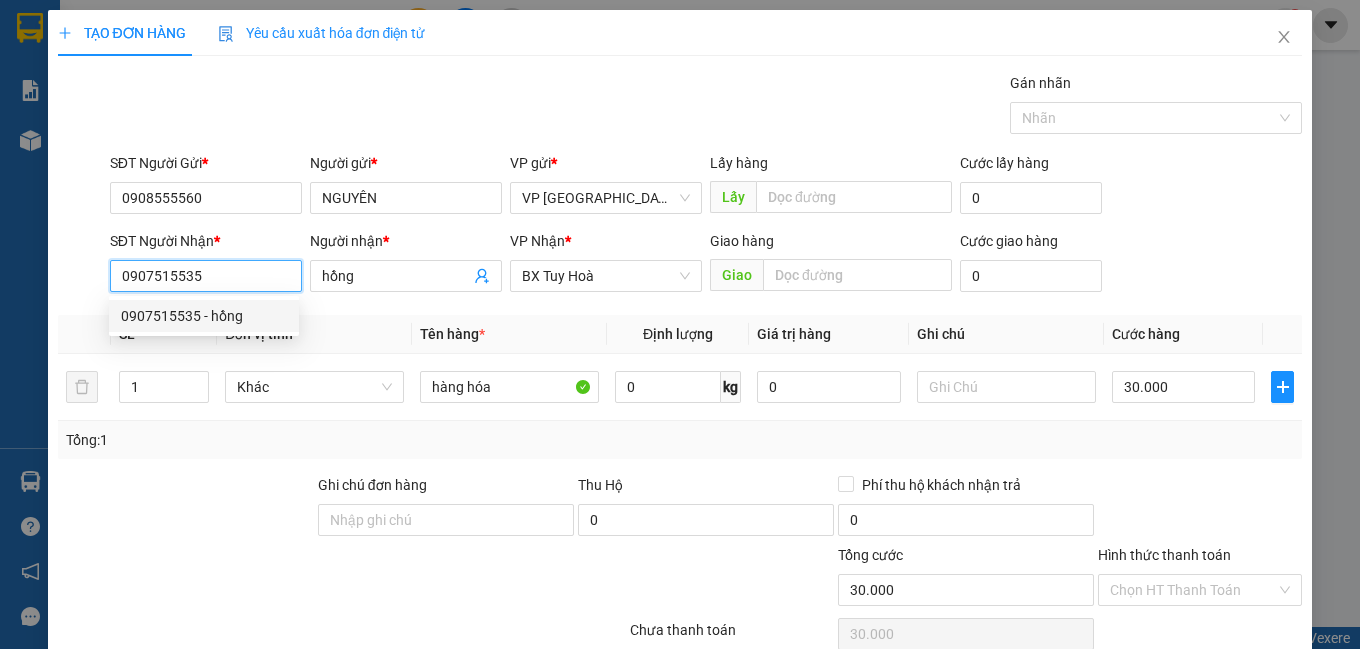 drag, startPoint x: 159, startPoint y: 277, endPoint x: 31, endPoint y: 300, distance: 130.04999 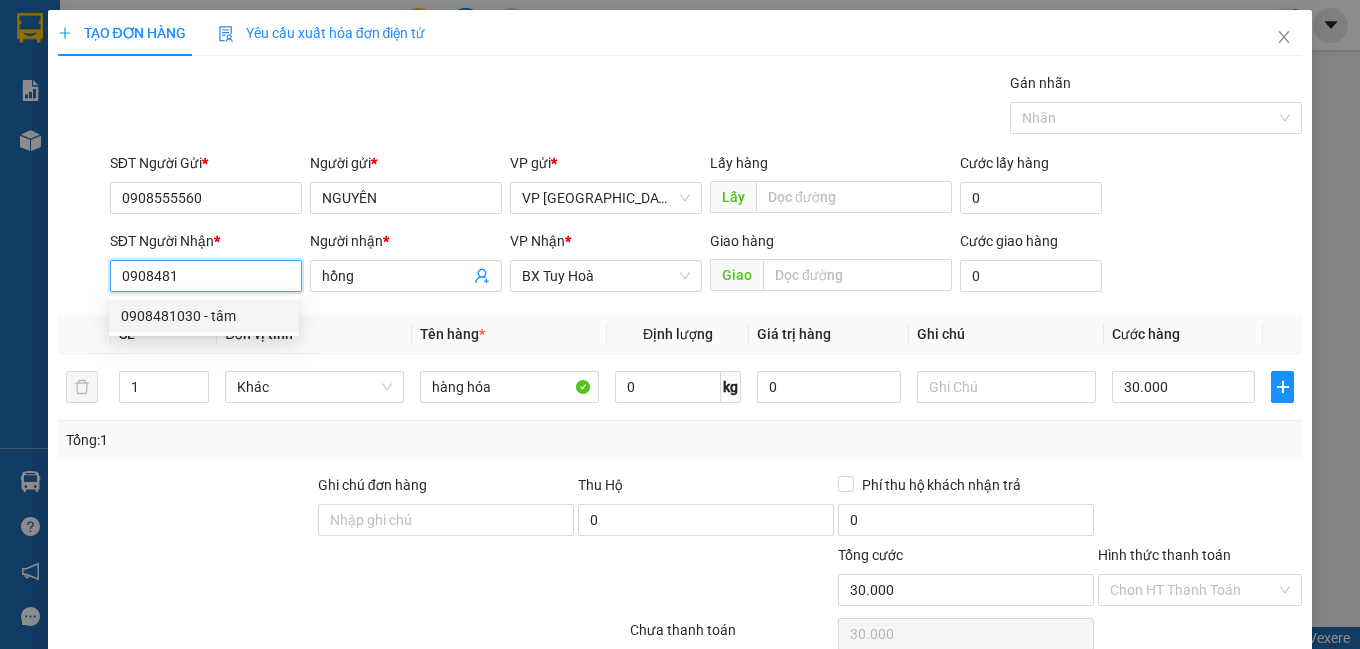 click on "0908481030 - tâm" at bounding box center [204, 316] 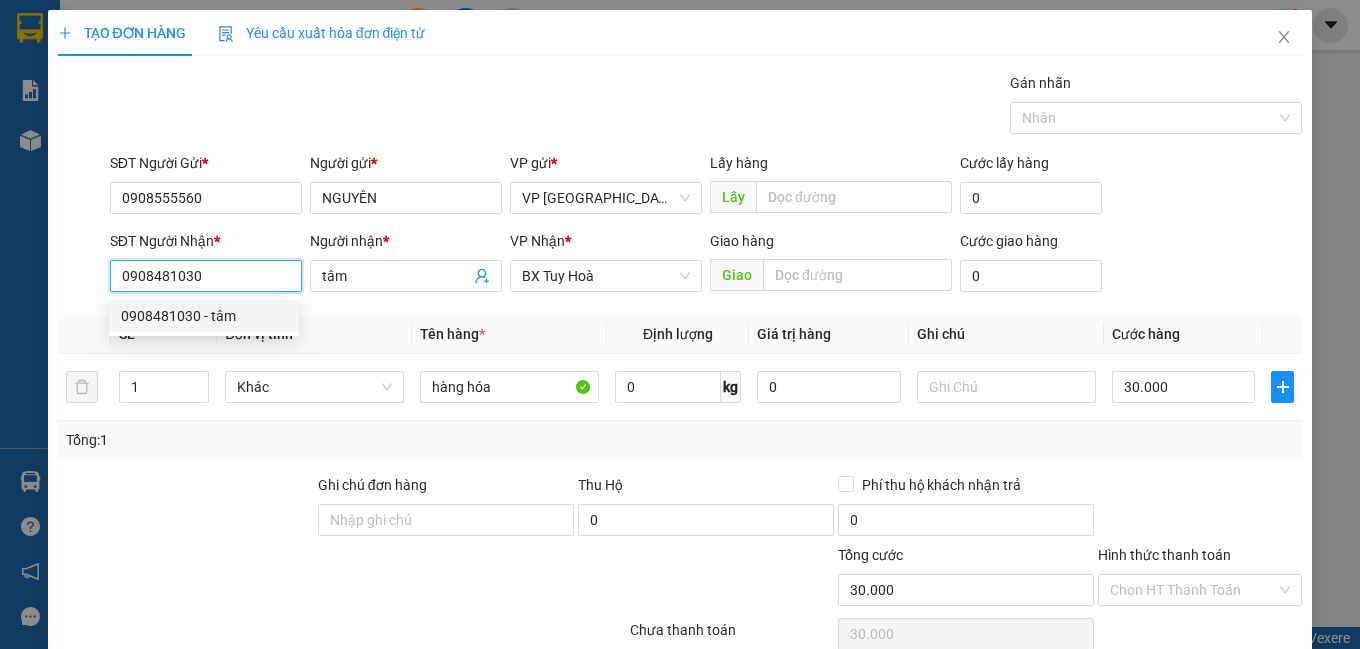 type on "40.000" 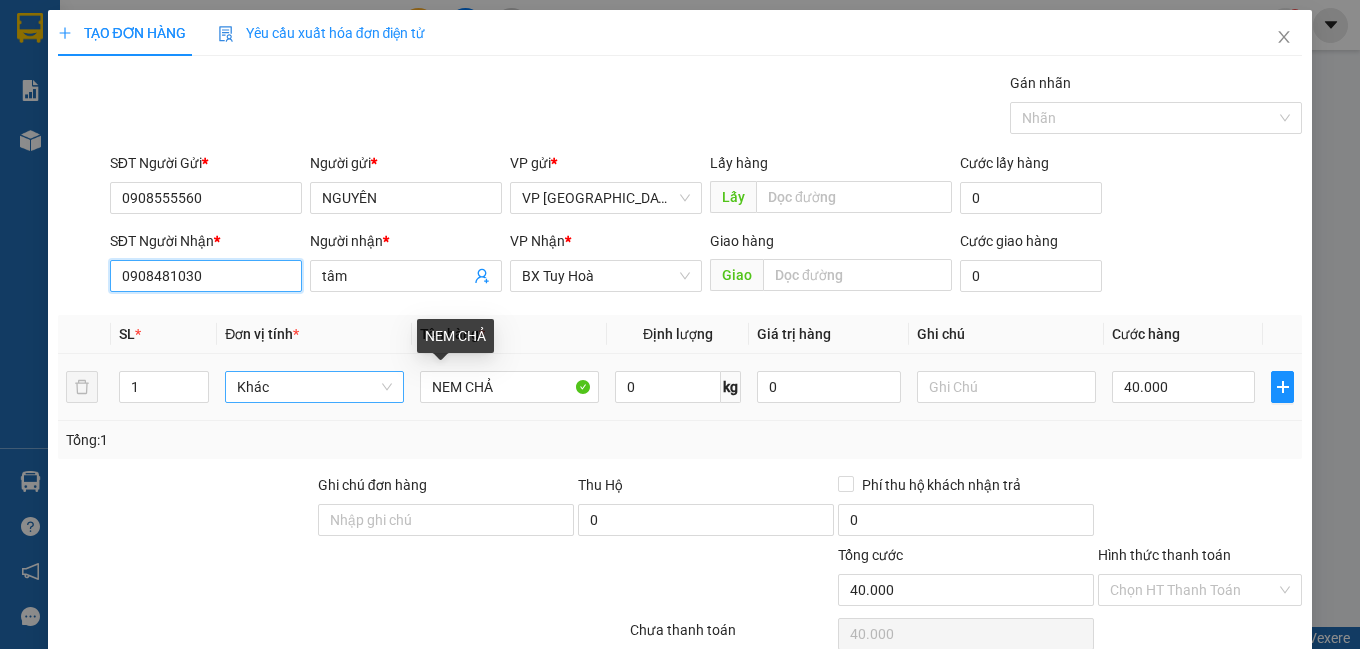 type on "0908481030" 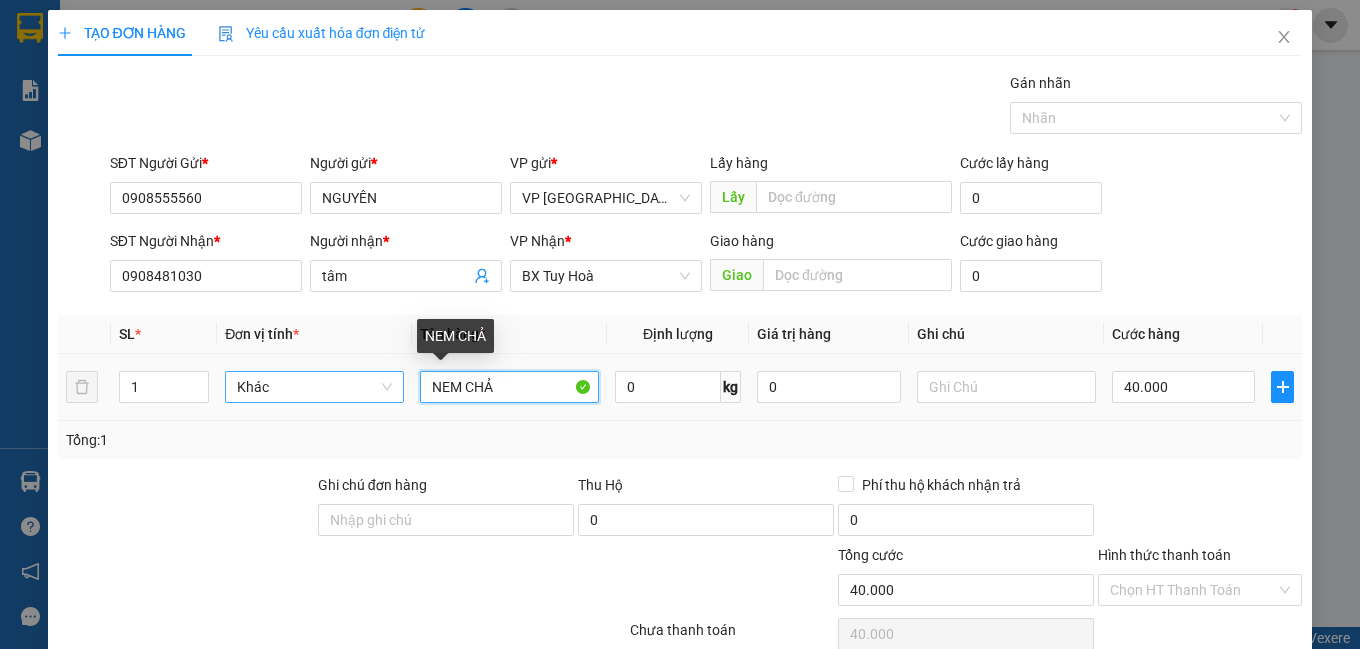 drag, startPoint x: 400, startPoint y: 386, endPoint x: 307, endPoint y: 384, distance: 93.0215 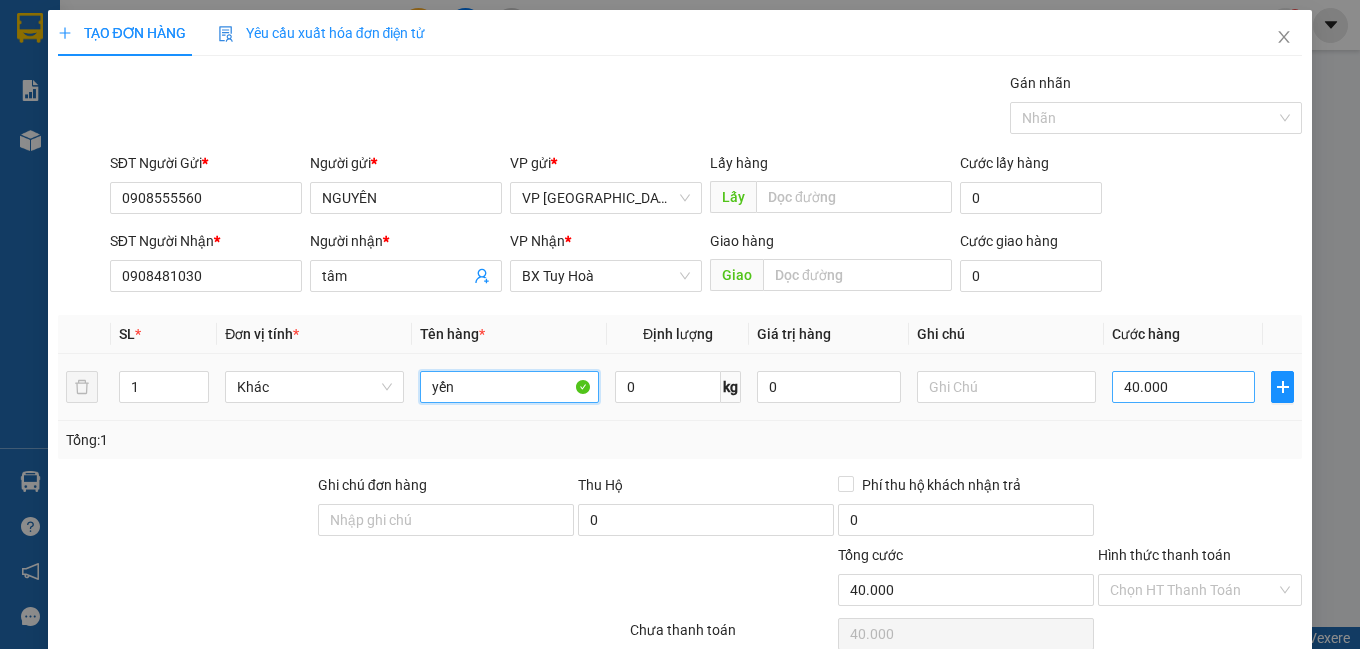 type on "yến" 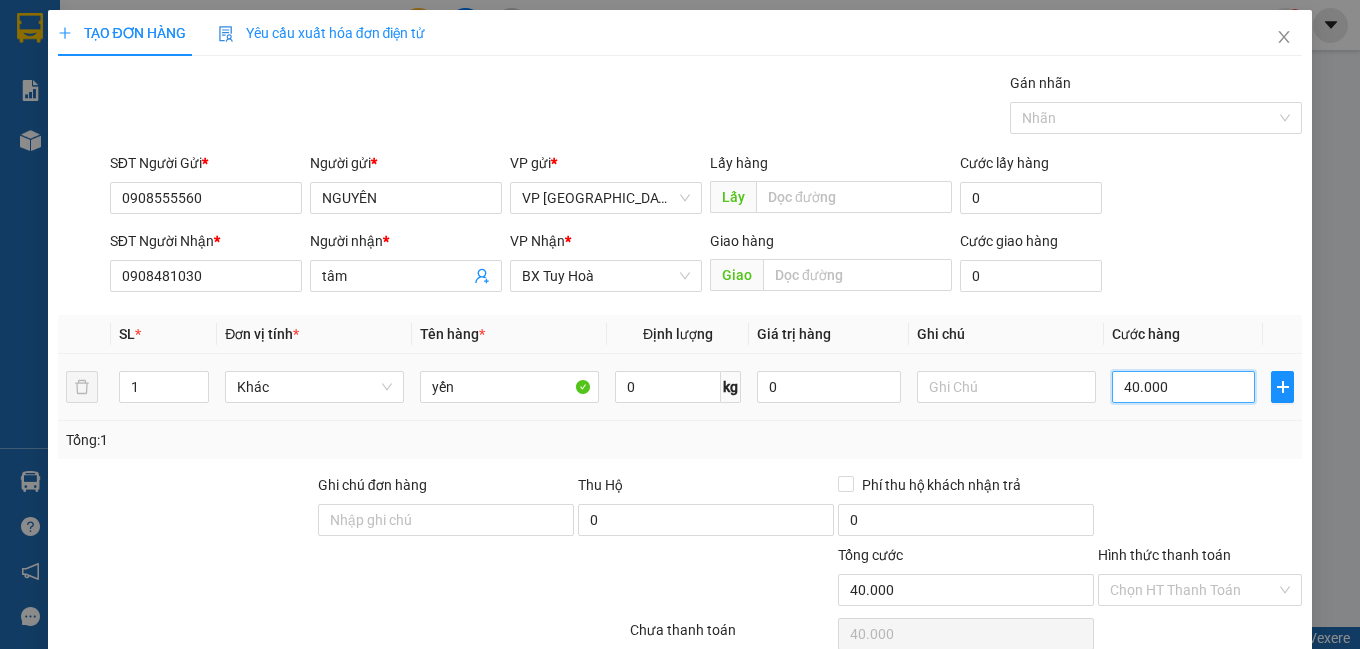 click on "40.000" at bounding box center [1184, 387] 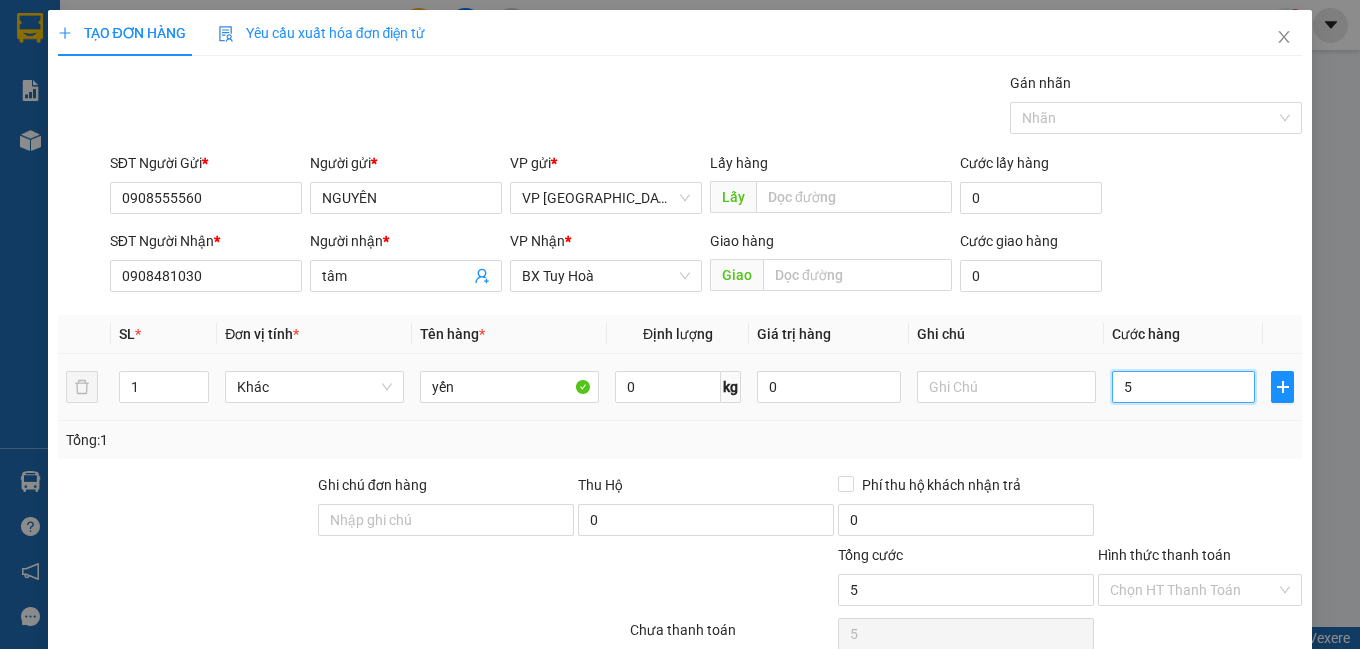 type on "50" 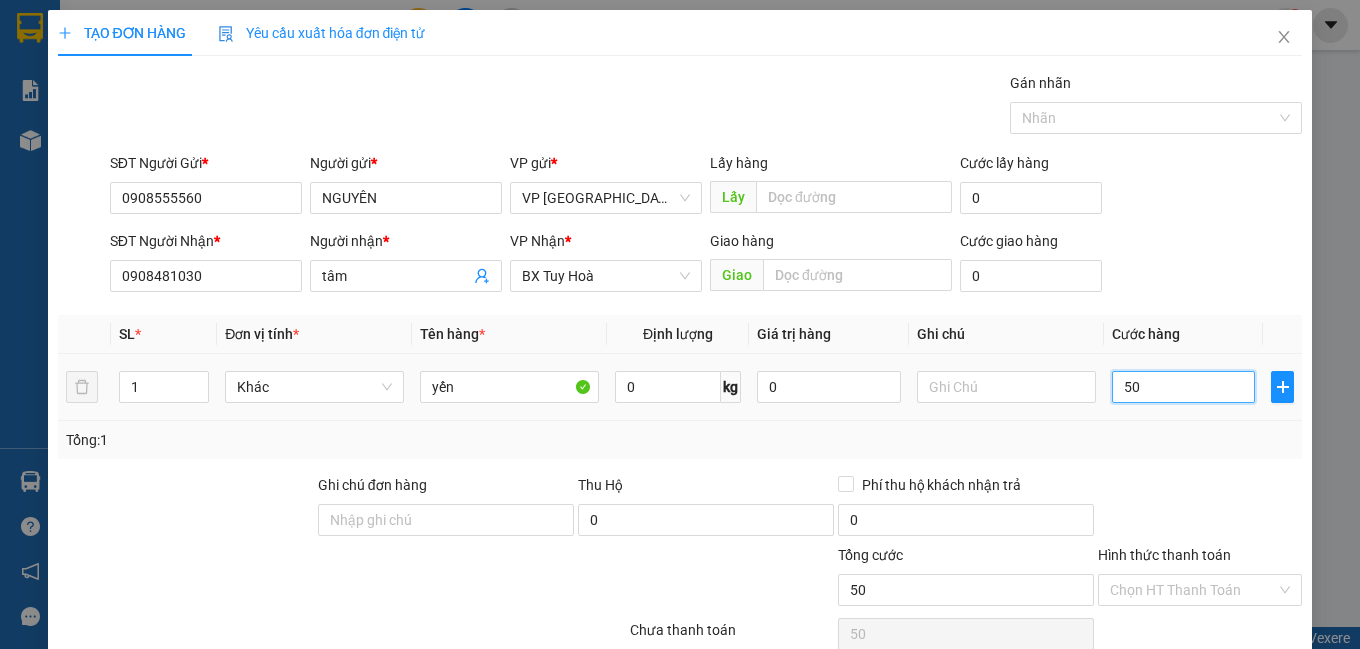 type on "500" 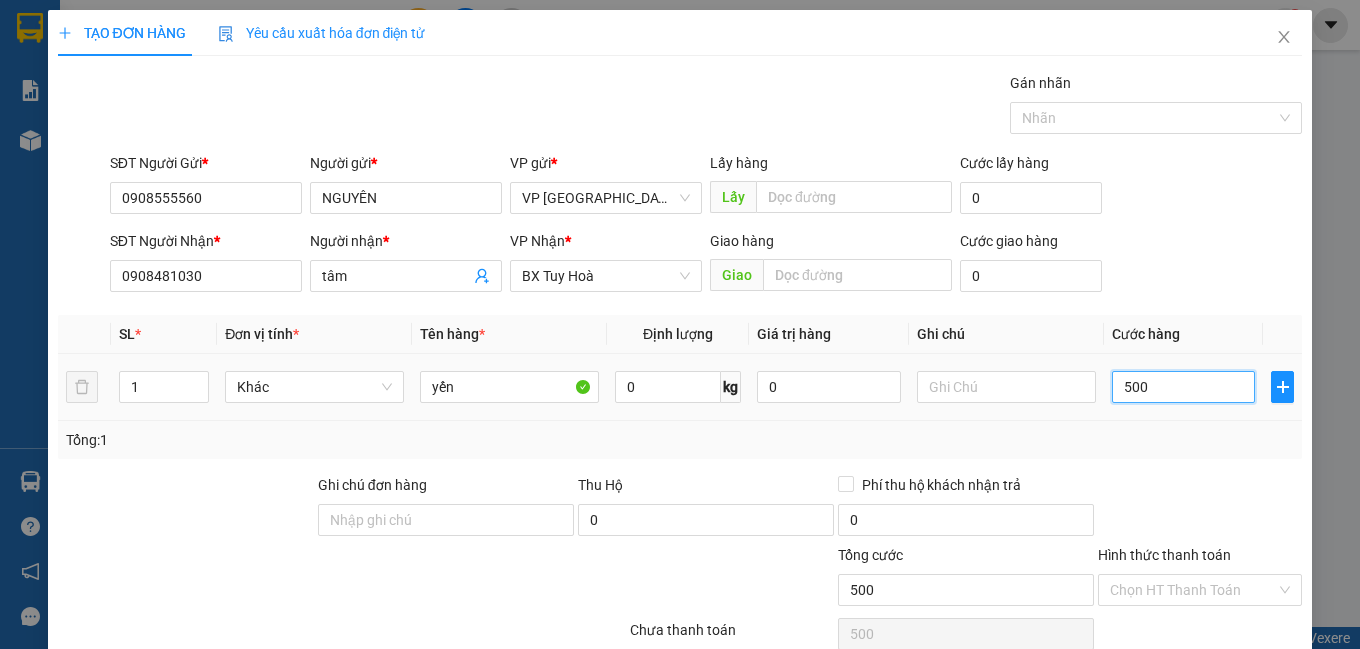 type on "5.000" 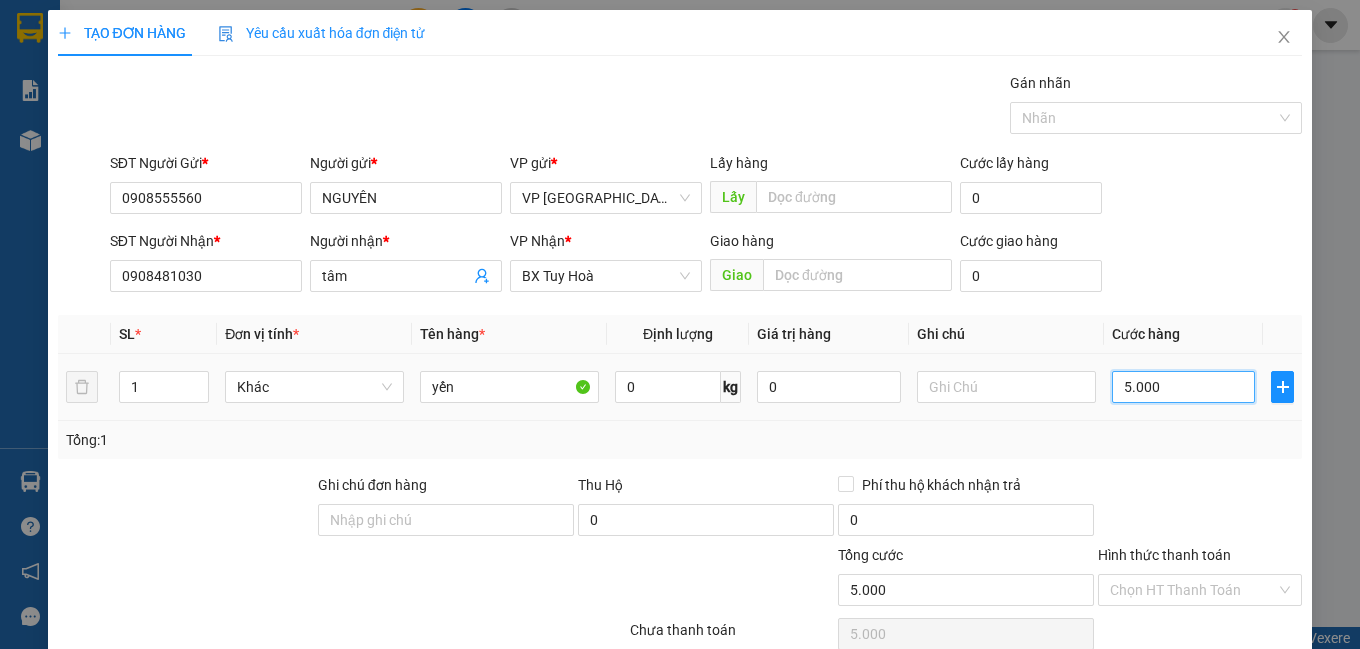 type on "50.000" 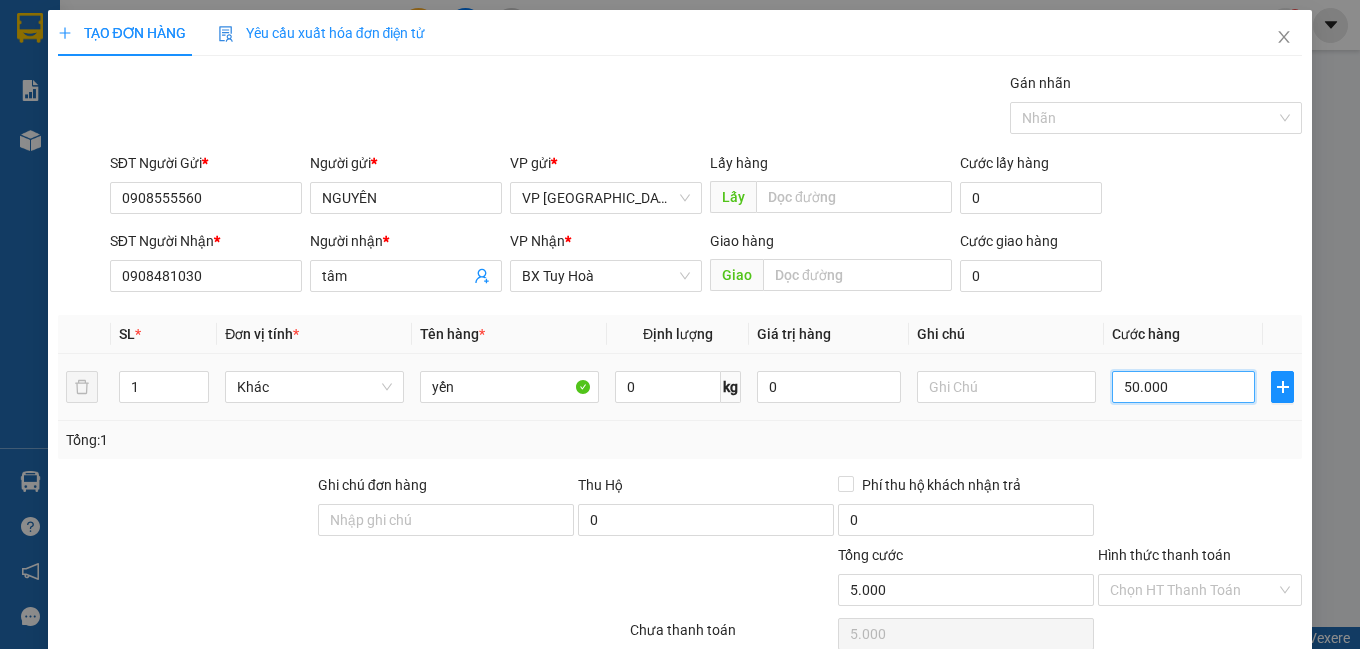 type on "50.000" 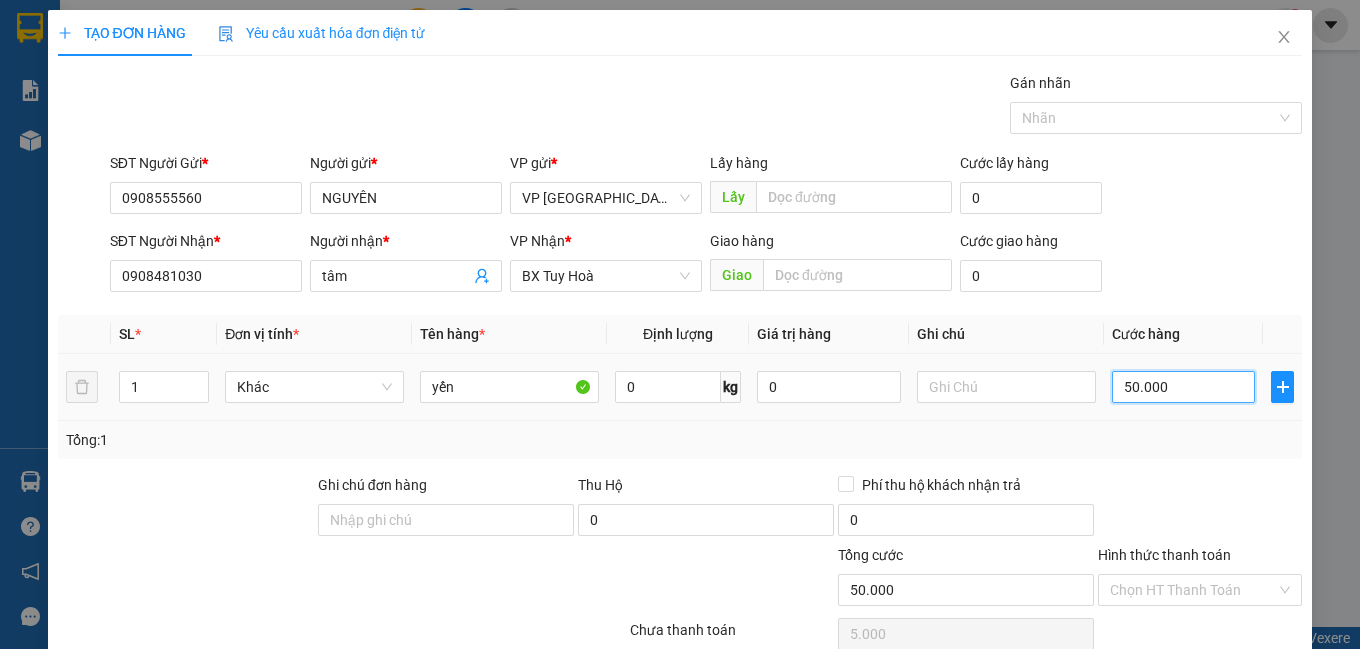 type on "50.000" 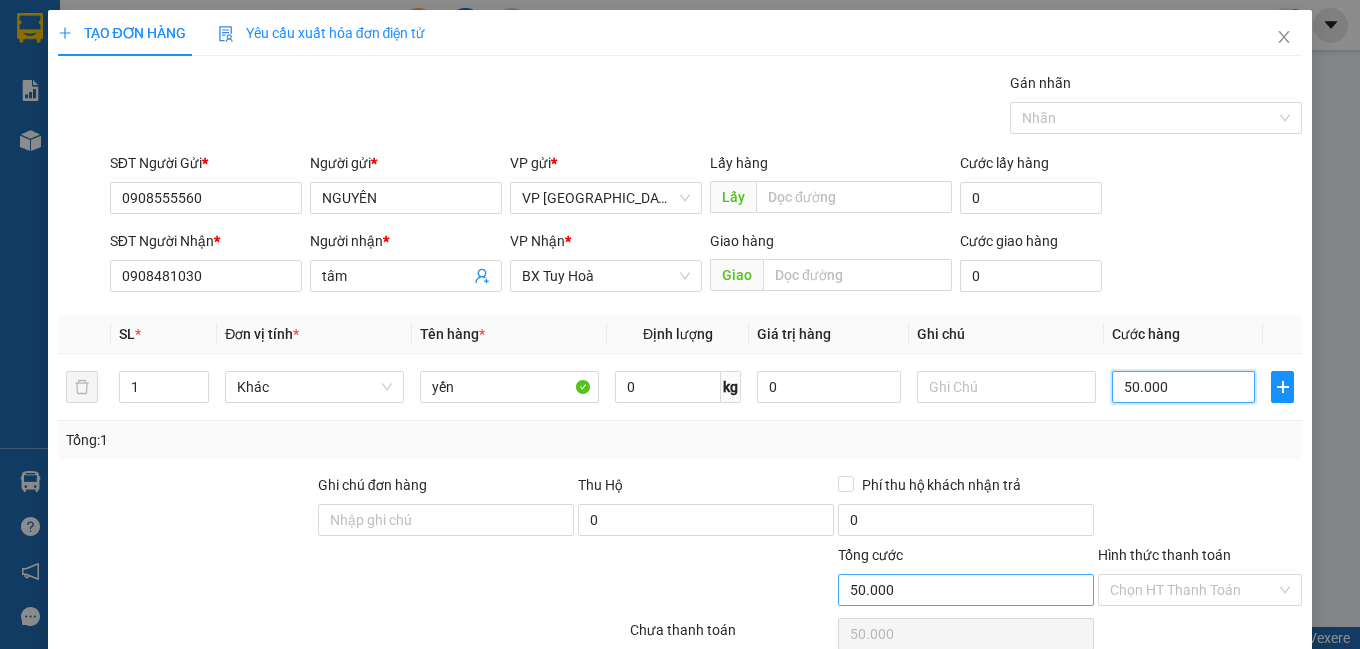 scroll, scrollTop: 153, scrollLeft: 0, axis: vertical 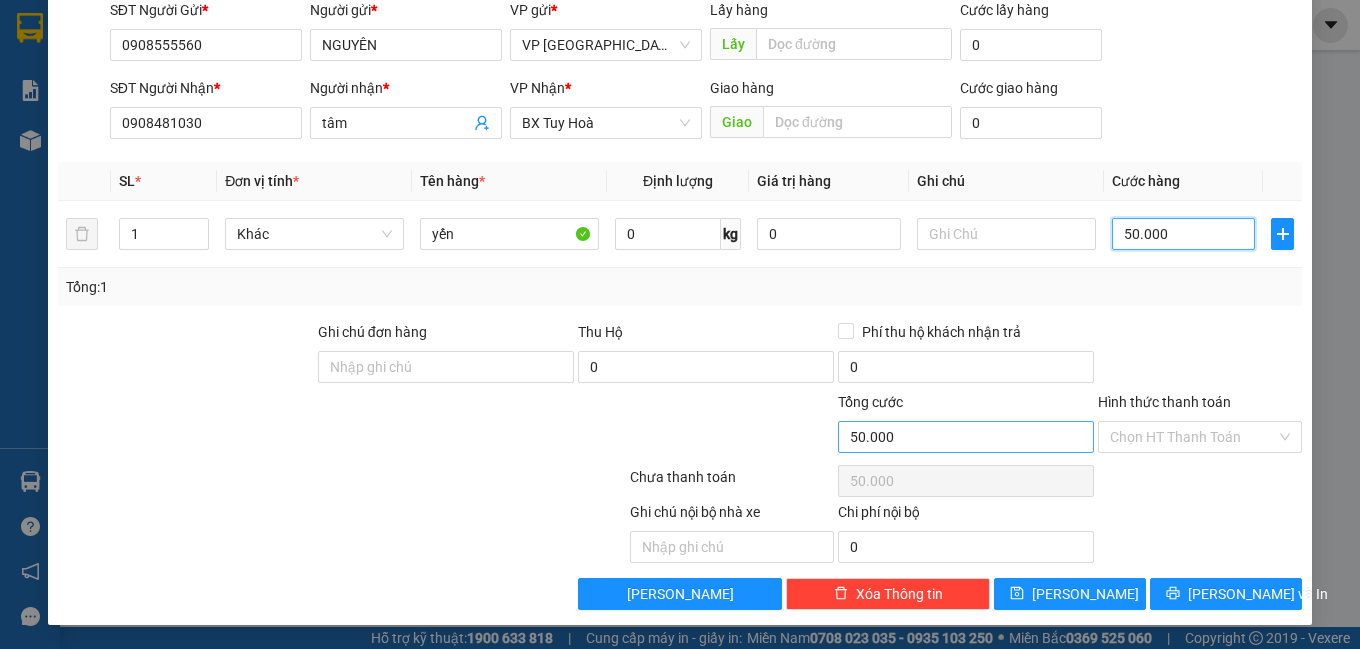 type on "50.000" 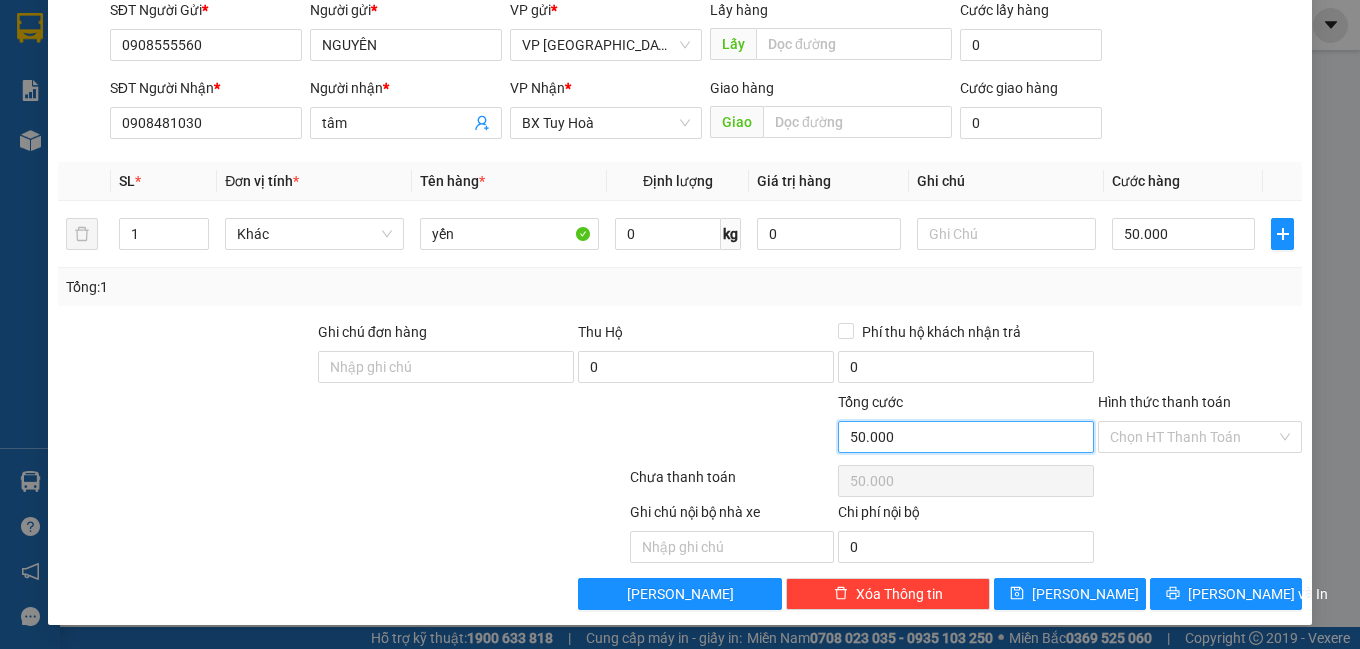 drag, startPoint x: 909, startPoint y: 444, endPoint x: 696, endPoint y: 439, distance: 213.05867 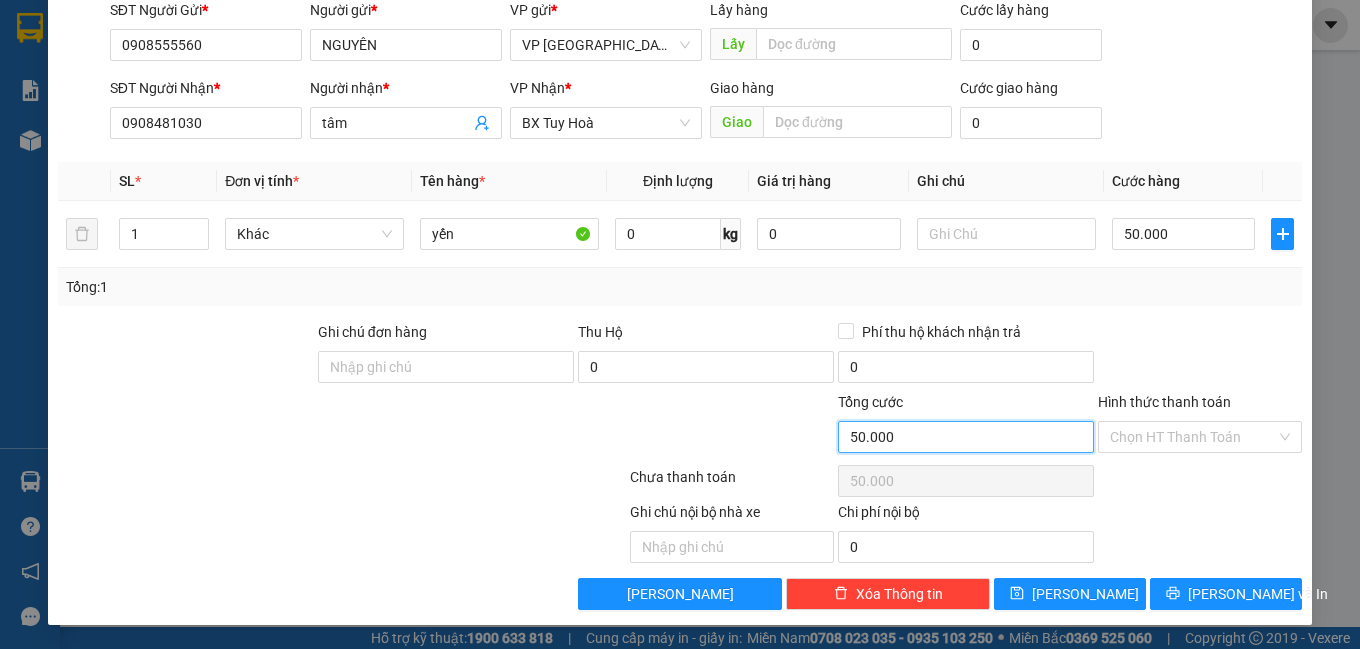drag, startPoint x: 899, startPoint y: 431, endPoint x: 884, endPoint y: 452, distance: 25.806976 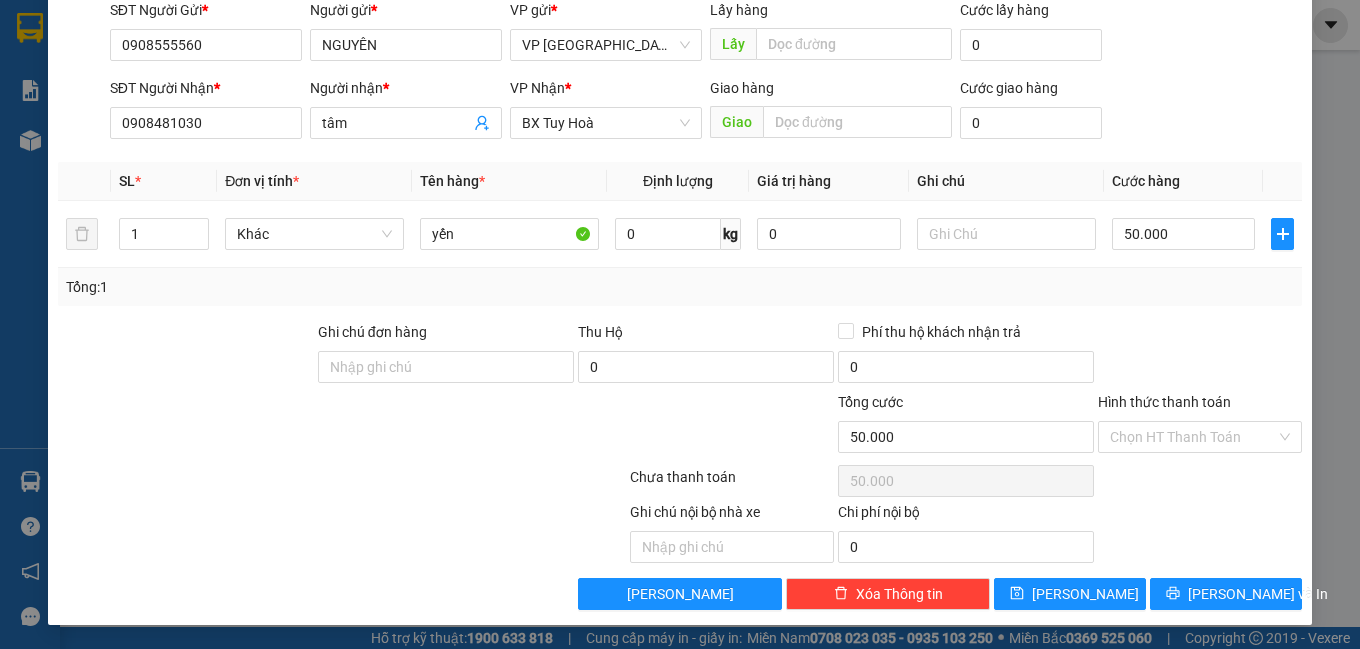 click on "Transit Pickup Surcharge Ids Transit Deliver Surcharge Ids Transit Deliver Surcharge Transit Deliver Surcharge Gán nhãn   Nhãn SĐT Người Gửi  * 0908555560 Người gửi  * NGUYÊN VP gửi  * VP [GEOGRAPHIC_DATA] xe Limousine Lấy hàng Lấy Cước lấy hàng 0 SĐT Người Nhận  * 0908481030 Người nhận  * tâm VP Nhận  * BX Tuy Hoà Giao hàng Giao Cước giao hàng 0 SL  * Đơn vị tính  * Tên hàng  * Định lượng Giá trị hàng Ghi chú Cước hàng                   1 Khác yến 0 kg 0 50.000 Tổng:  1 Ghi chú đơn hàng Thu Hộ 0 Phí thu hộ khách nhận trả 0 Tổng cước 50.000 Hình thức thanh toán Chọn HT Thanh Toán Số tiền thu trước 0 Chưa thanh toán 50.000 Chọn HT Thanh Toán Ghi chú nội bộ nhà xe Chi phí nội bộ 0 Lưu nháp Xóa Thông tin [PERSON_NAME] và In yến" at bounding box center (680, 264) 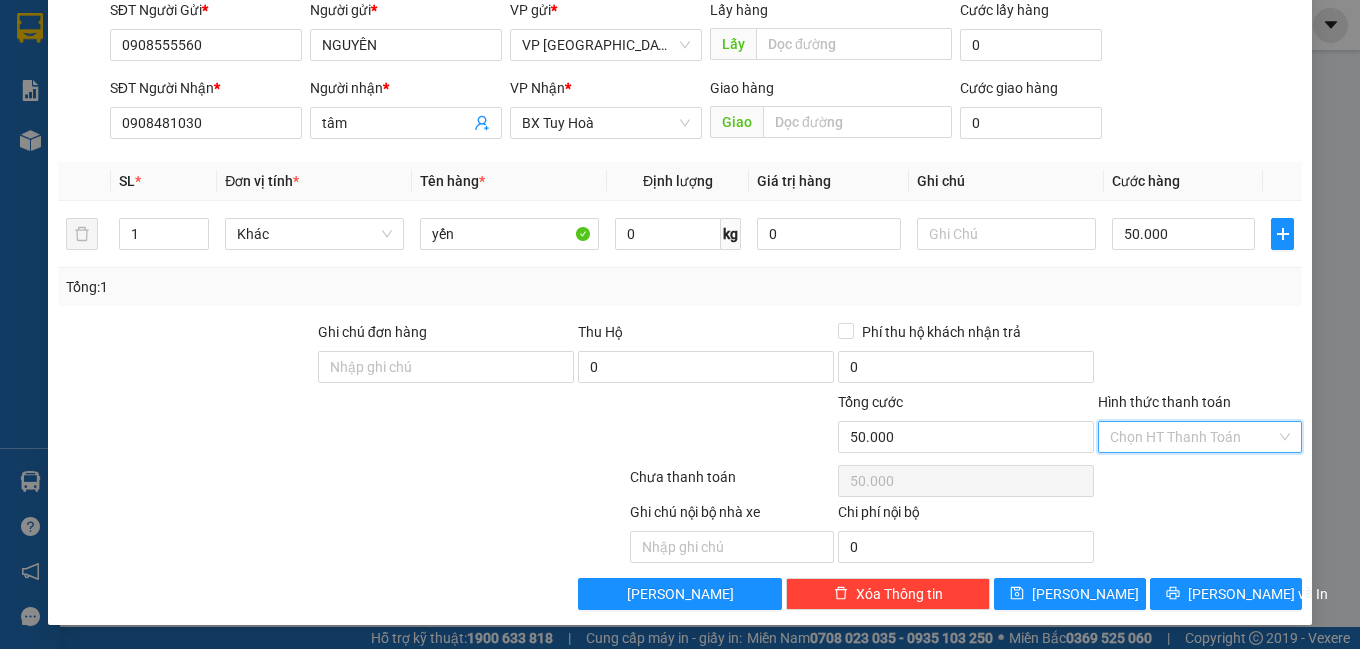 click on "Hình thức thanh toán" at bounding box center [1193, 437] 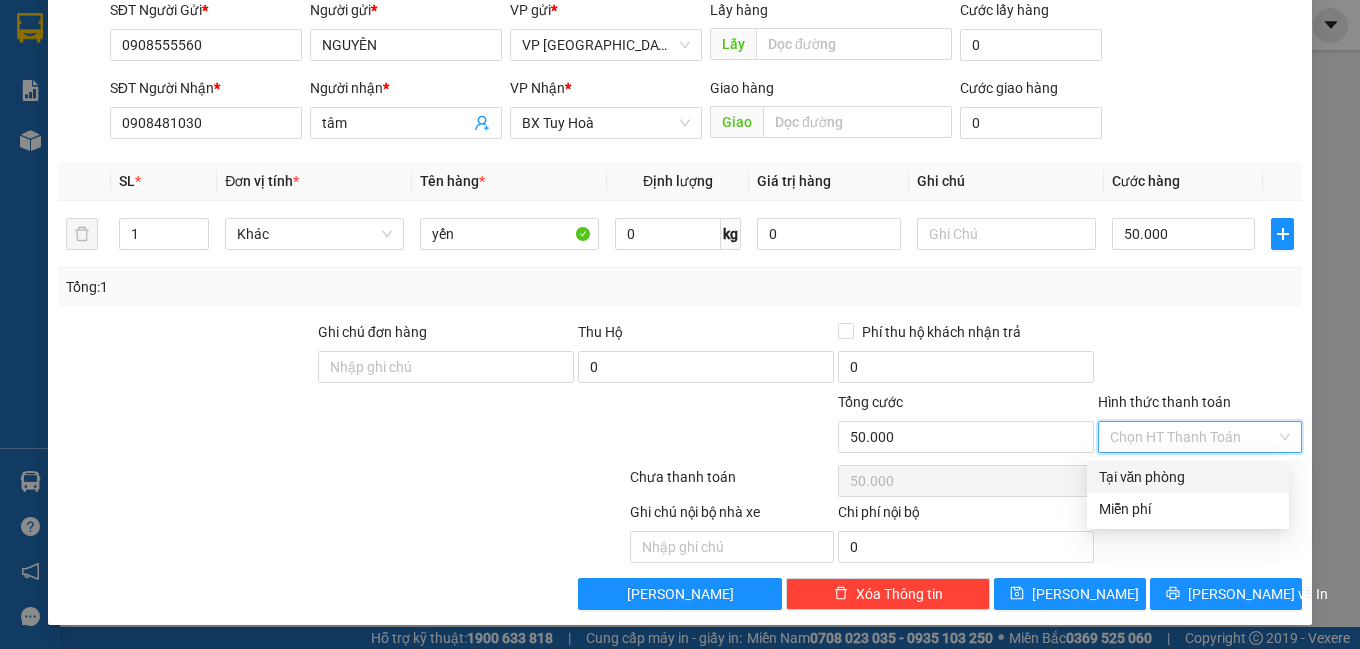 drag, startPoint x: 1171, startPoint y: 469, endPoint x: 1196, endPoint y: 495, distance: 36.069378 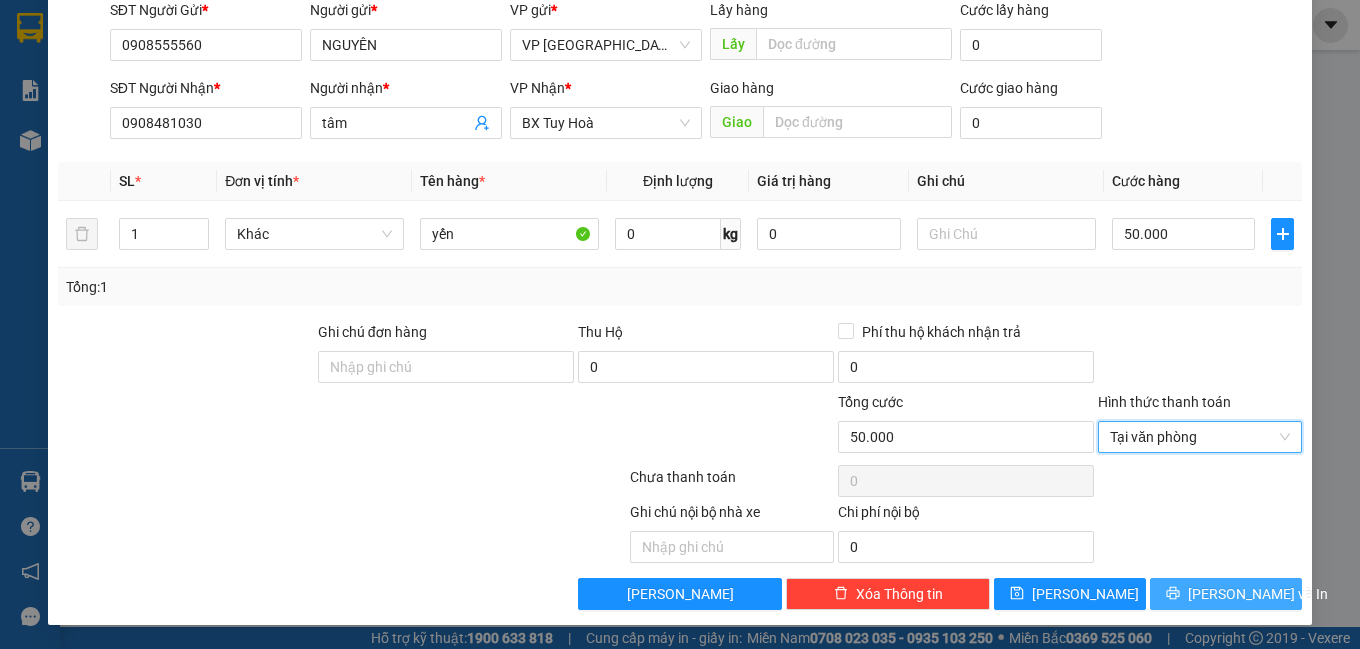 click on "[PERSON_NAME] và In" at bounding box center (1258, 594) 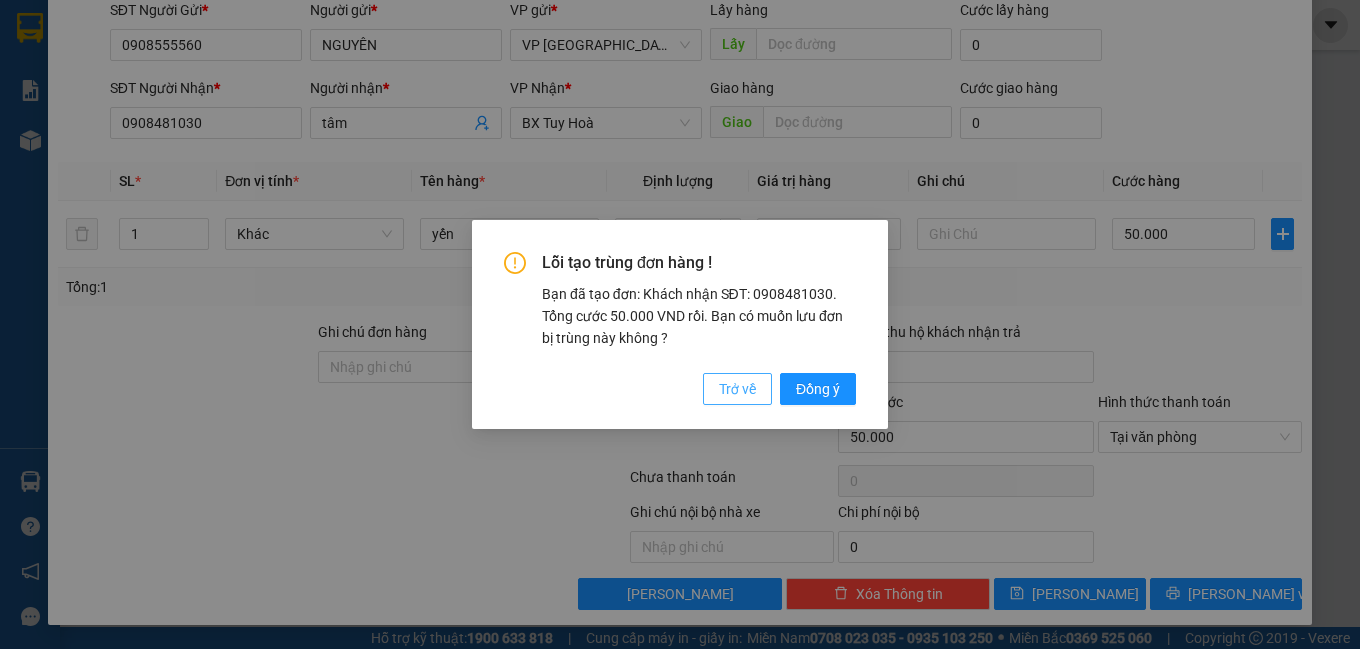 click on "Trở về" at bounding box center (737, 389) 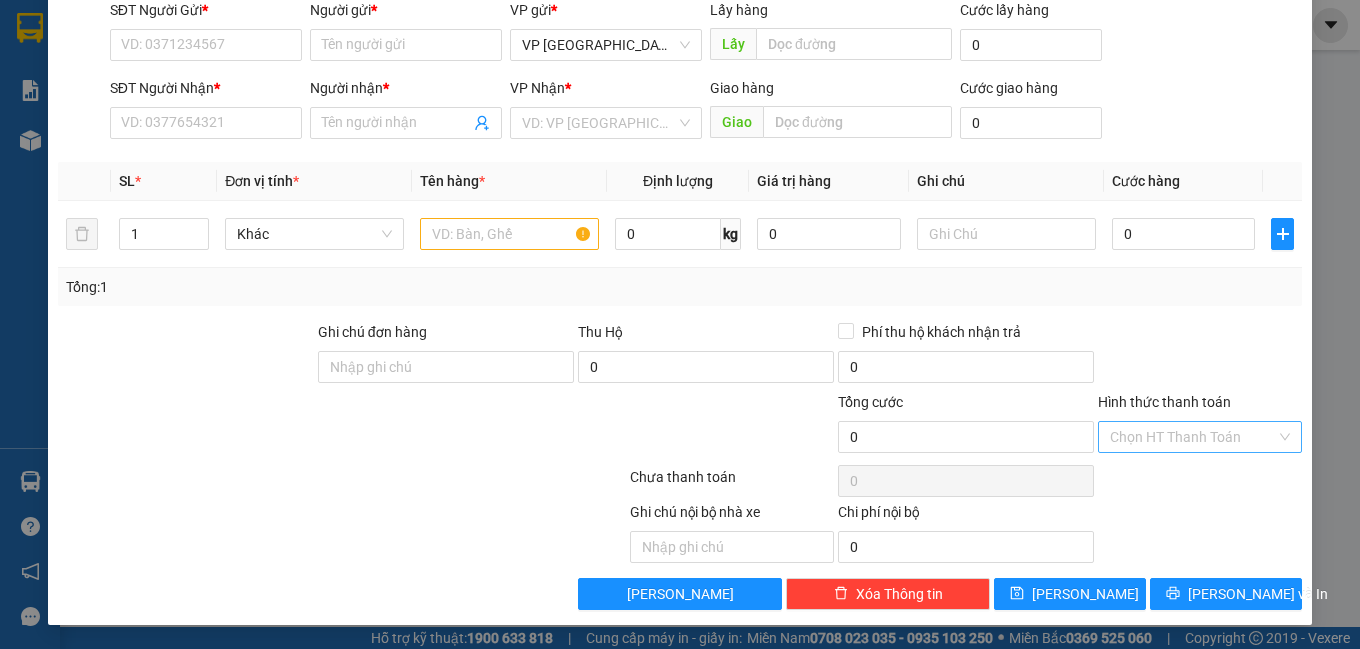 click on "Hình thức thanh toán" at bounding box center [1193, 437] 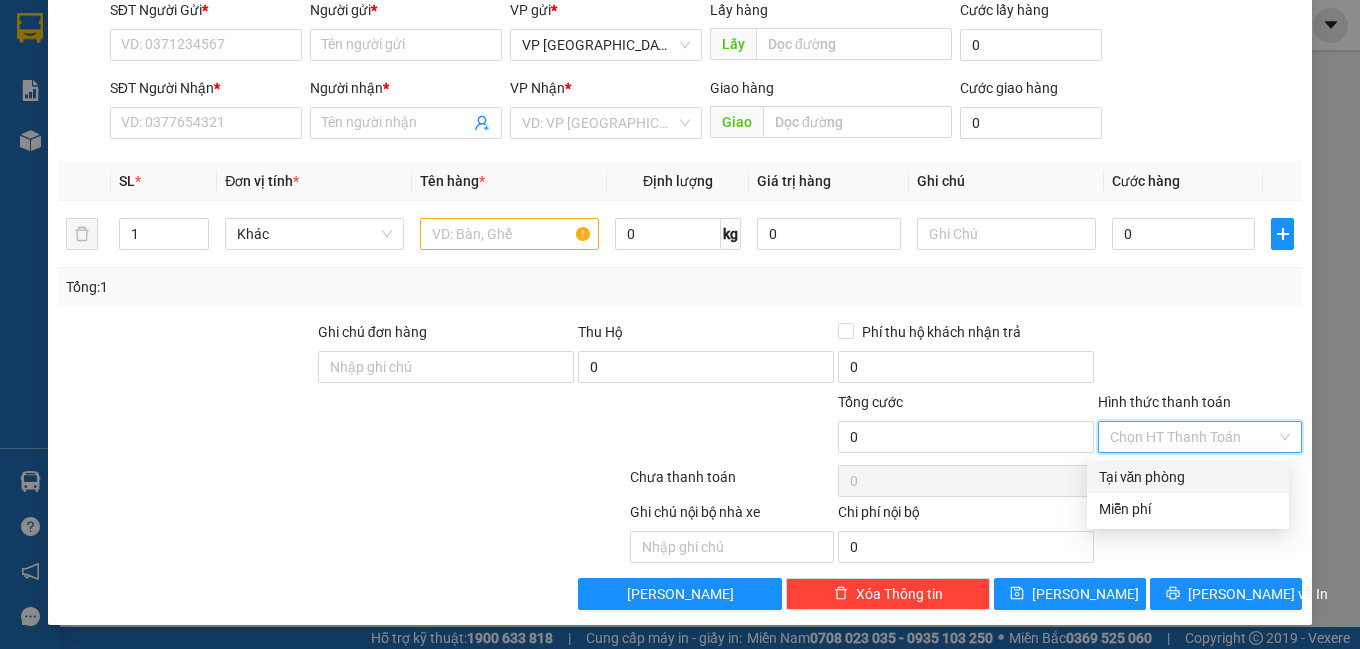 click on "Tại văn phòng" at bounding box center (1188, 477) 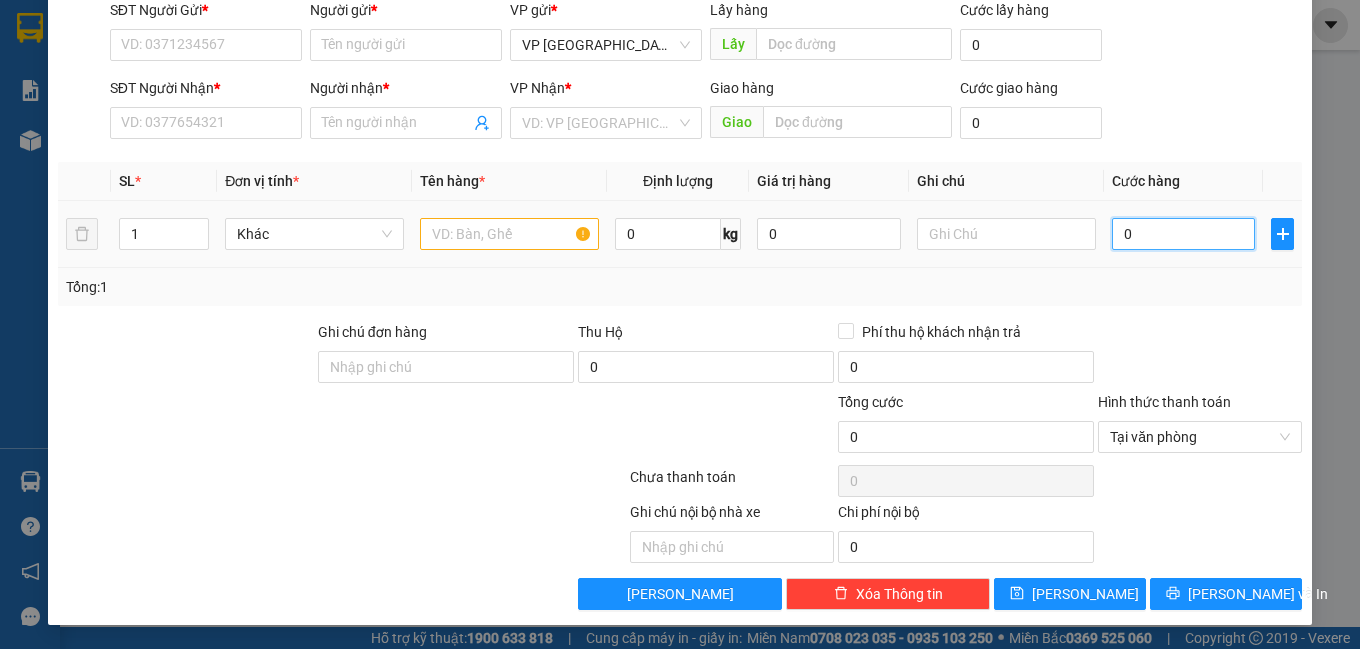 click on "0" at bounding box center (1184, 234) 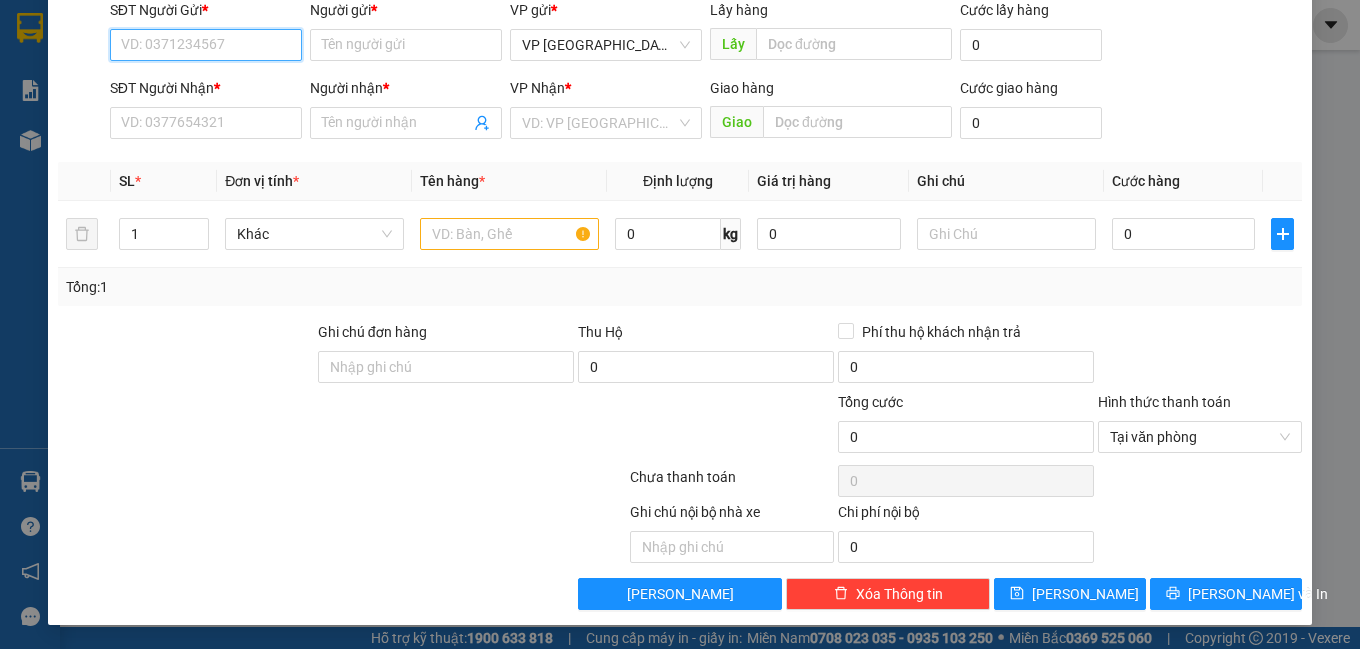 click on "SĐT Người Gửi  *" at bounding box center [206, 45] 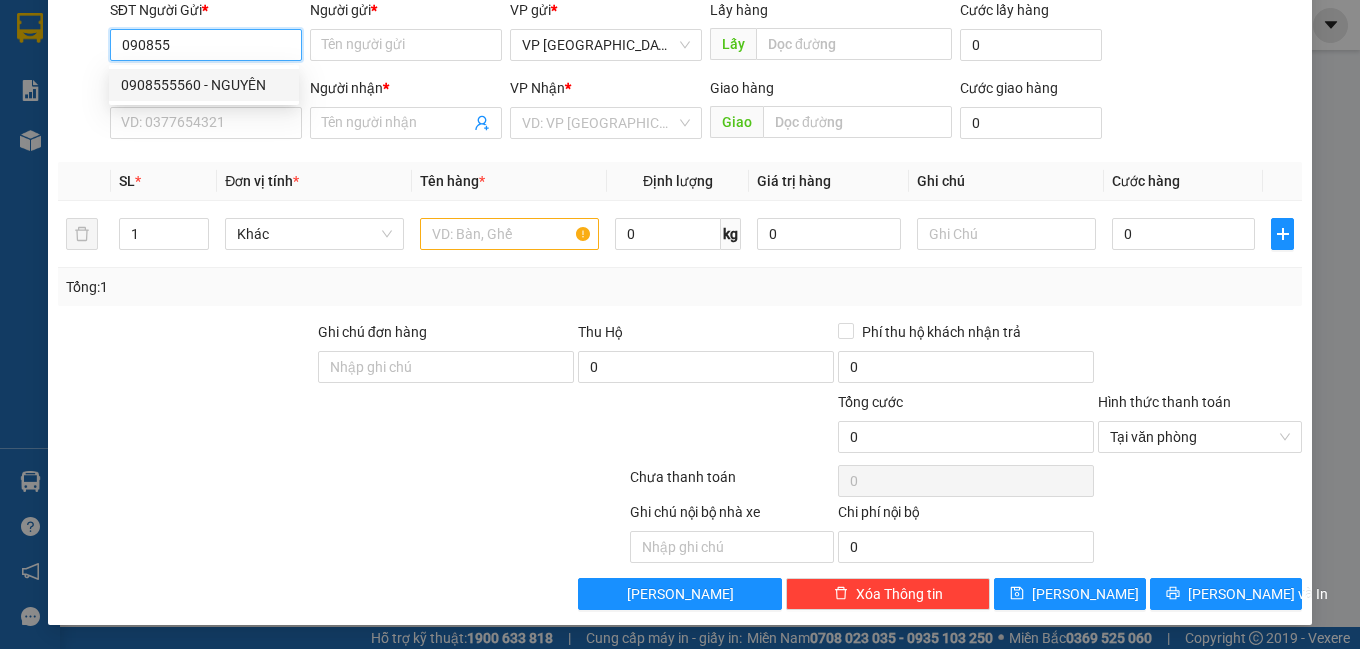 click on "0908555560 - NGUYÊN" at bounding box center (204, 85) 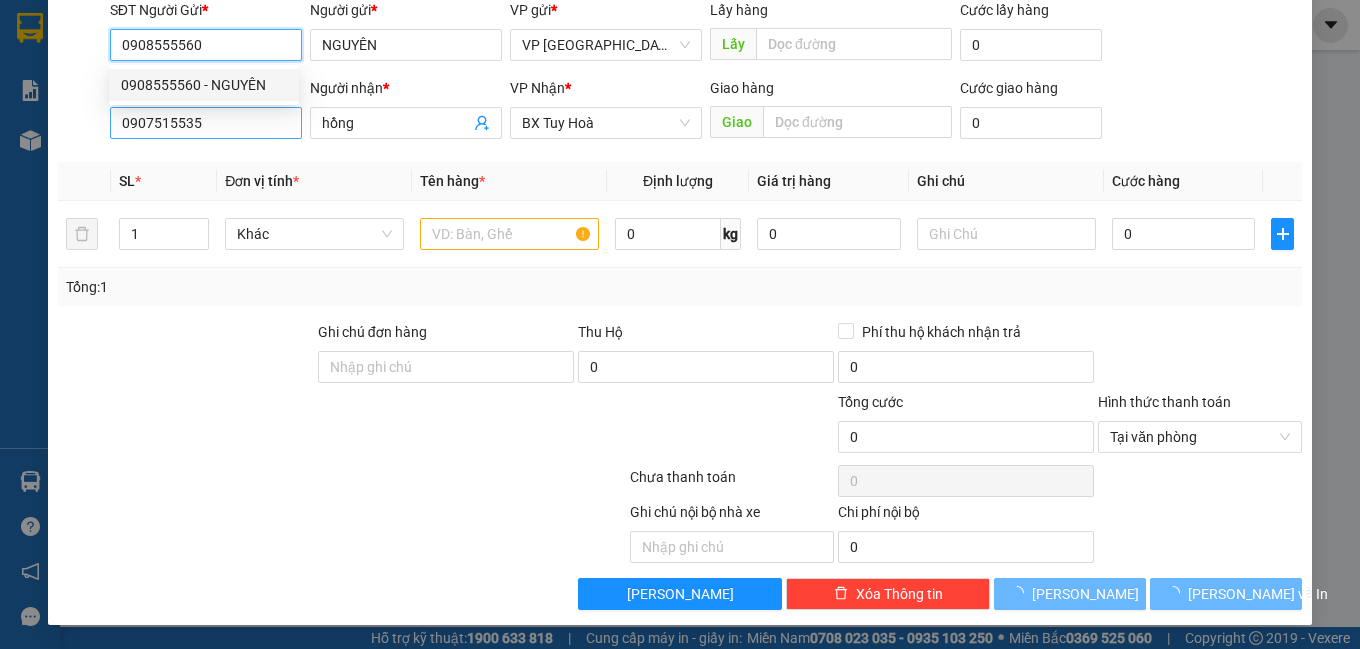 type on "30.000" 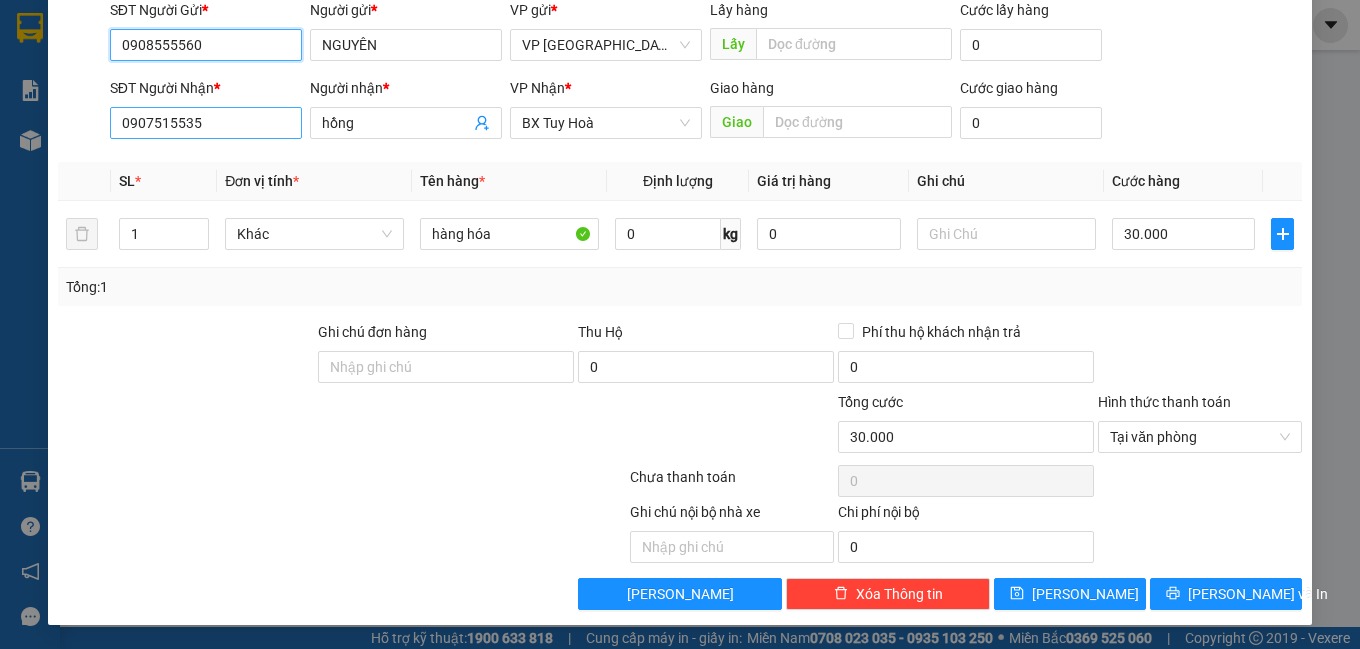 type on "0908555560" 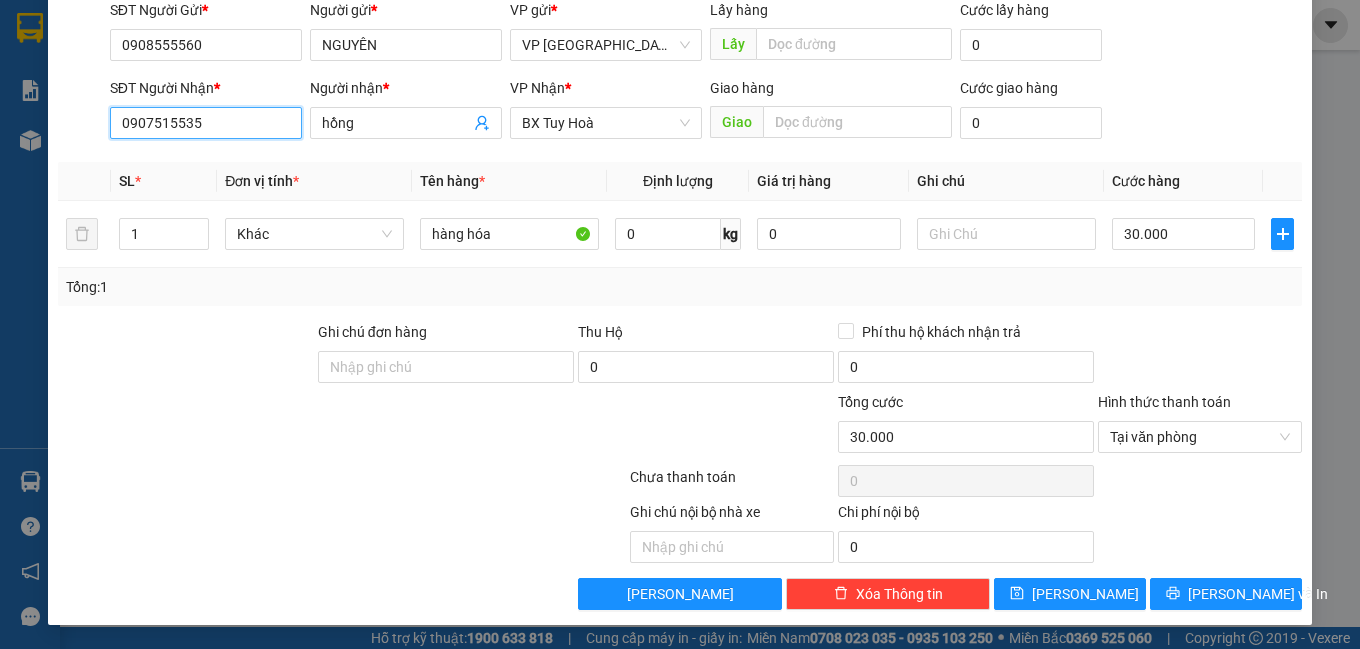 drag, startPoint x: 220, startPoint y: 124, endPoint x: 5, endPoint y: 133, distance: 215.1883 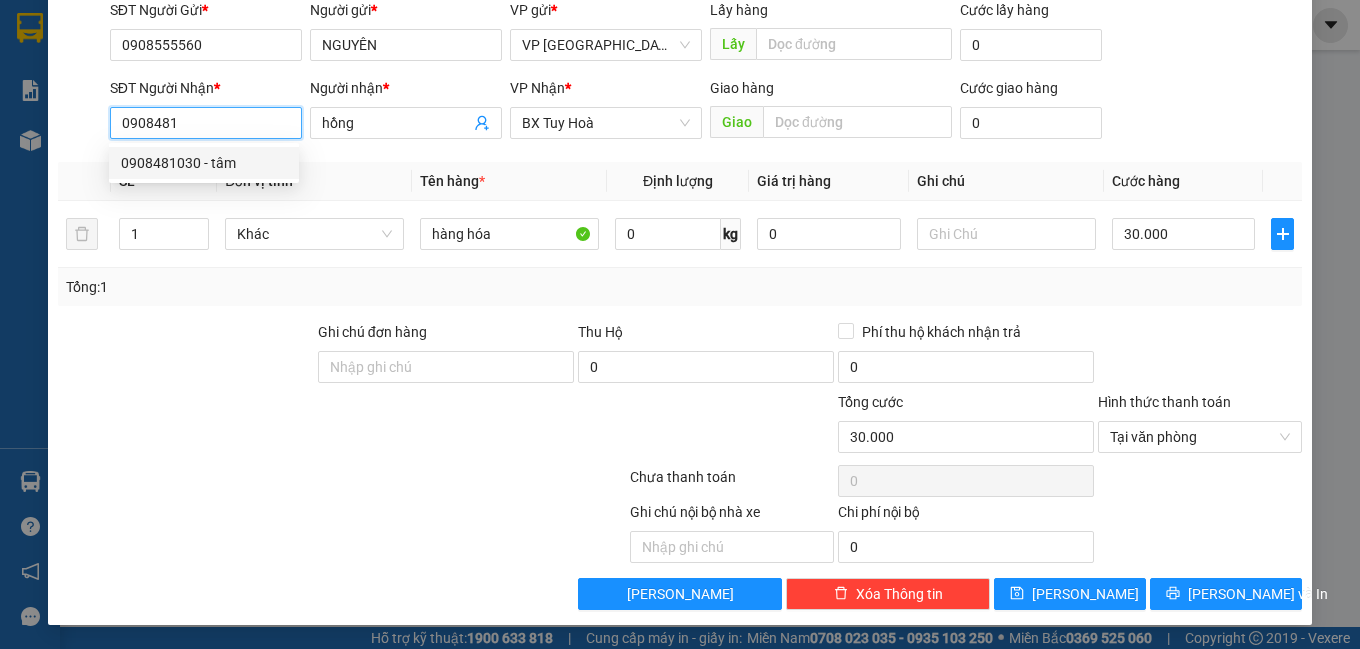 click on "0908481030 - tâm" at bounding box center [204, 163] 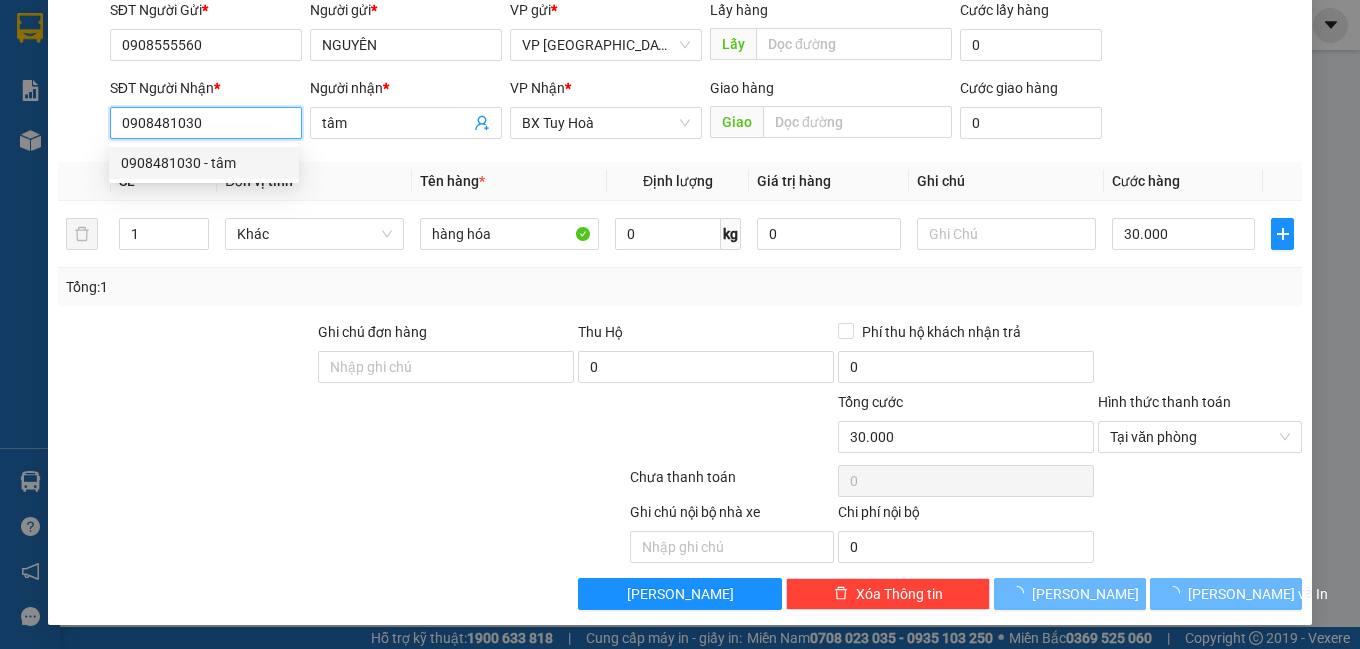 type on "40.000" 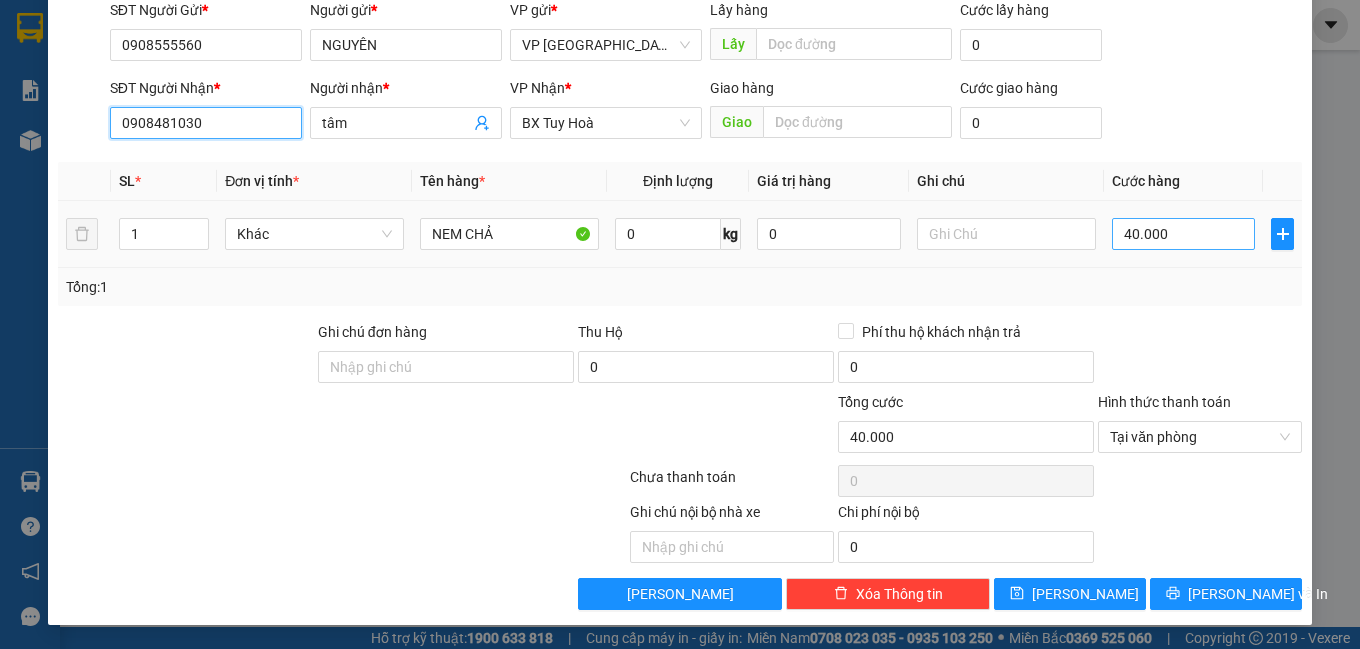 type on "0908481030" 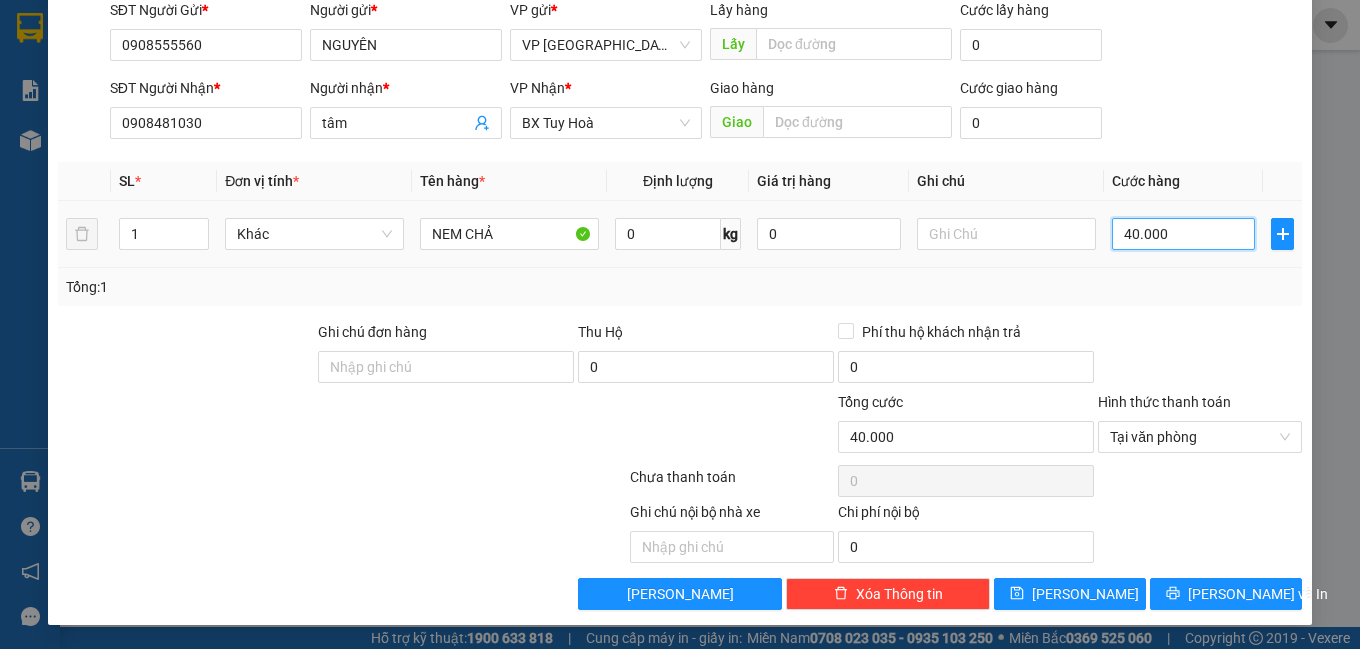 click on "40.000" at bounding box center [1184, 234] 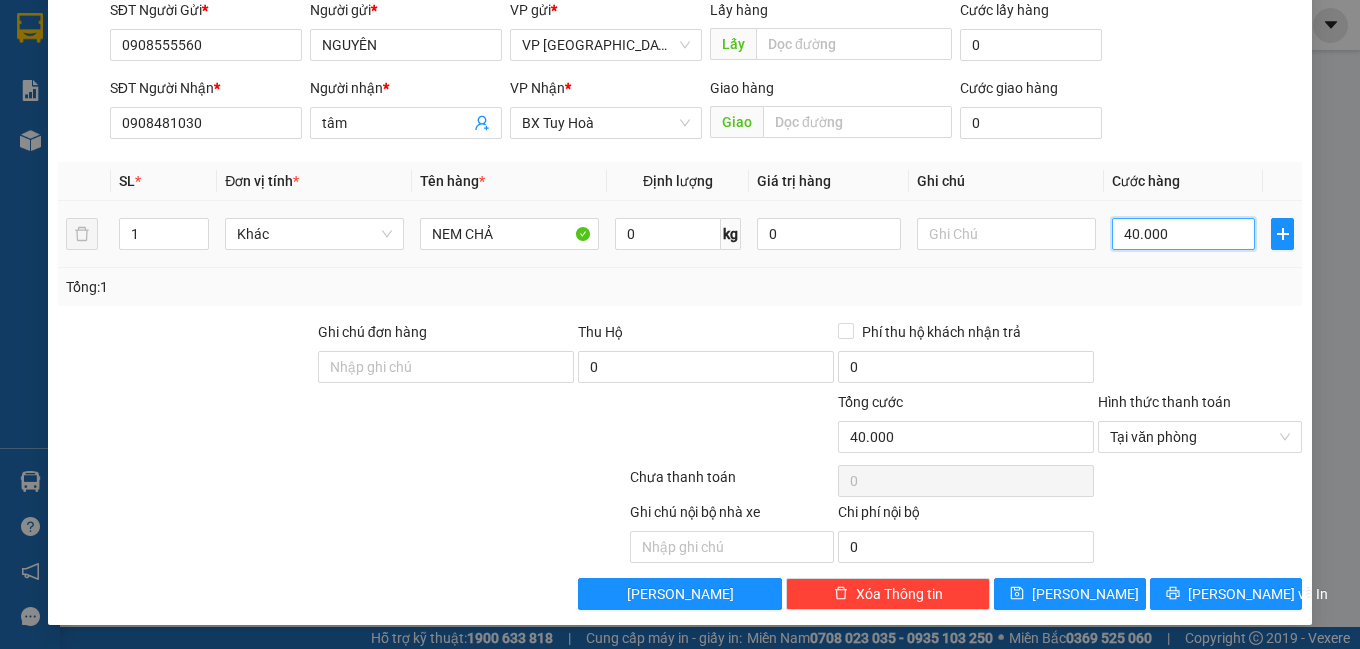 type on "5" 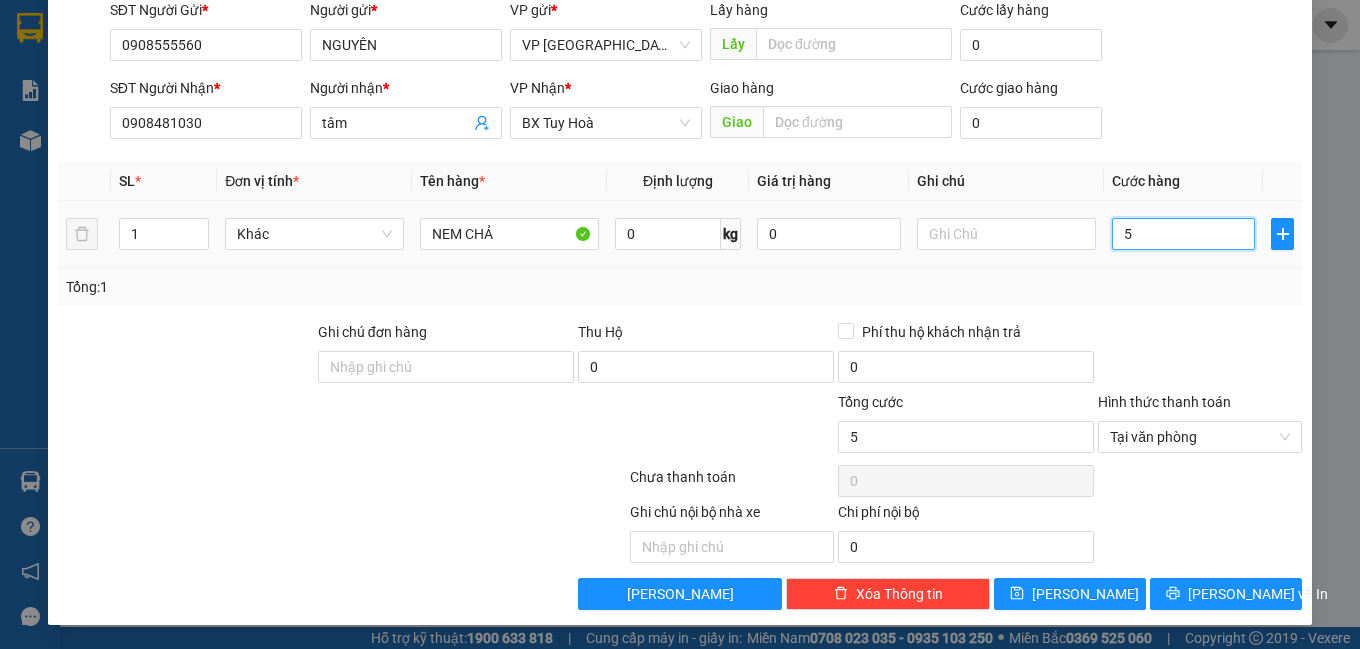 type on "50" 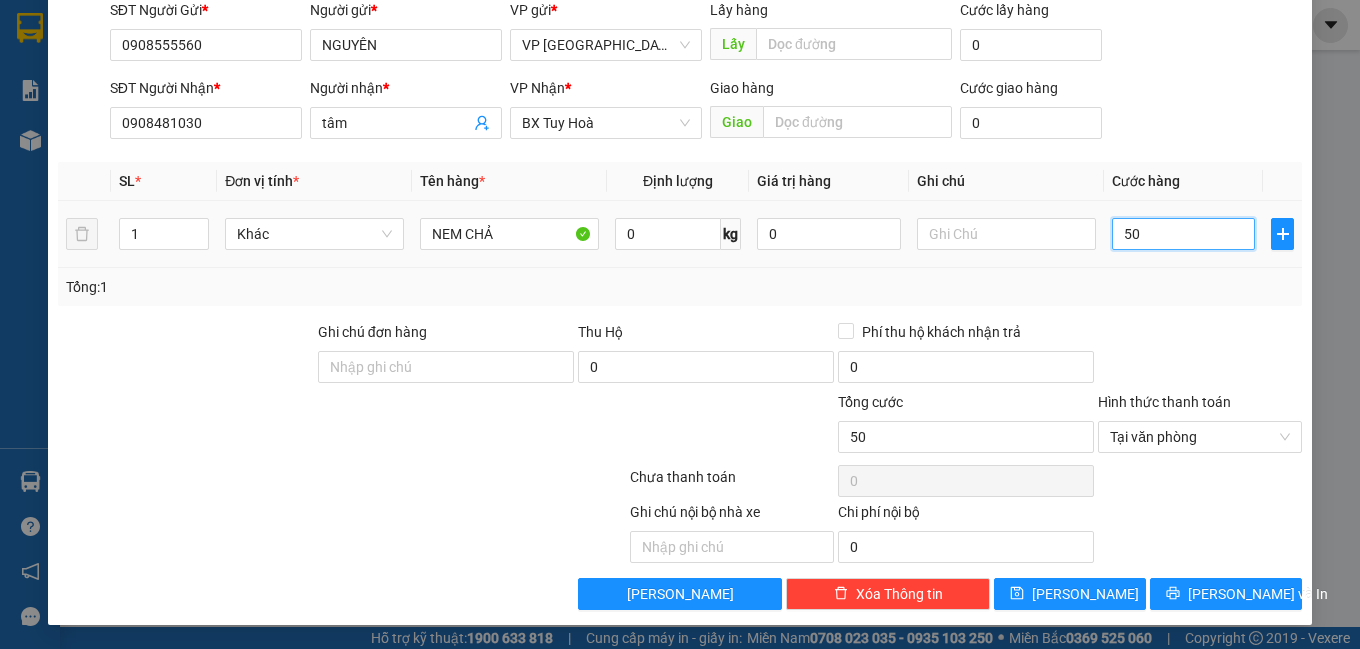 type on "500" 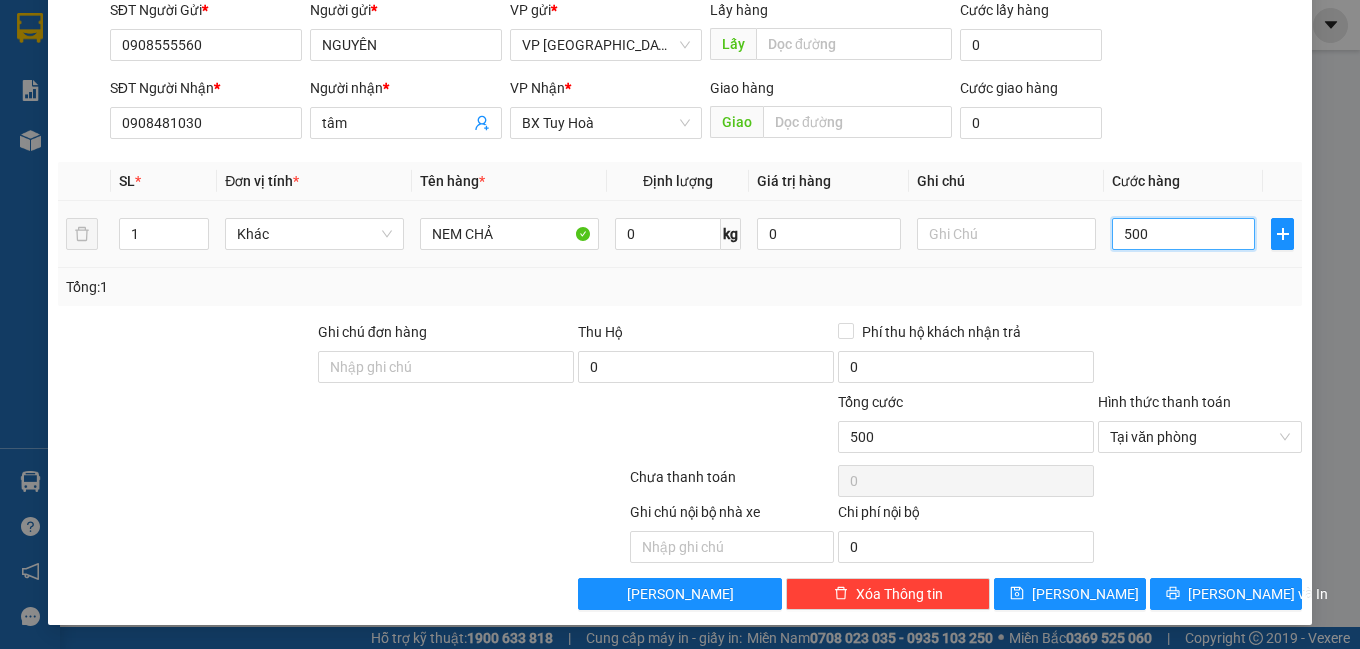 type on "5.000" 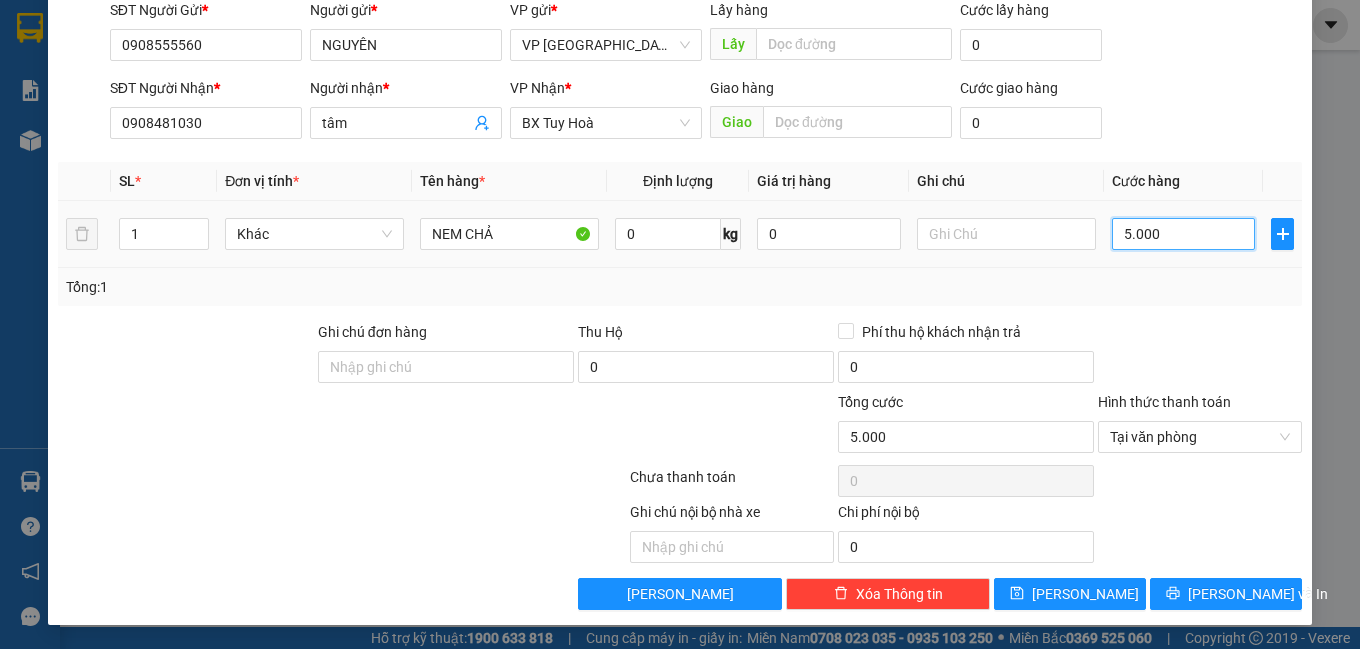 type on "50.000" 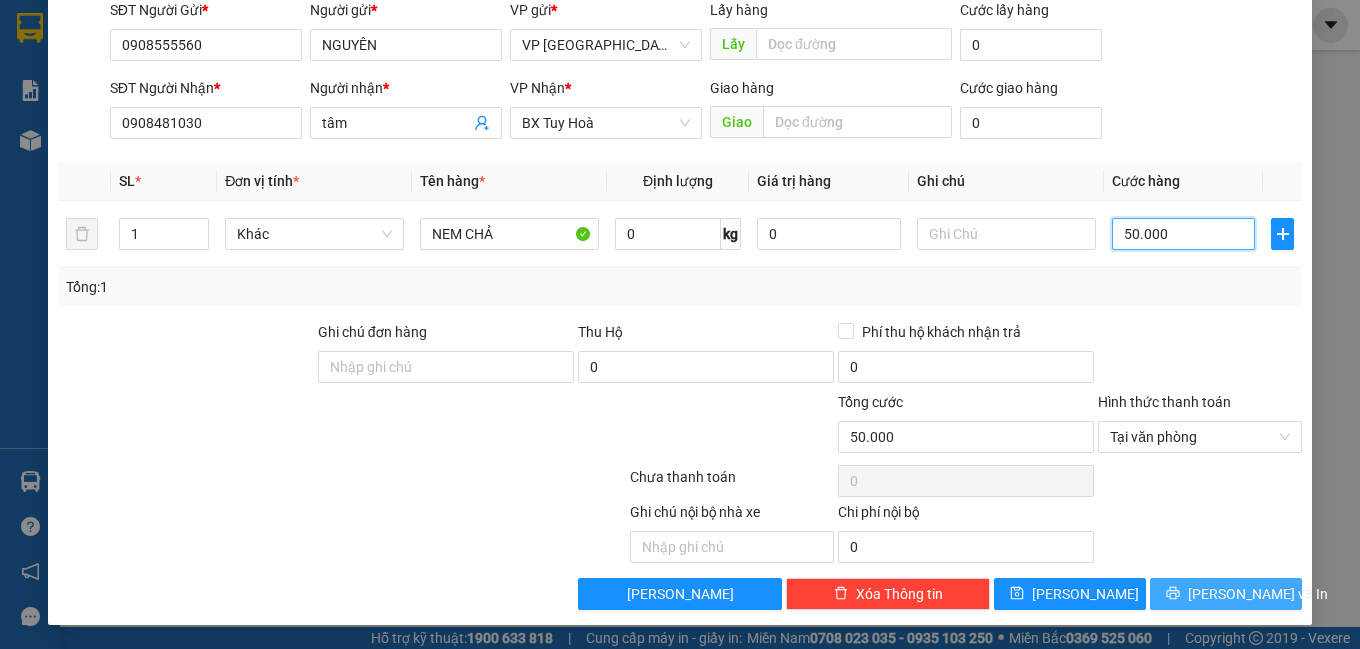 type on "50.000" 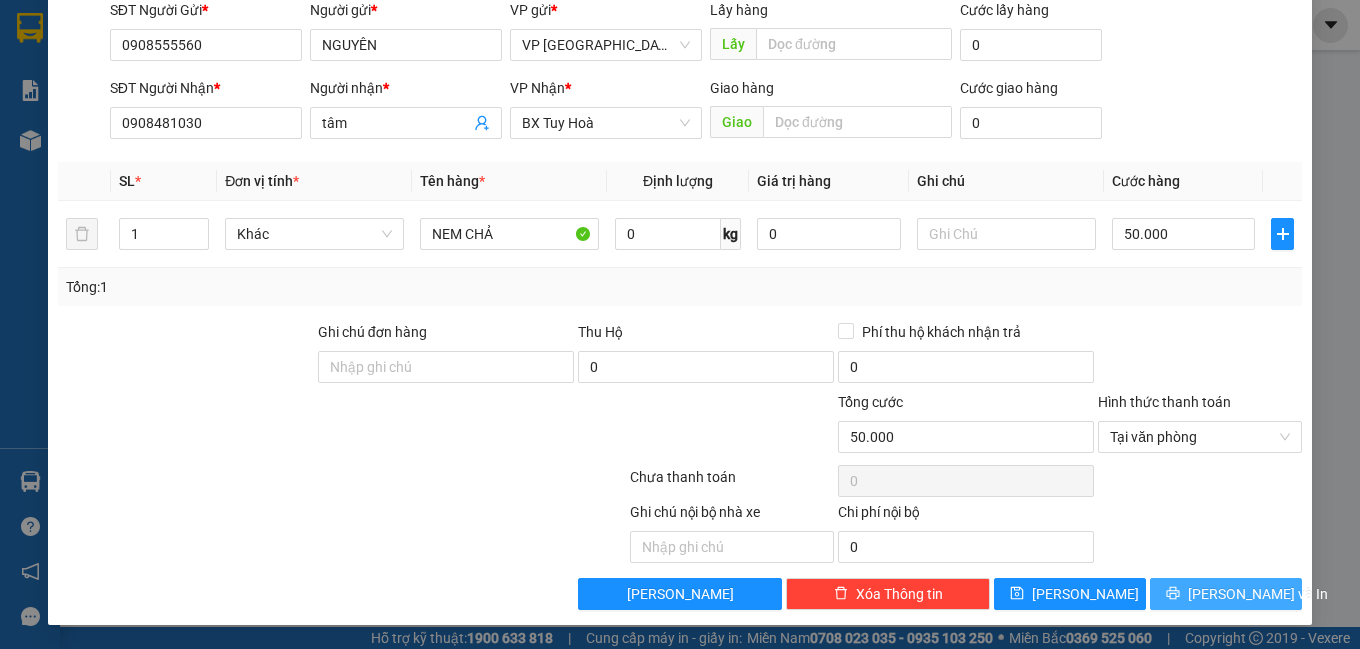 click on "[PERSON_NAME] và In" at bounding box center [1258, 594] 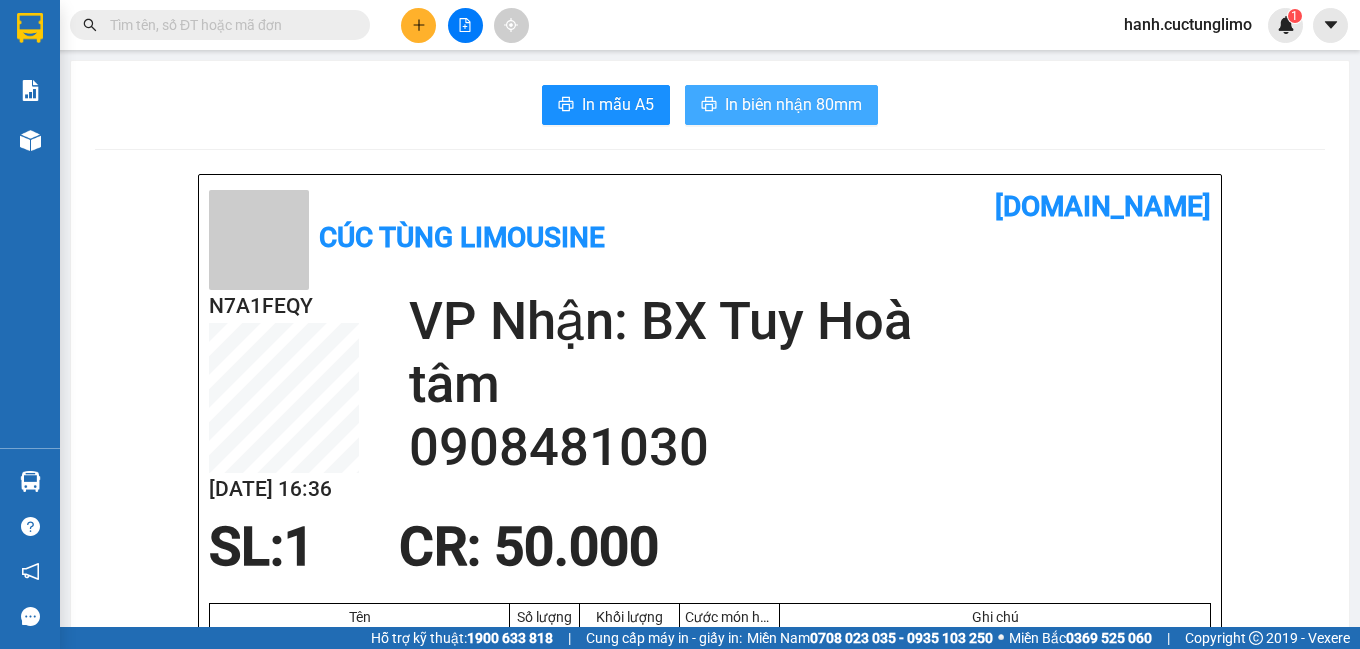 click on "In biên nhận 80mm" at bounding box center [793, 104] 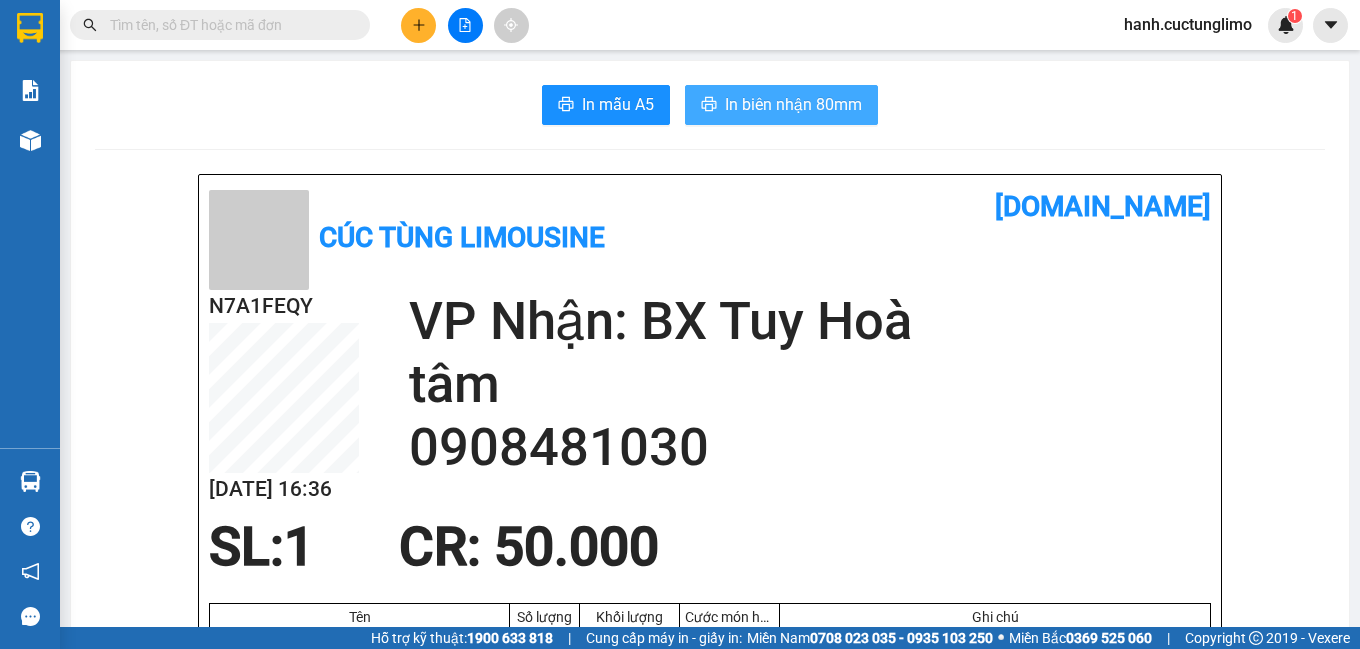 scroll, scrollTop: 0, scrollLeft: 0, axis: both 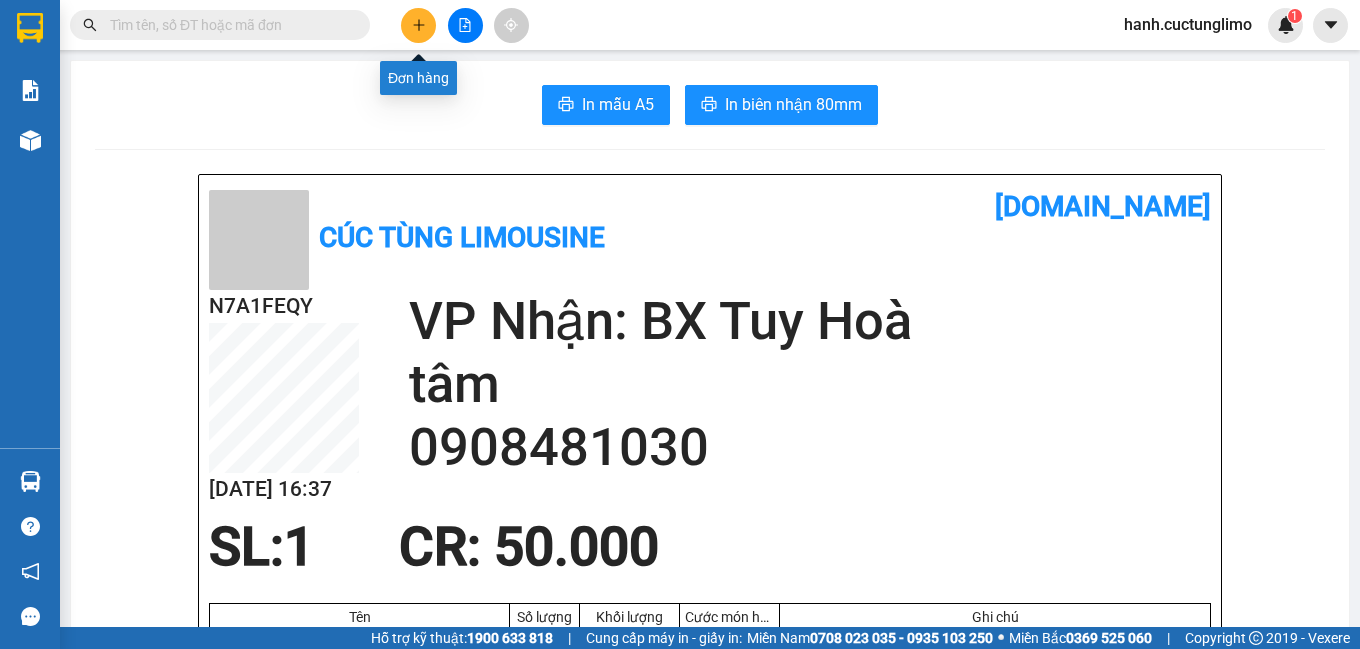 click 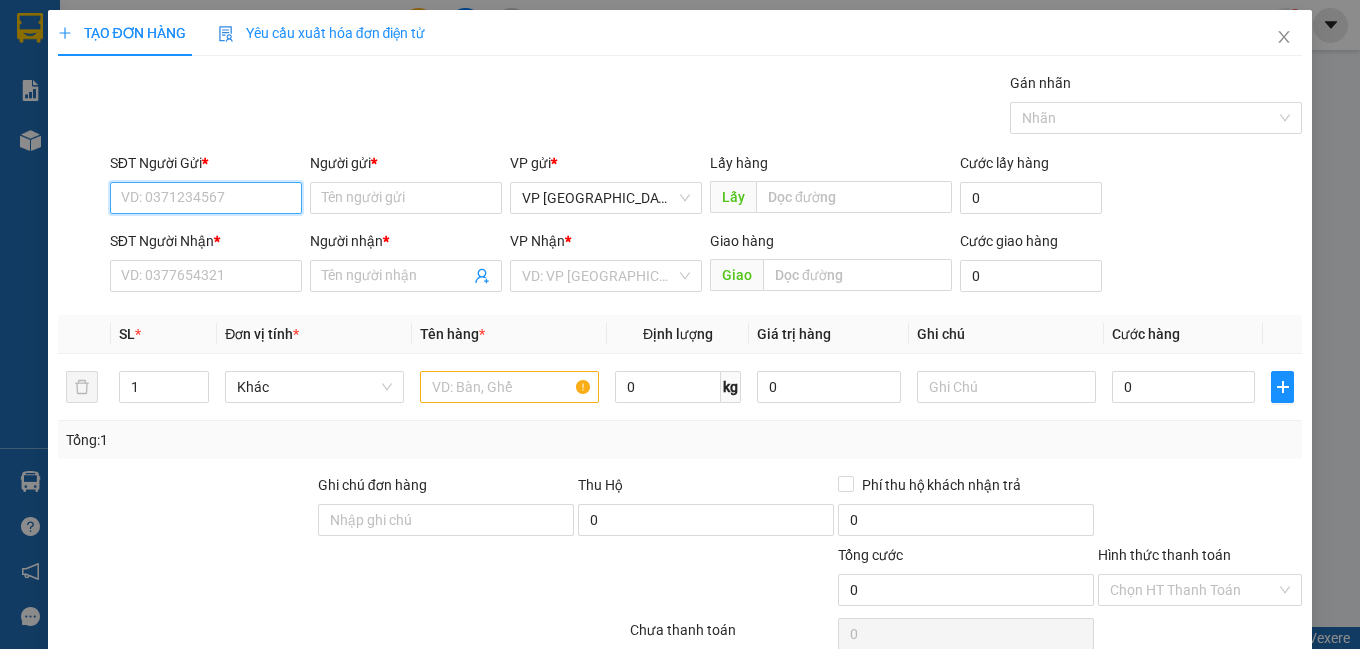 click on "SĐT Người Gửi  *" at bounding box center [206, 198] 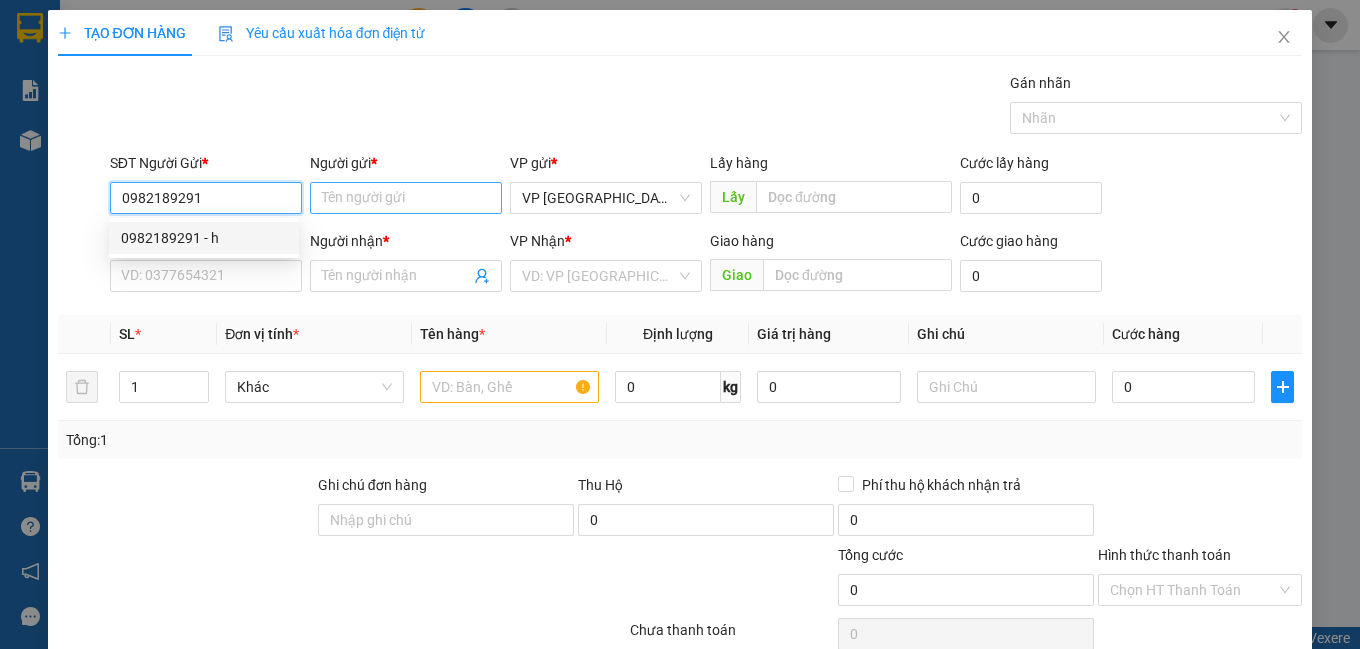 type on "0982189291" 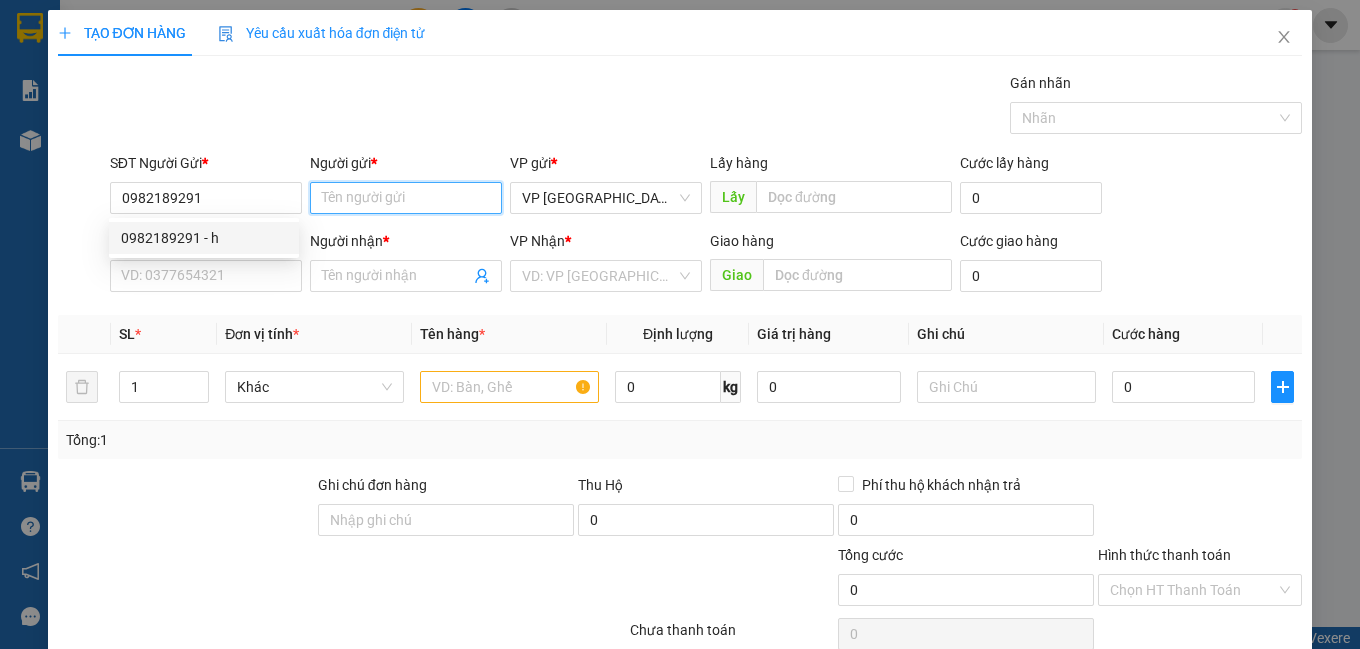 click on "Người gửi  *" at bounding box center [406, 198] 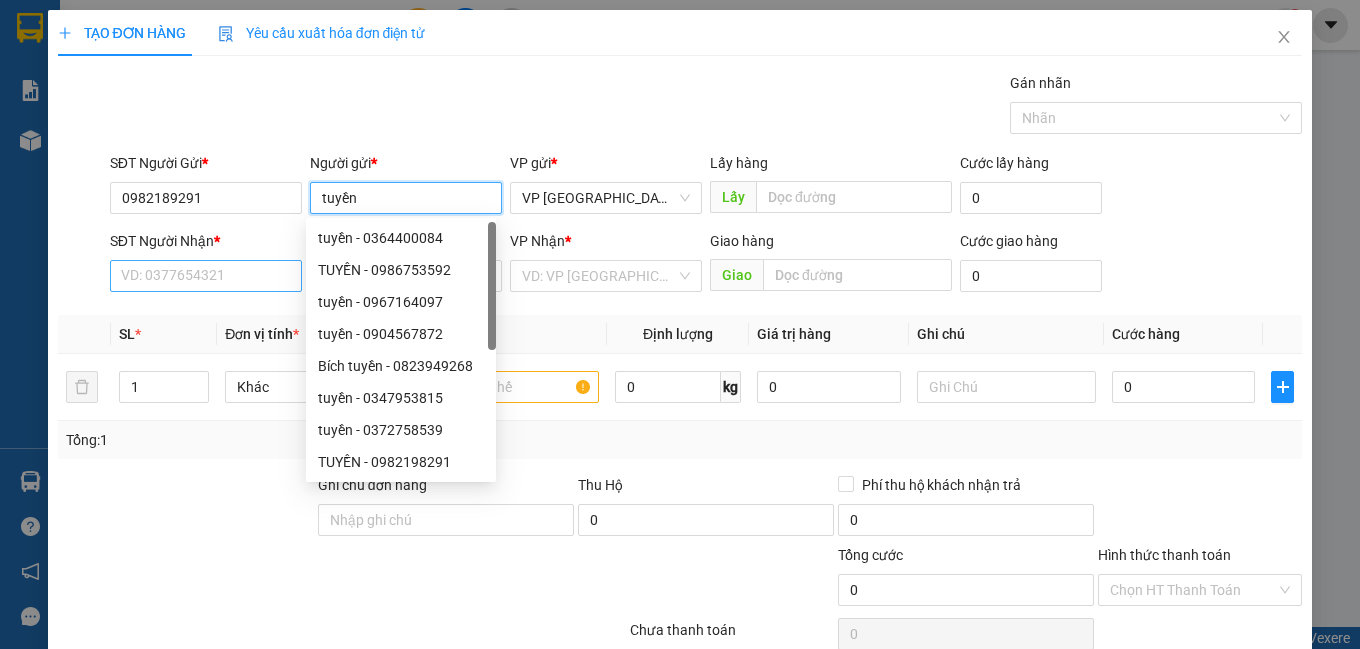 type on "tuyền" 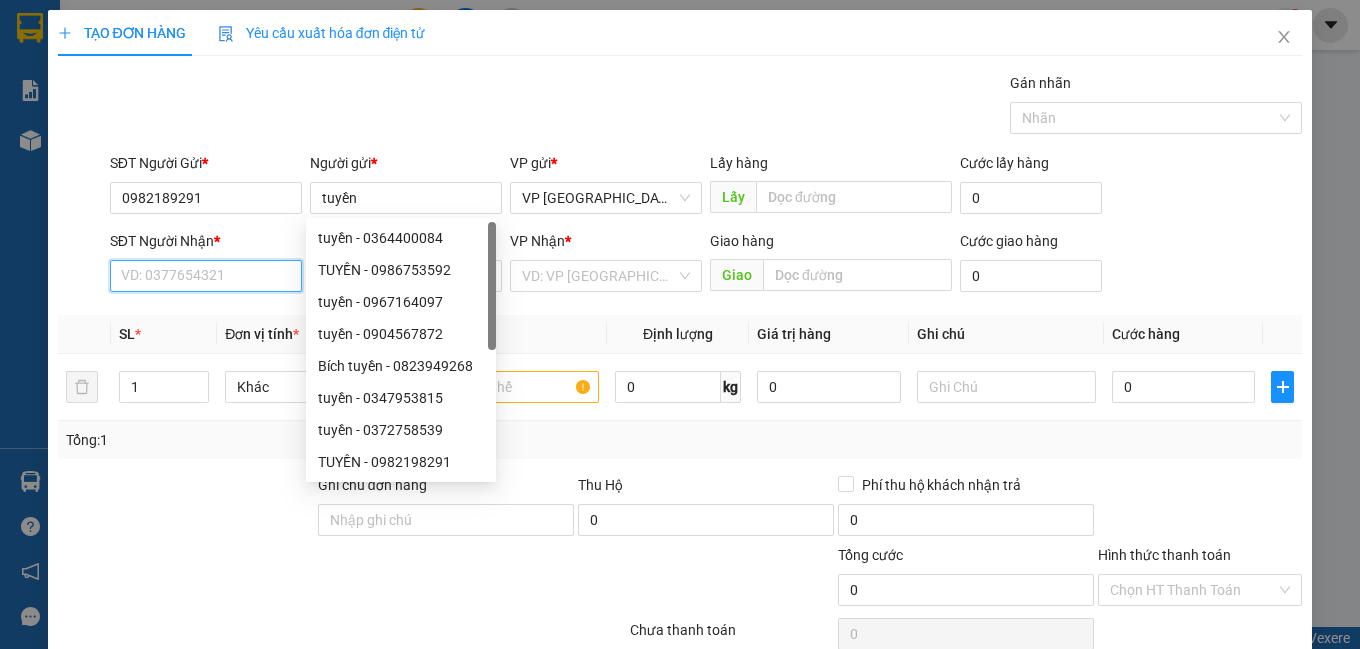 click on "SĐT Người Nhận  *" at bounding box center [206, 276] 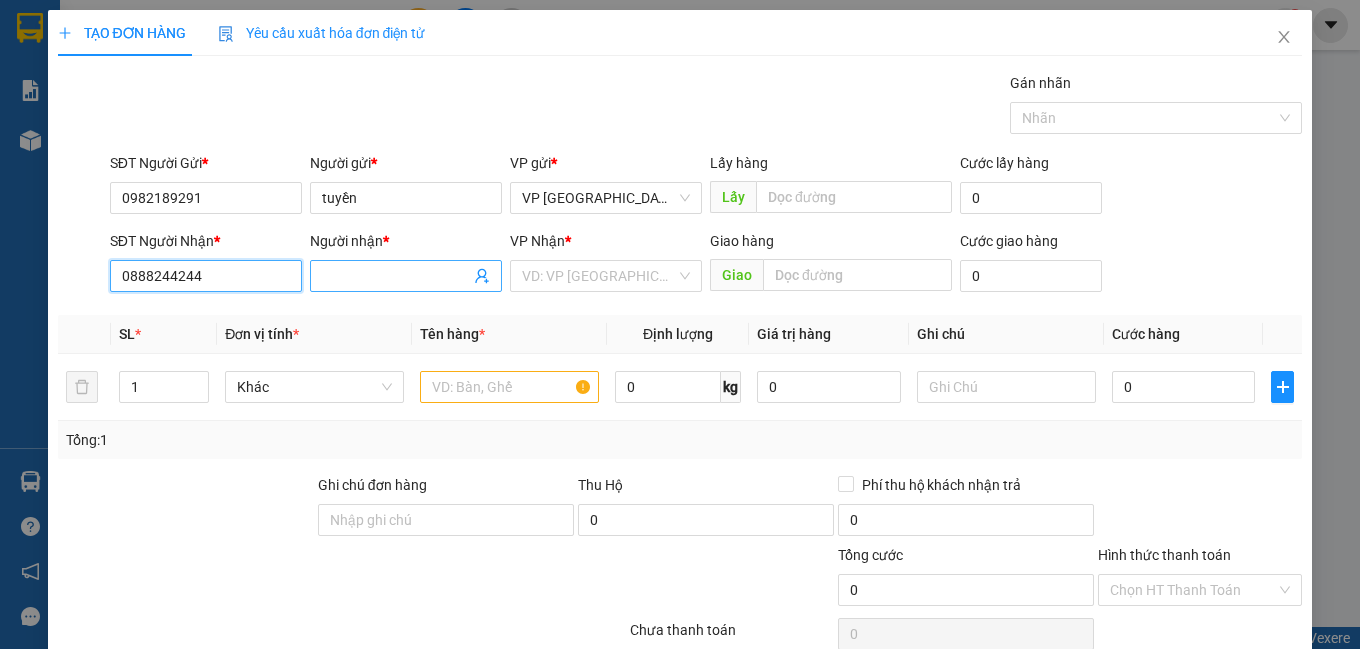 type on "0888244244" 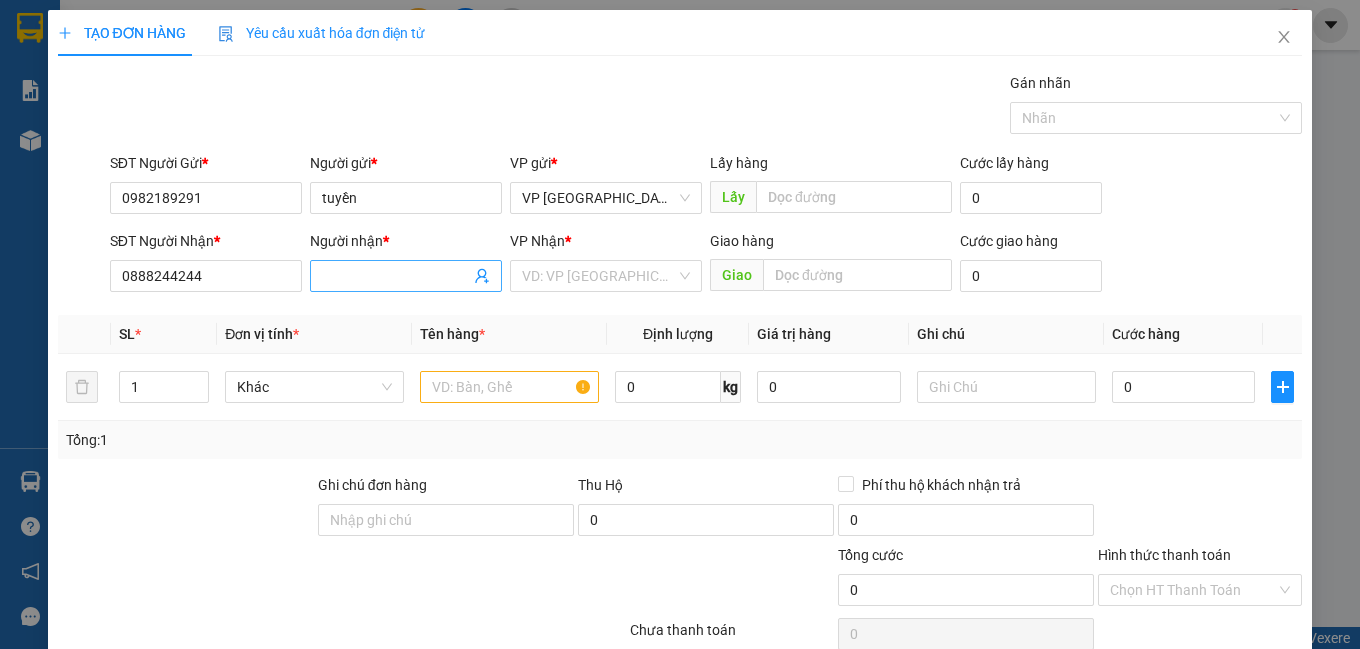 click on "Người nhận  *" at bounding box center (396, 276) 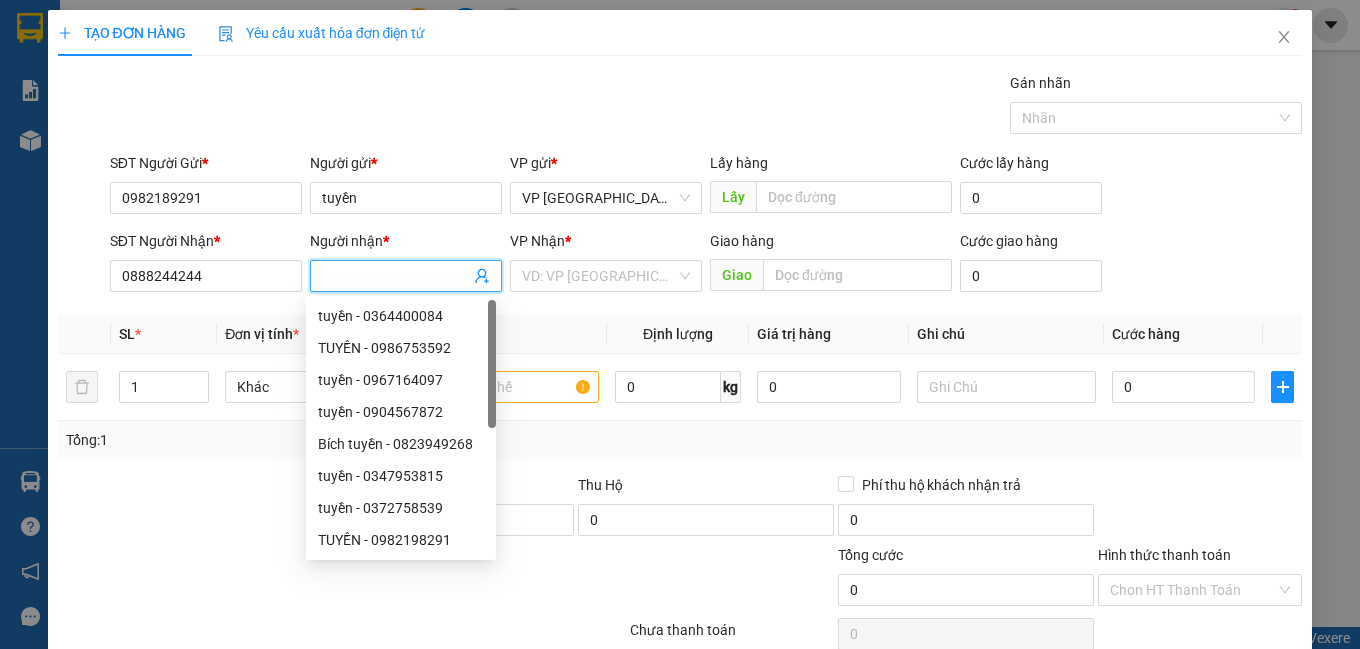 type on "h" 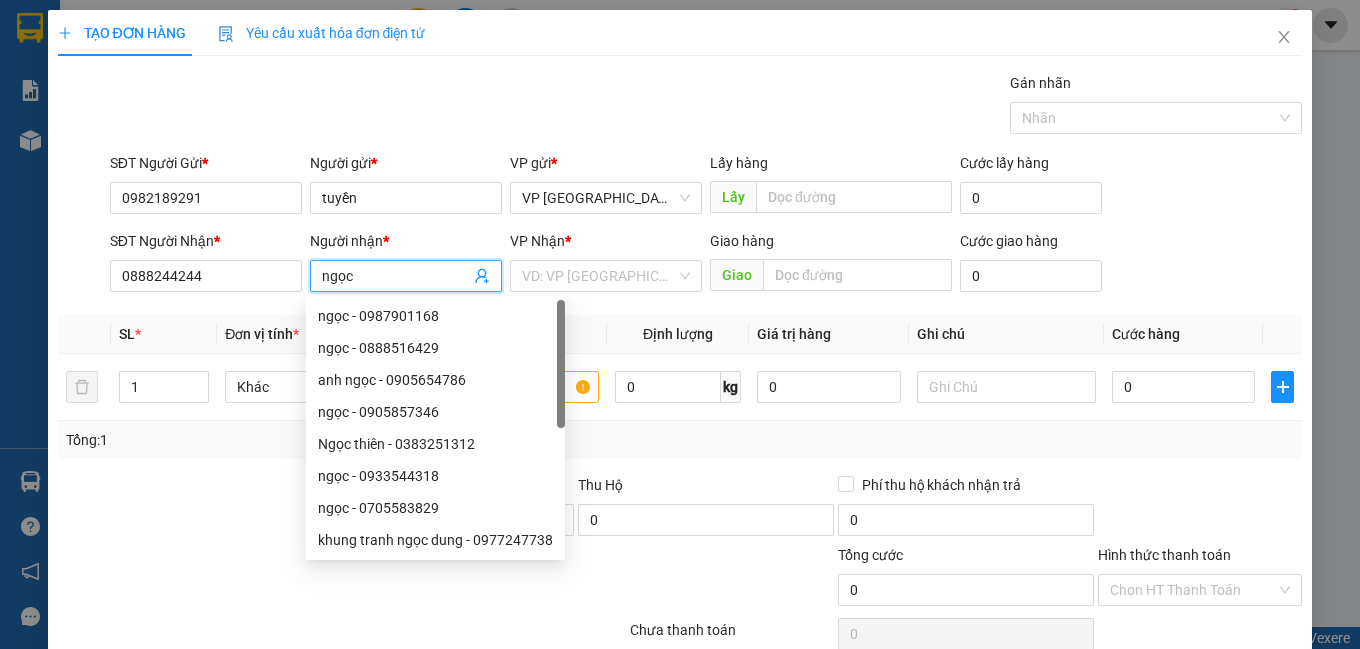 type on "ngọc" 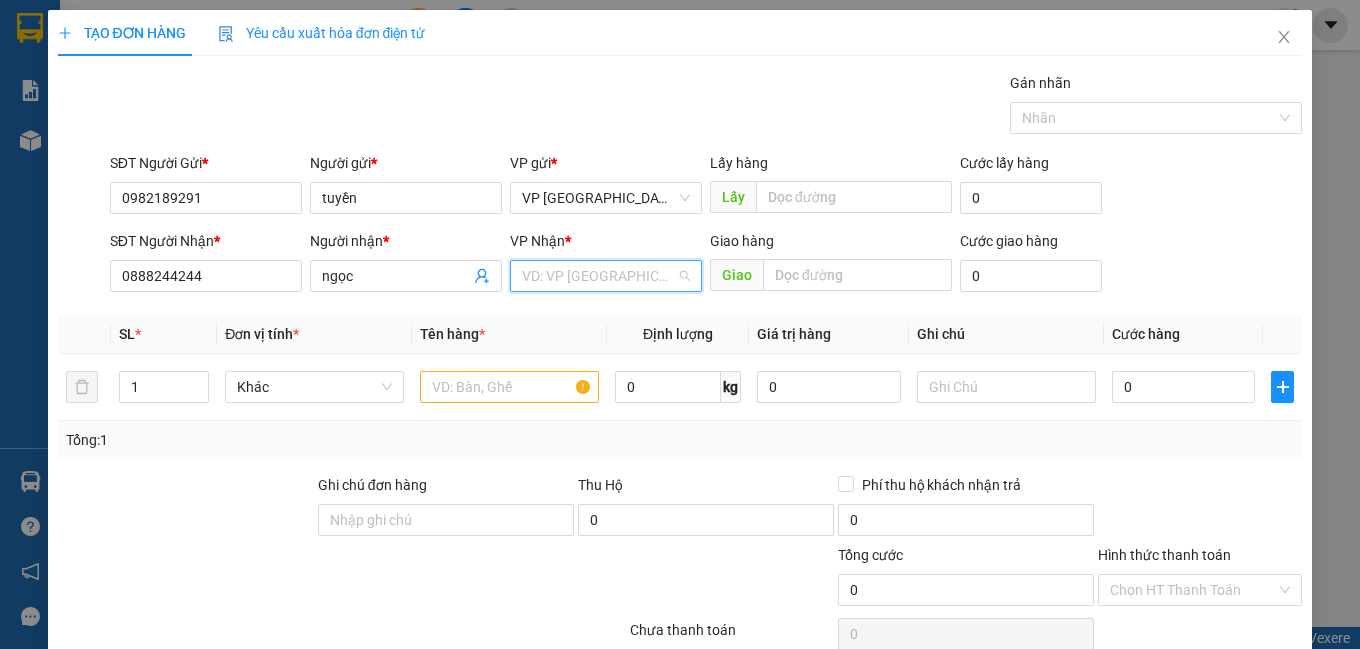 click at bounding box center [599, 276] 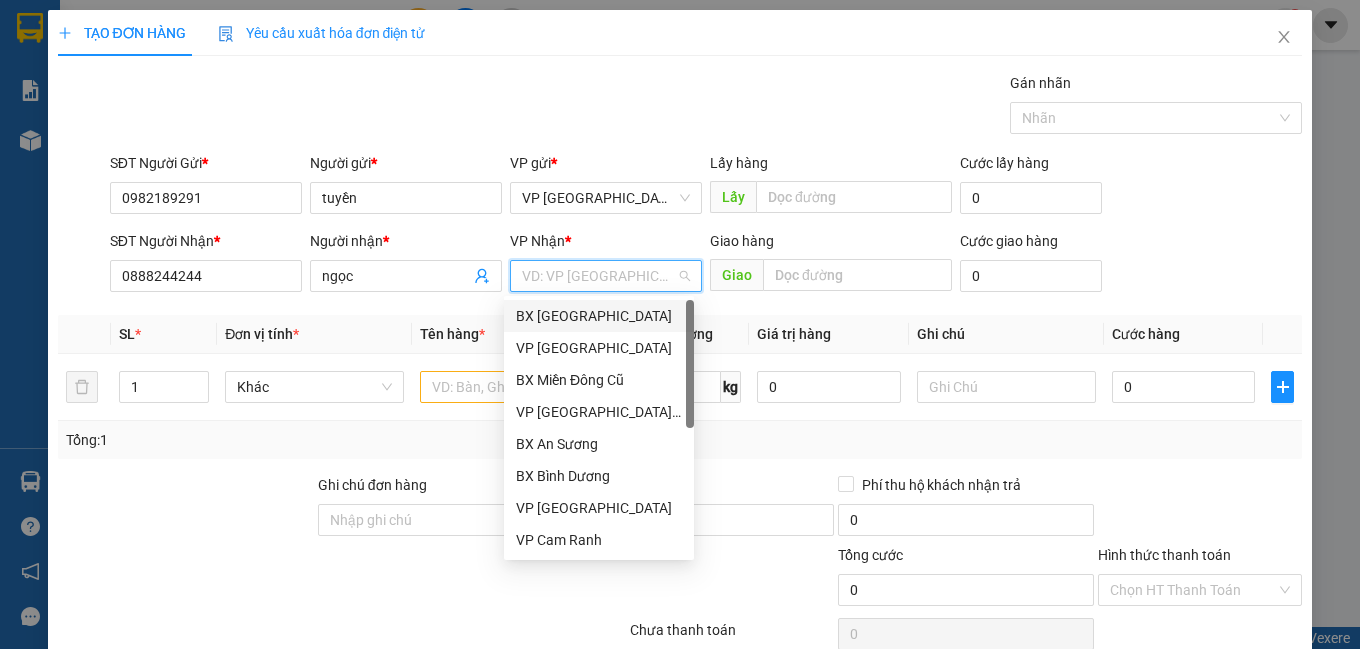 type on "v" 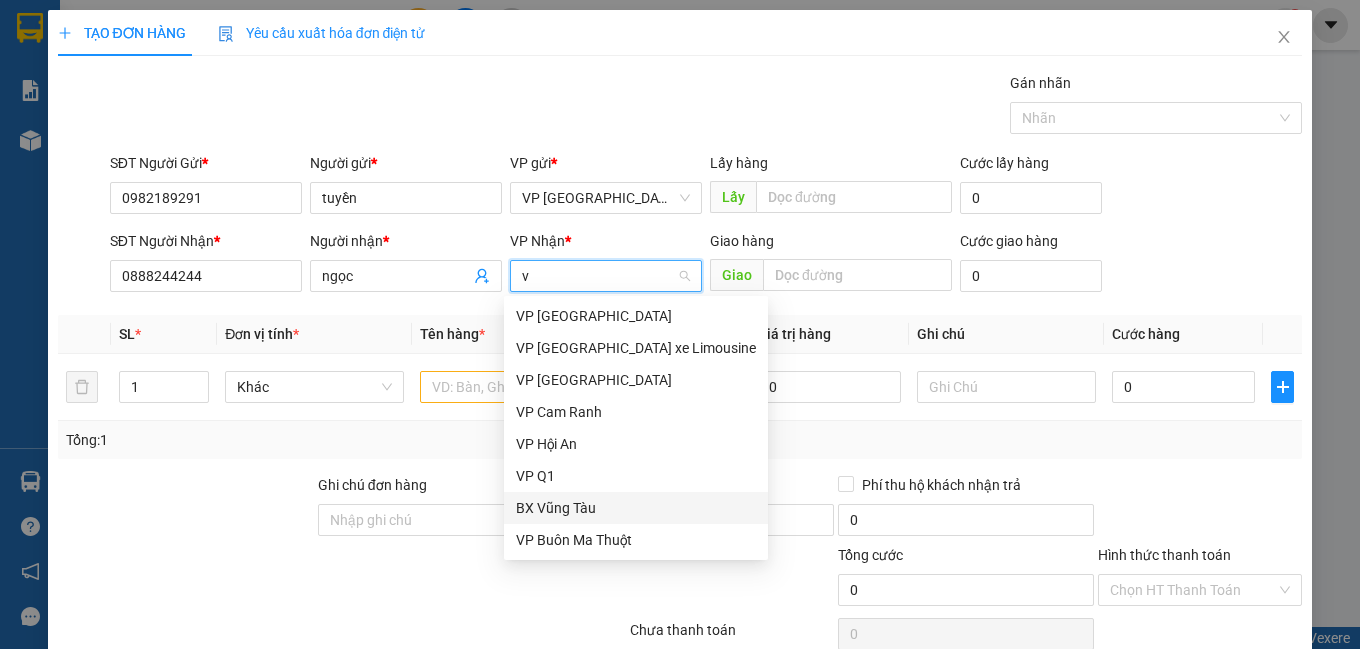 click on "BX Vũng Tàu" at bounding box center (636, 508) 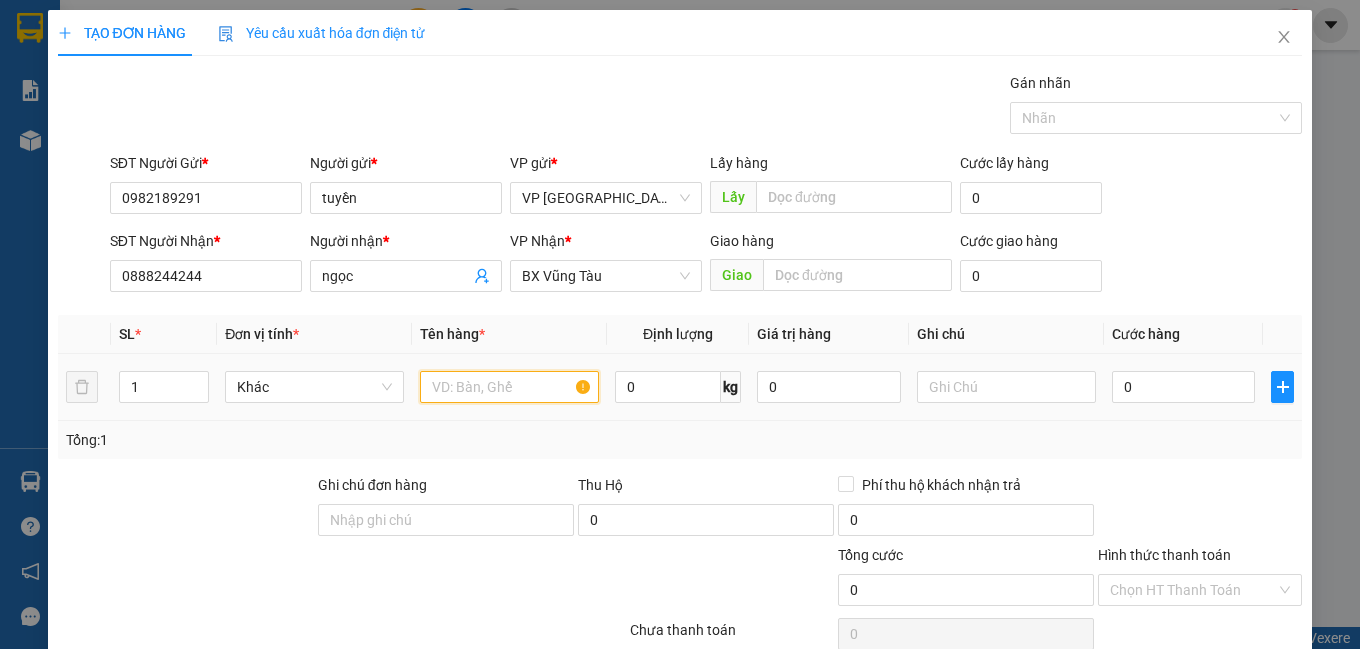 click at bounding box center [509, 387] 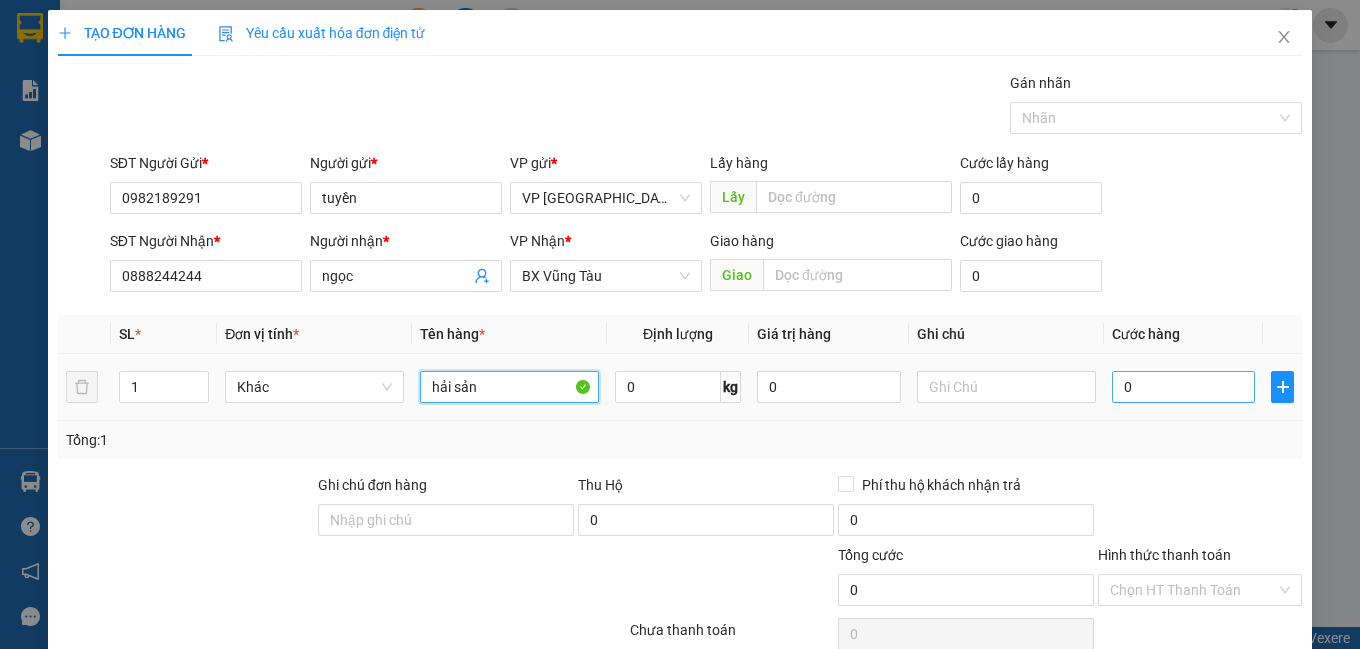 type on "hải sản" 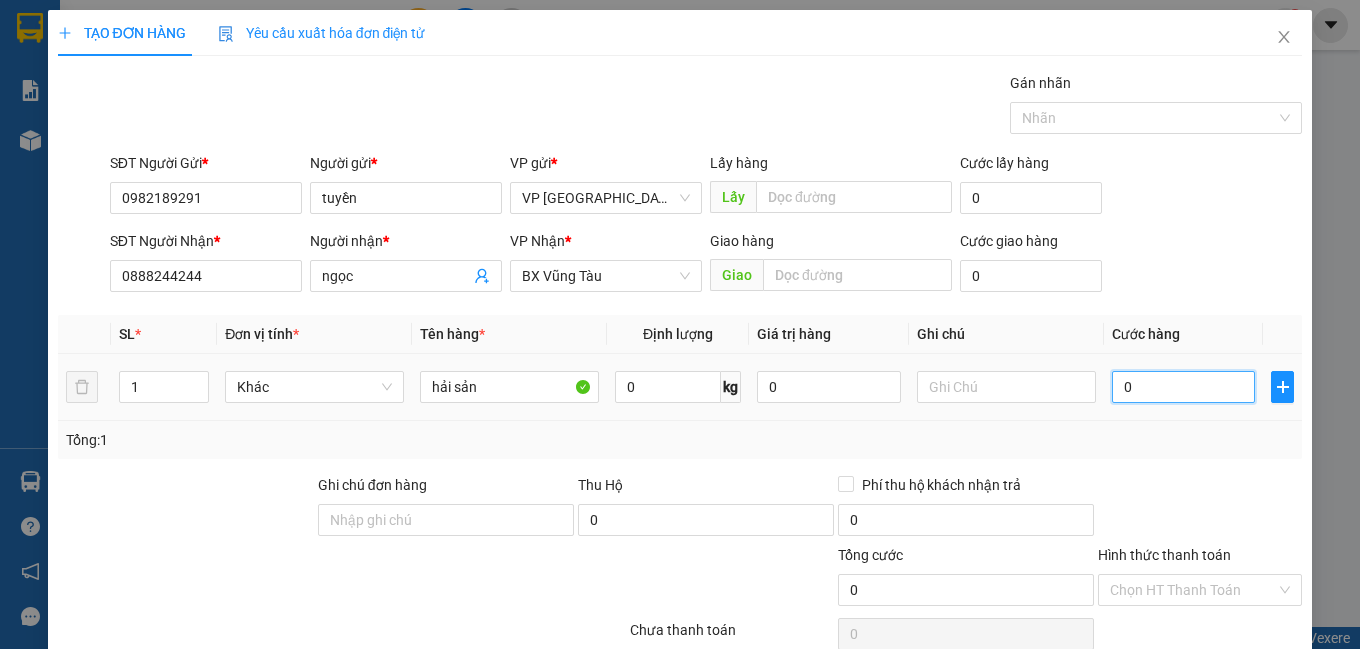 click on "0" at bounding box center [1184, 387] 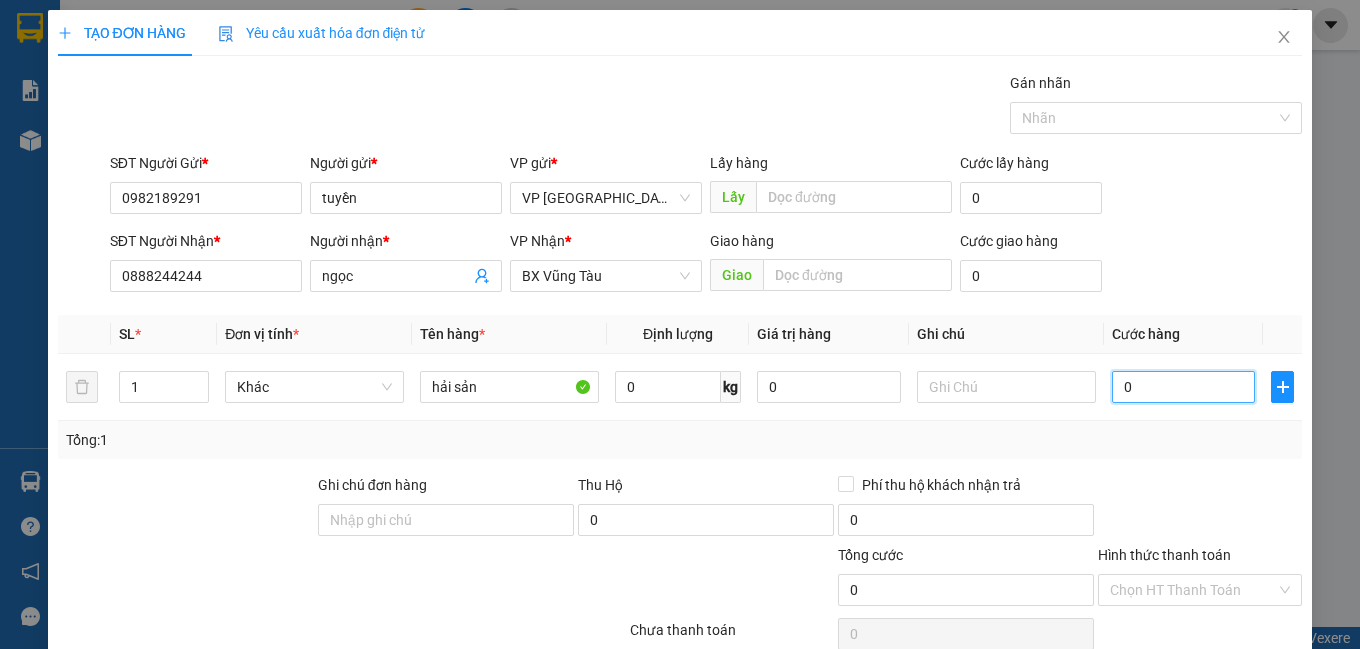 type on "1" 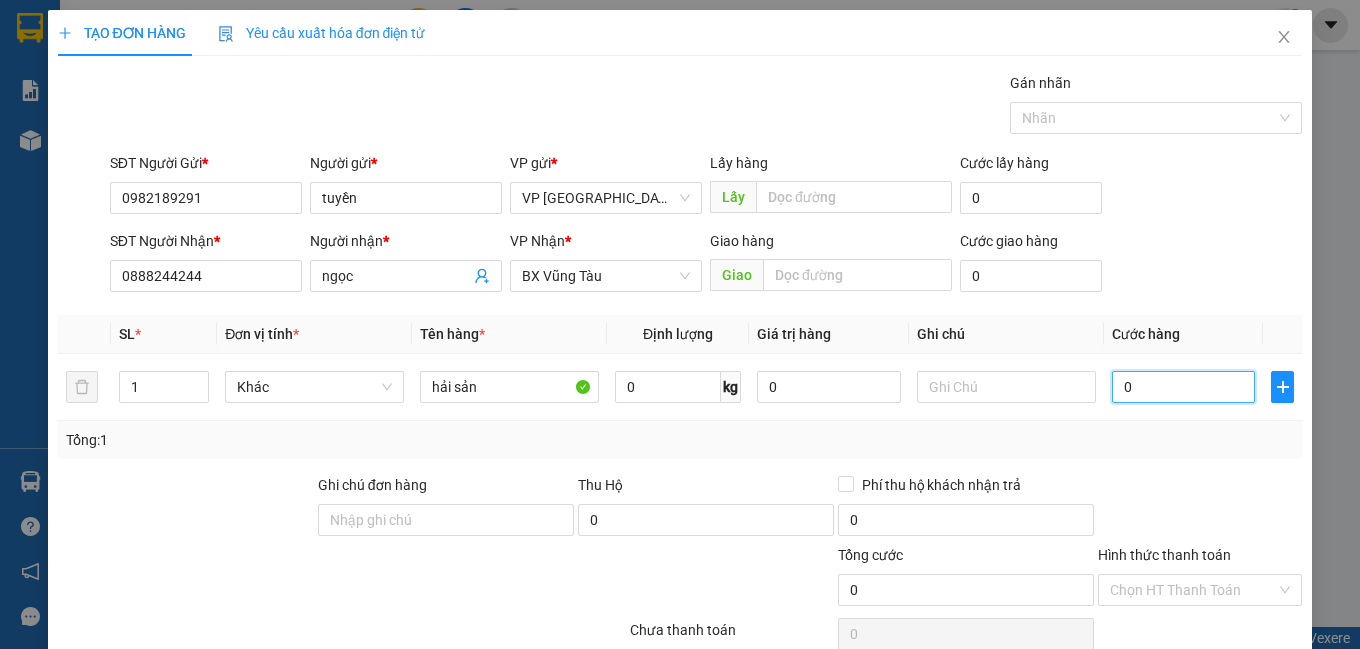 type on "1" 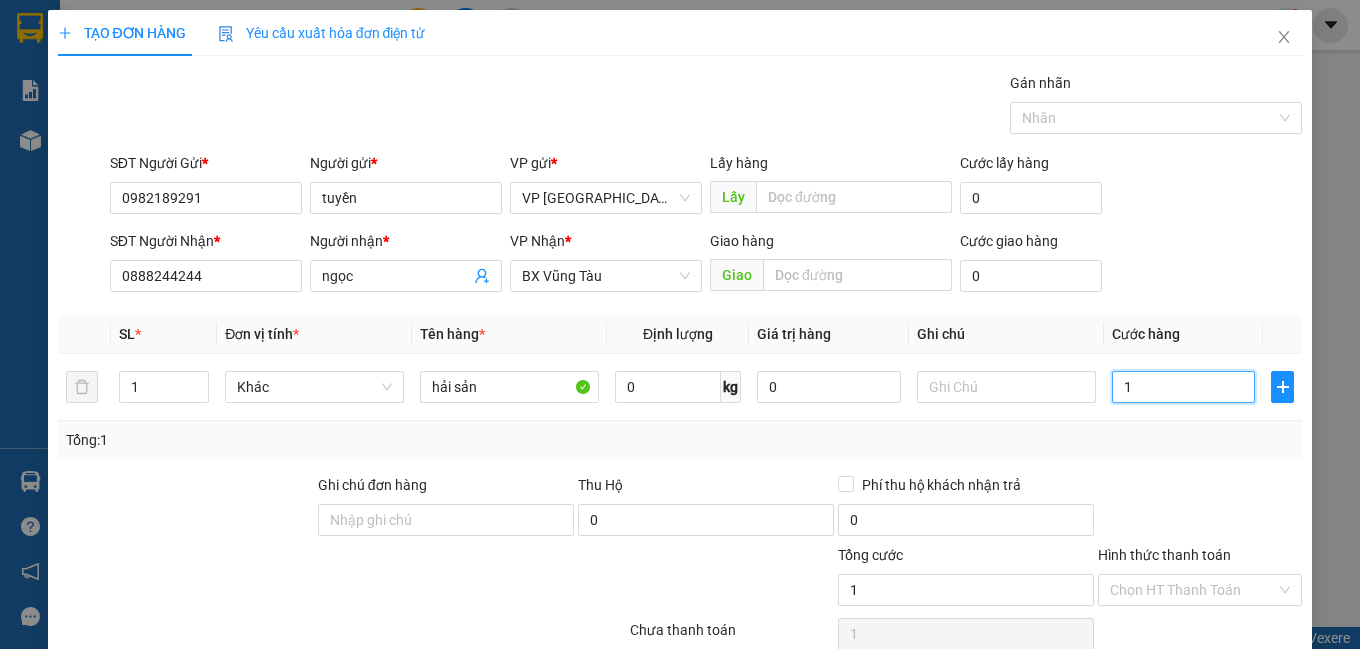 type on "10" 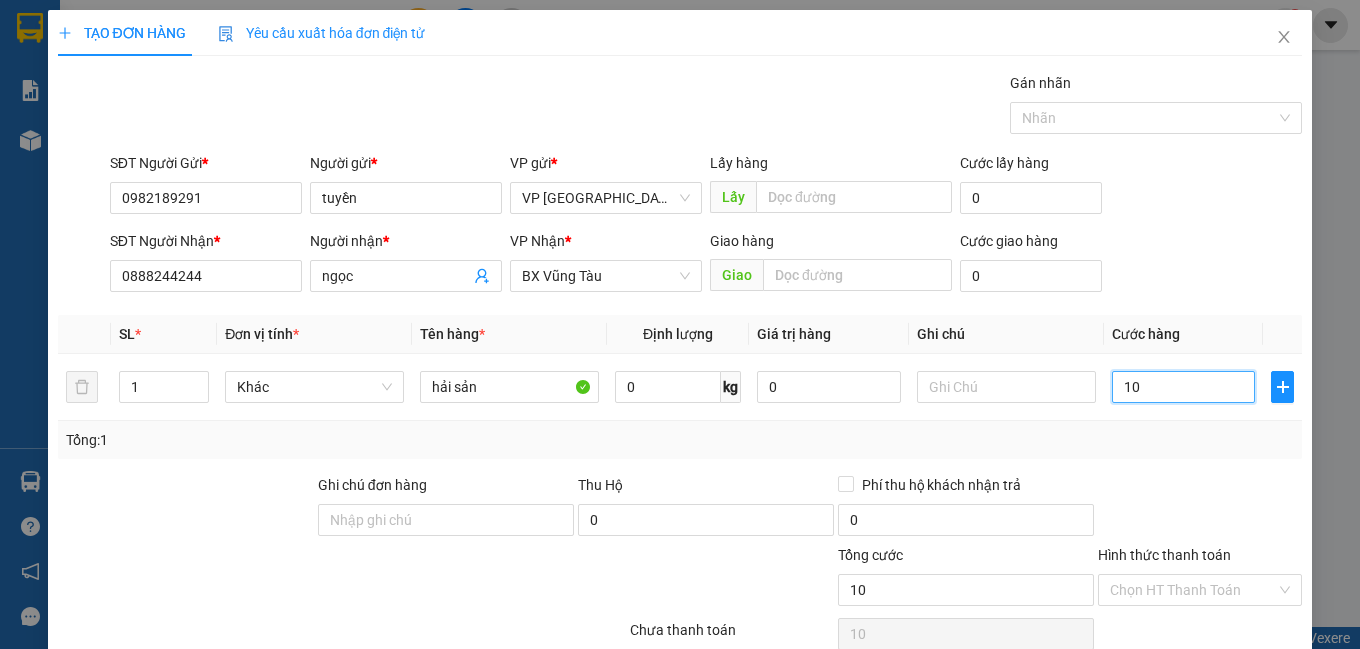 type on "100" 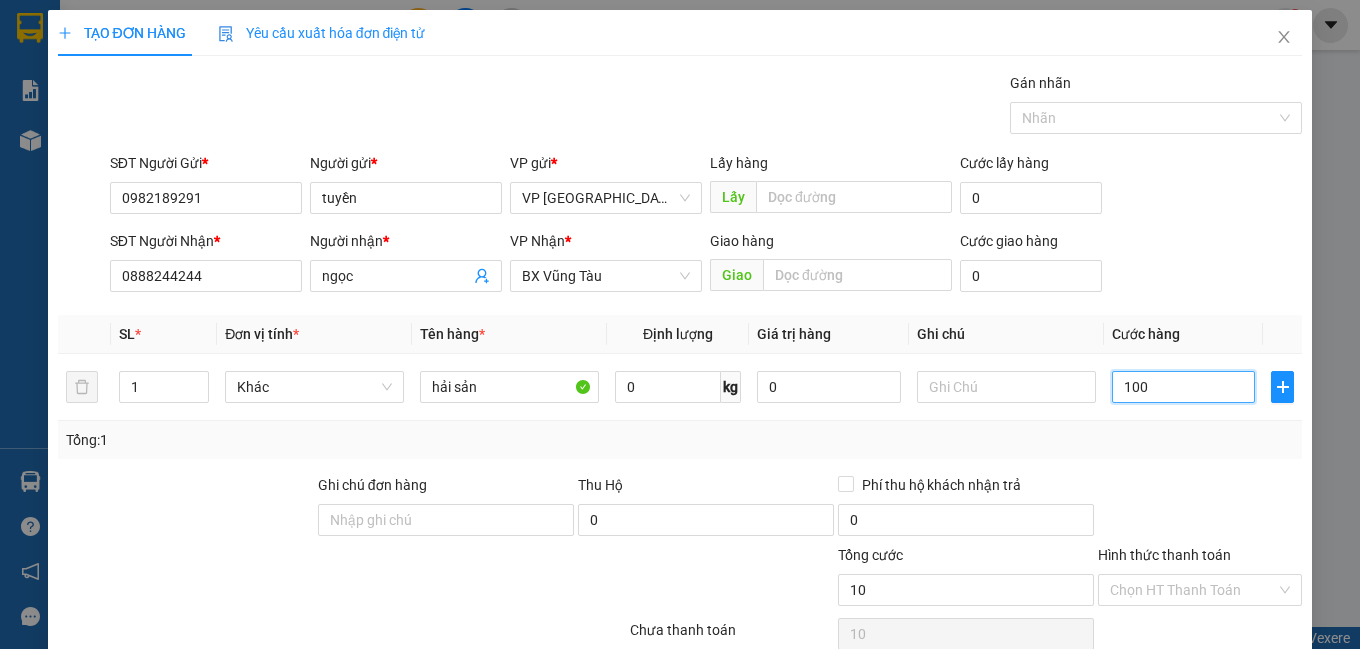 type on "100" 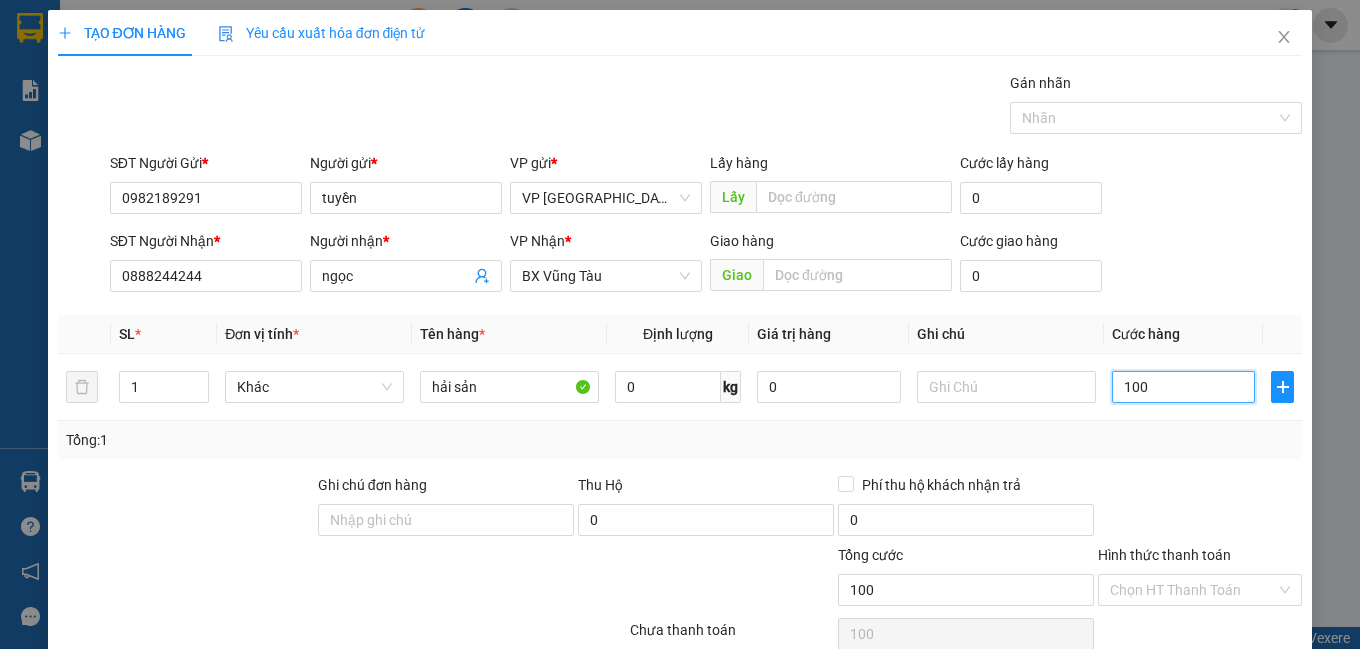 type on "1.000" 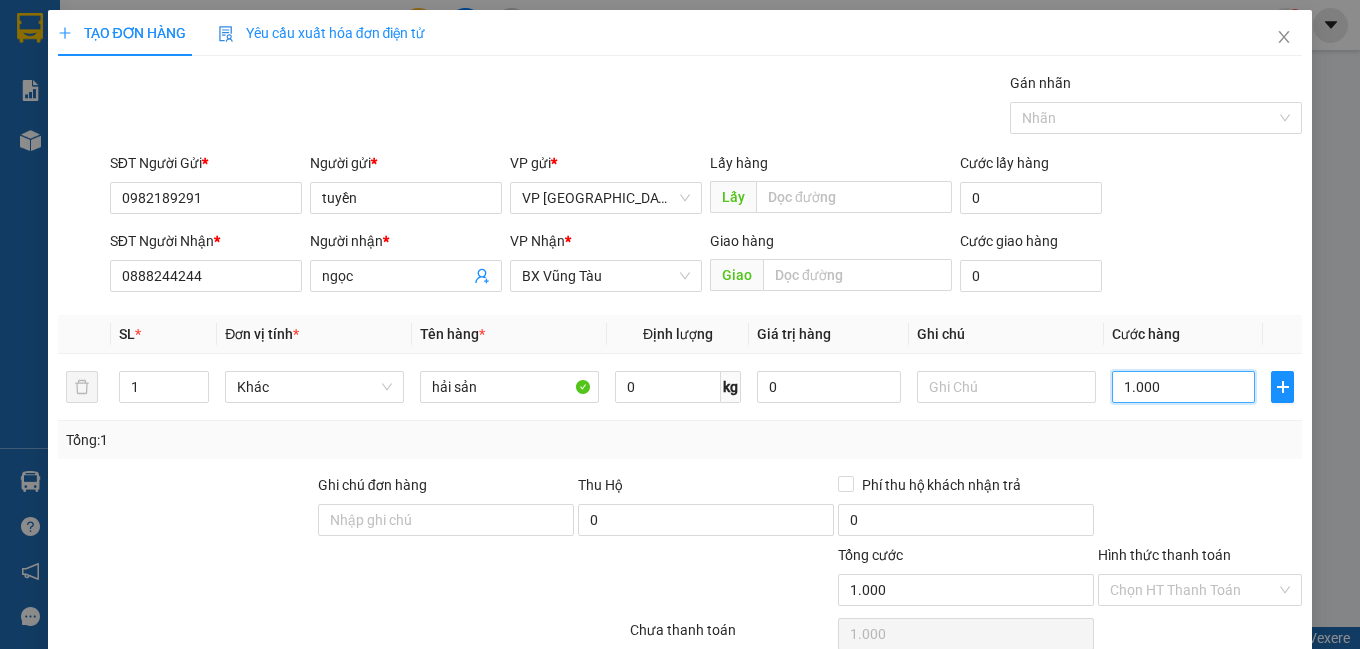 type on "10.000" 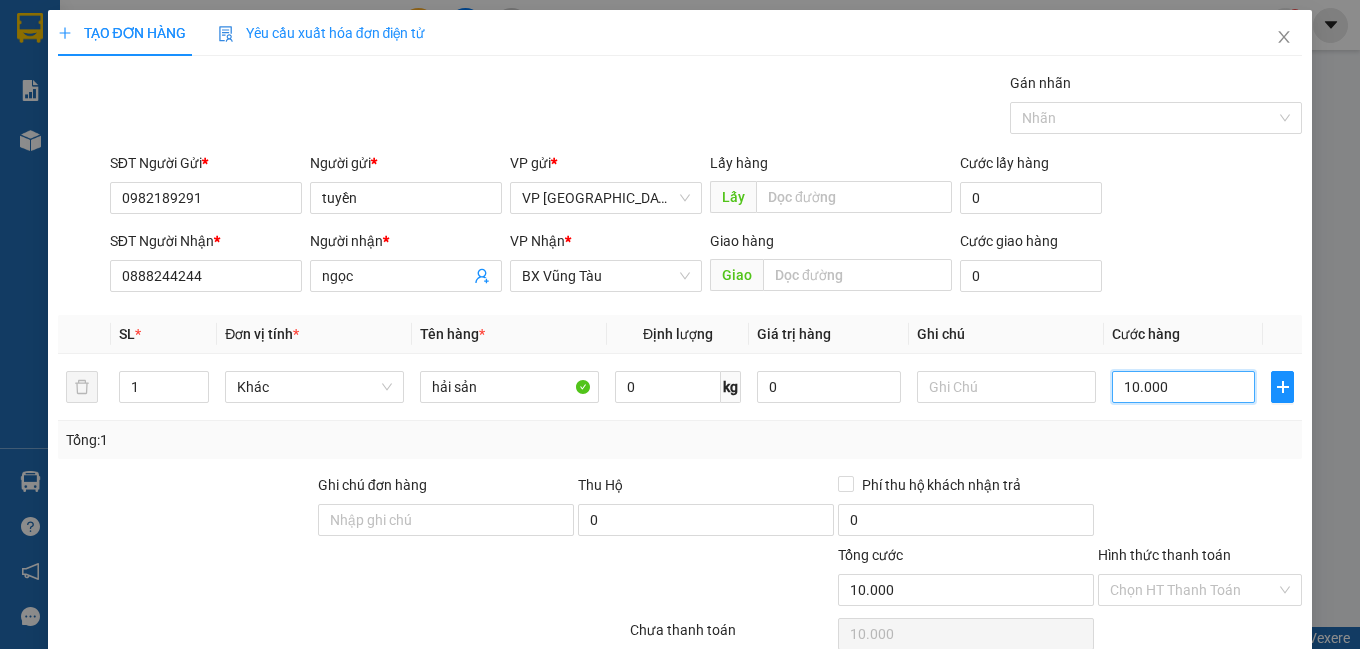 type on "100.000" 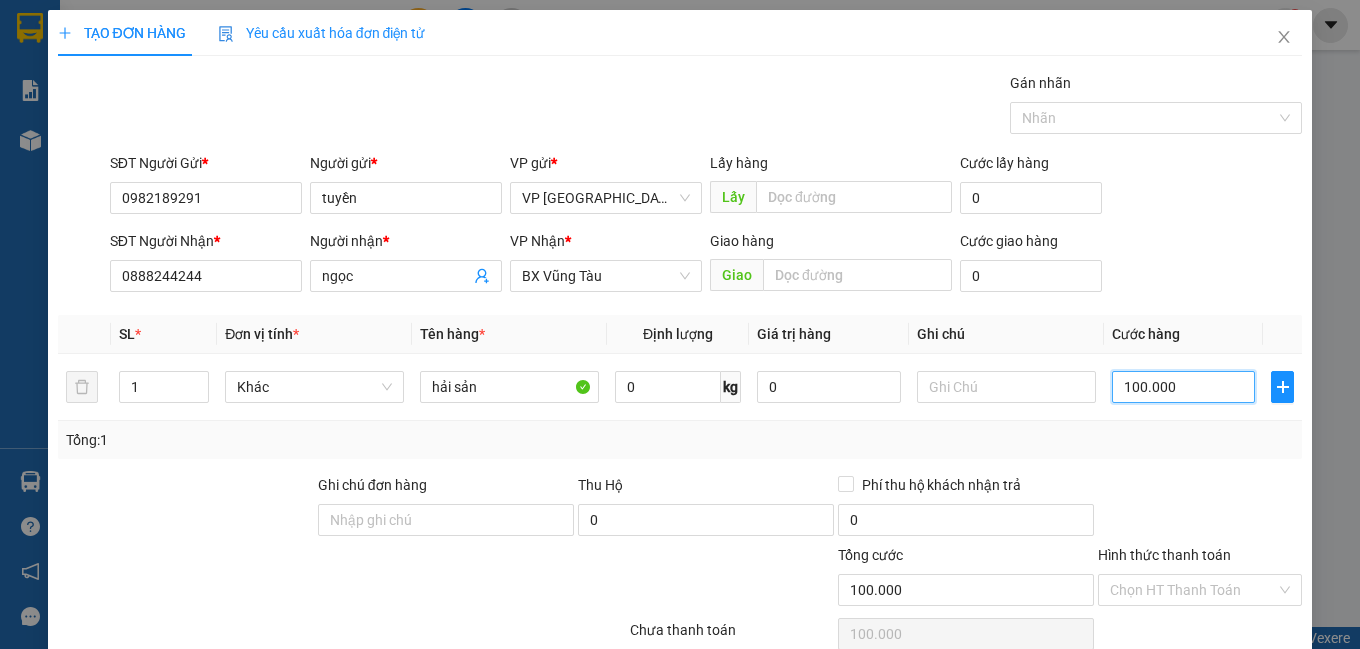 scroll, scrollTop: 153, scrollLeft: 0, axis: vertical 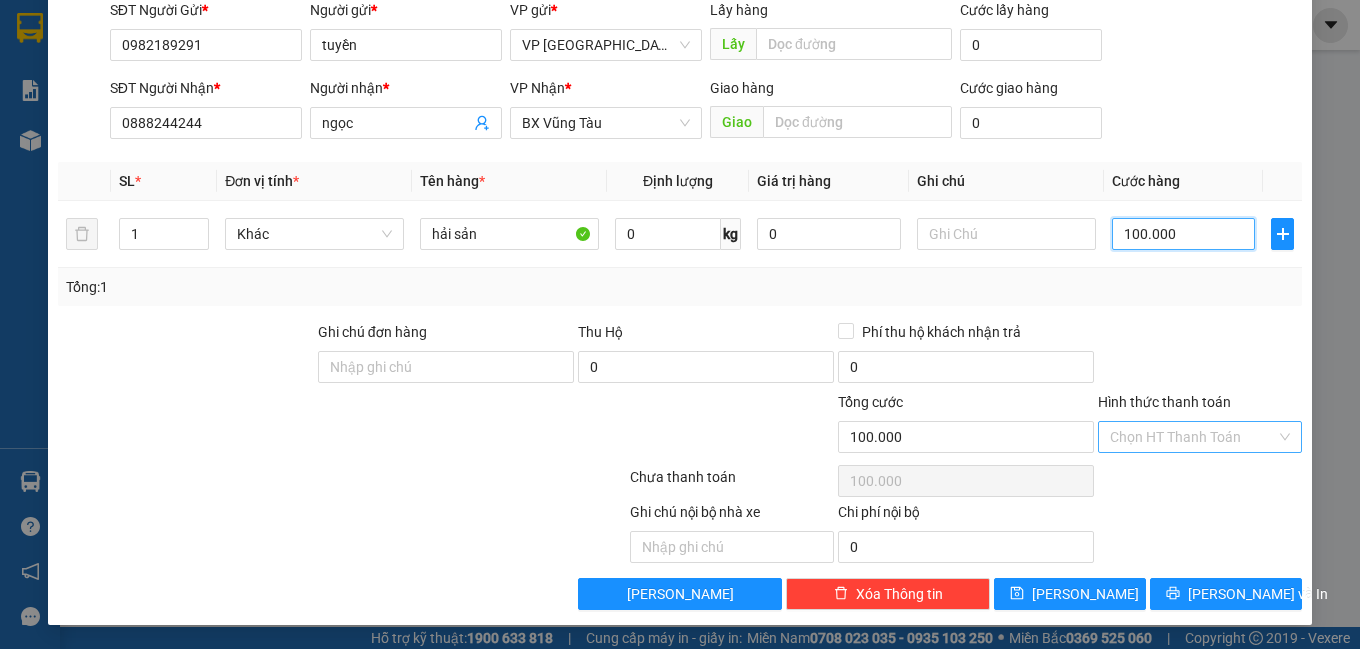 type on "100.000" 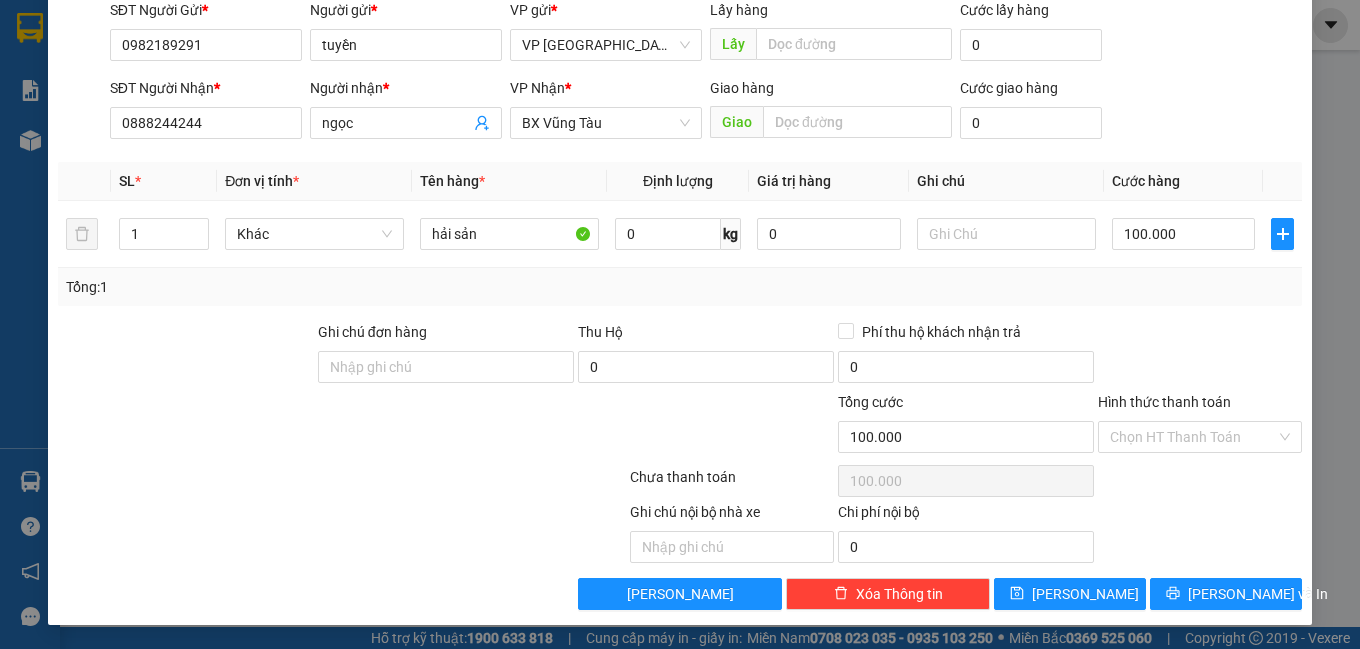 drag, startPoint x: 1199, startPoint y: 437, endPoint x: 1192, endPoint y: 418, distance: 20.248457 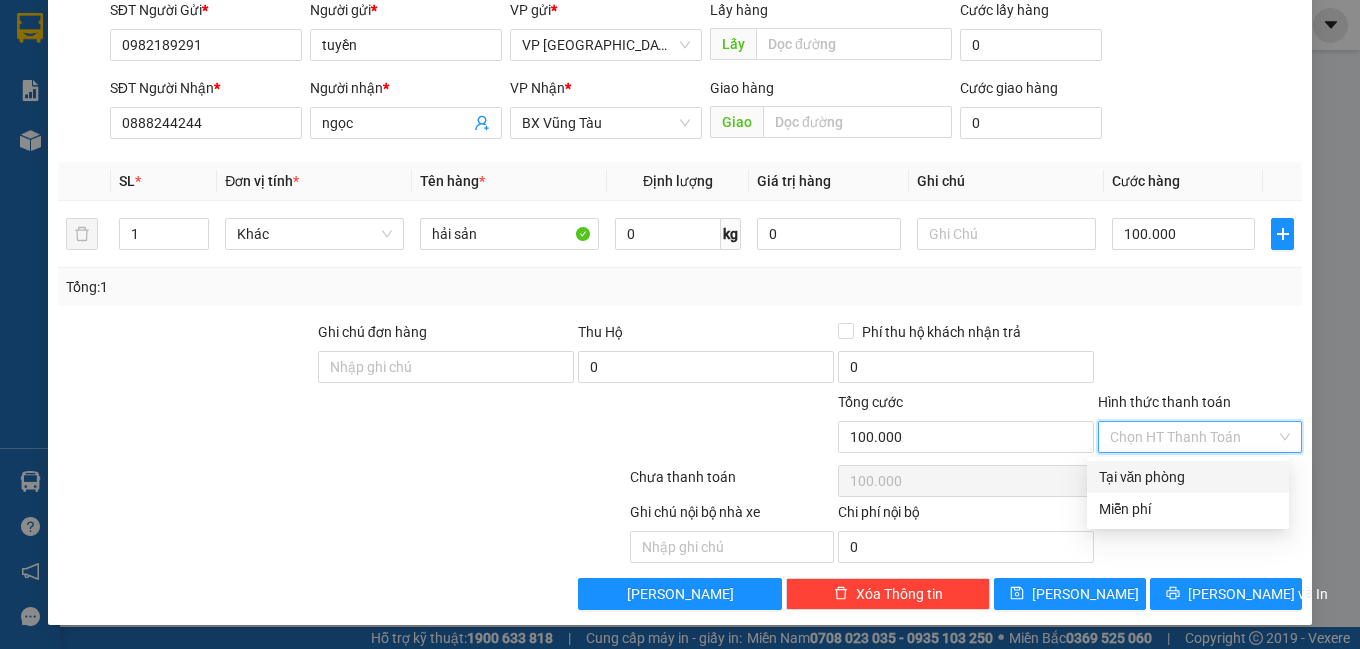 click on "Tại văn phòng" at bounding box center (1188, 477) 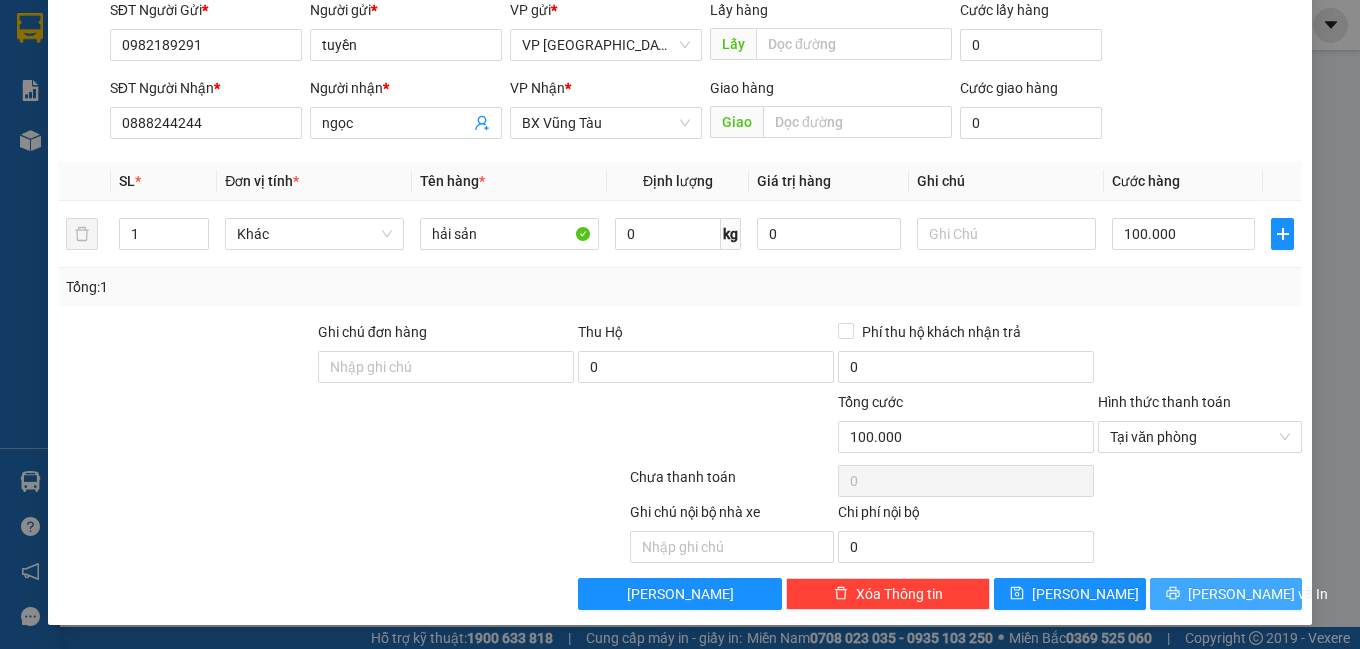 click on "[PERSON_NAME] và In" at bounding box center (1226, 594) 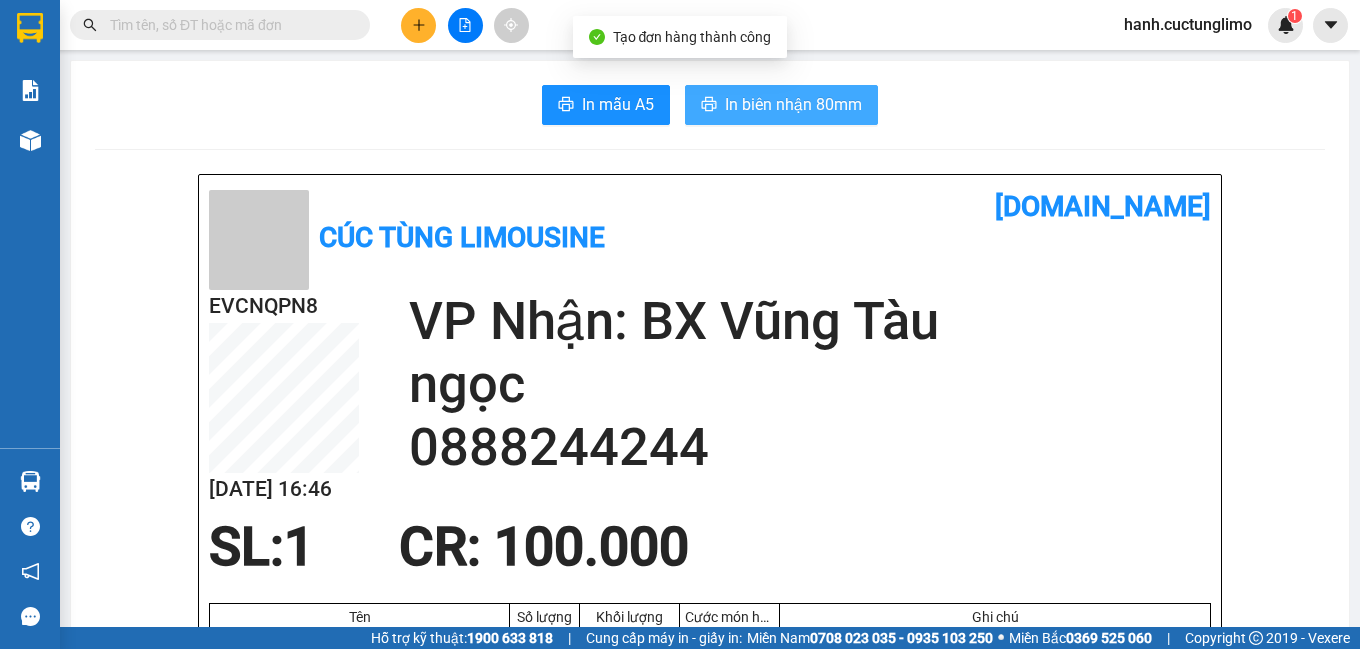 click on "In biên nhận 80mm" at bounding box center (793, 104) 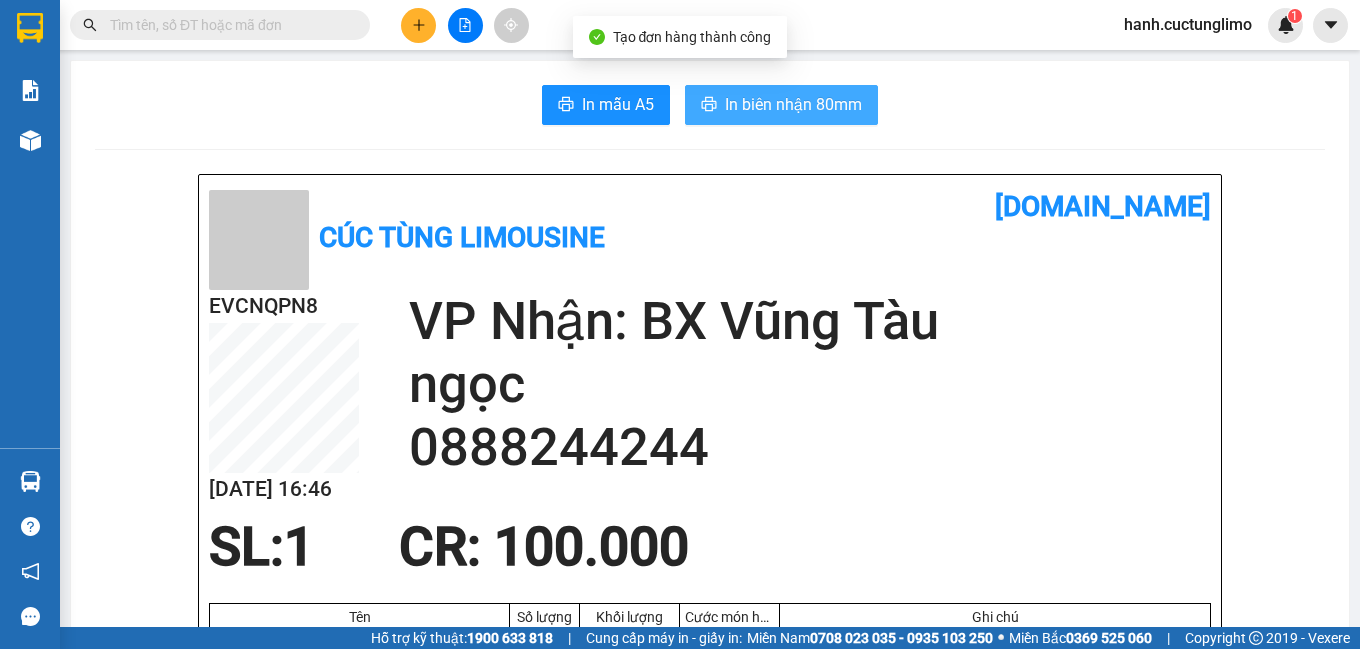 scroll, scrollTop: 0, scrollLeft: 0, axis: both 